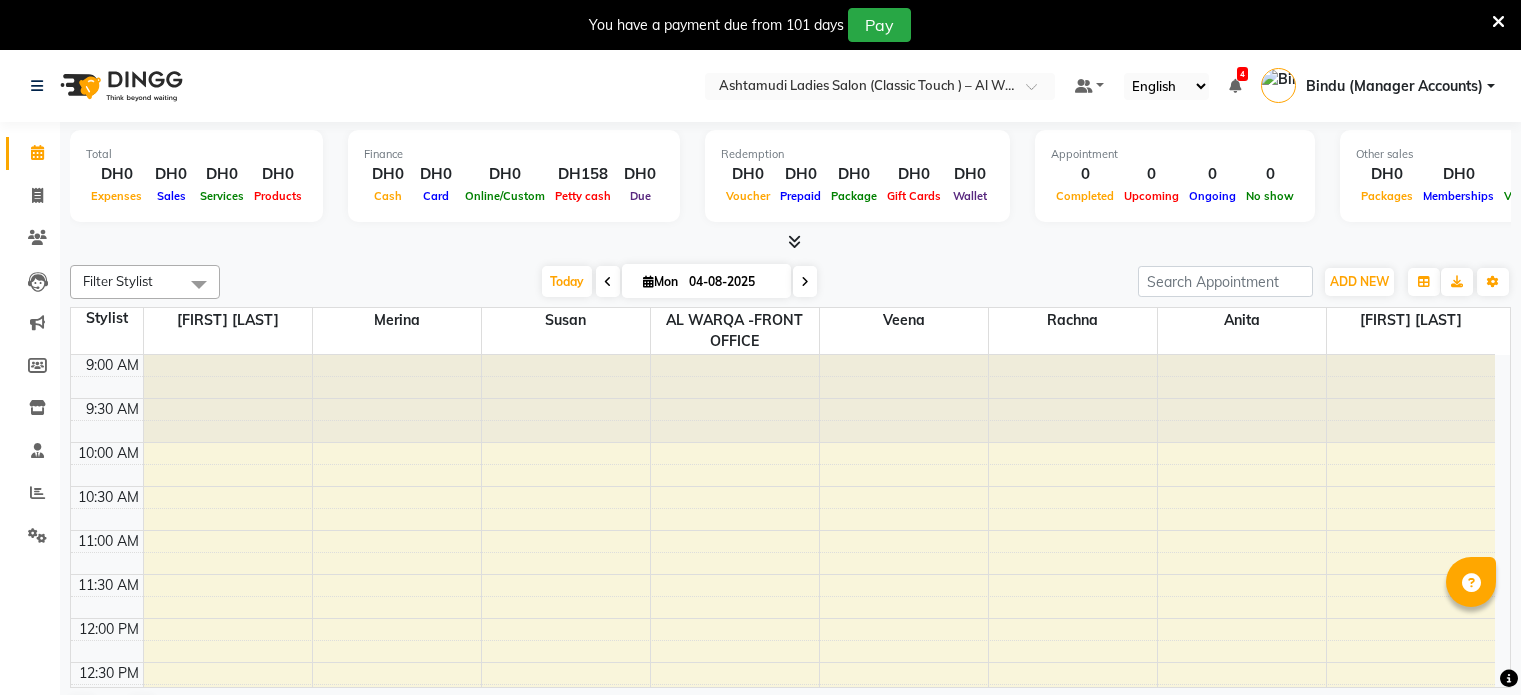 scroll, scrollTop: 0, scrollLeft: 0, axis: both 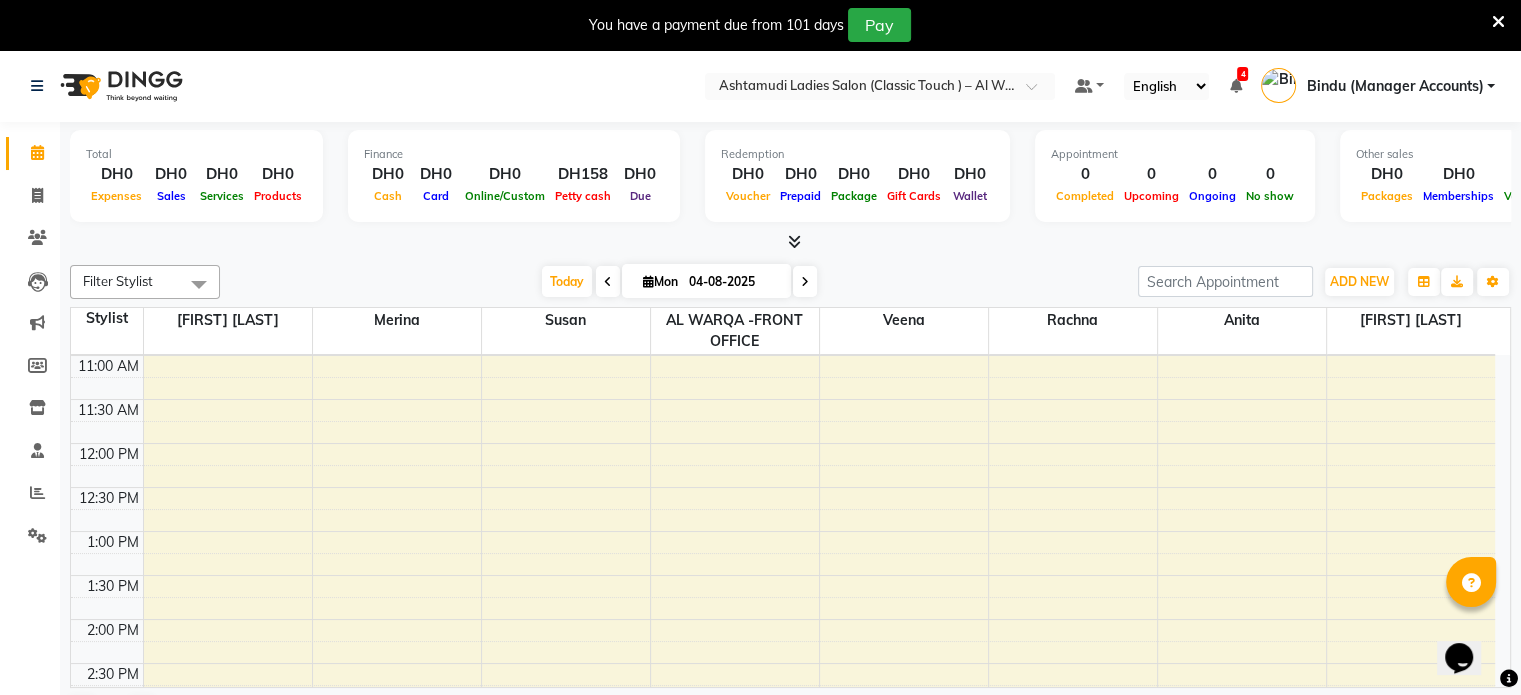 click on "9:00 AM 9:30 AM 10:00 AM 10:30 AM 11:00 AM 11:30 AM 12:00 PM 12:30 PM 1:00 PM 1:30 PM 2:00 PM 2:30 PM 3:00 PM 3:30 PM 4:00 PM 4:30 PM 5:00 PM 5:30 PM 6:00 PM 6:30 PM 7:00 PM 7:30 PM 8:00 PM 8:30 PM 9:00 PM 9:30 PM 10:00 PM 10:30 PM" at bounding box center (783, 795) 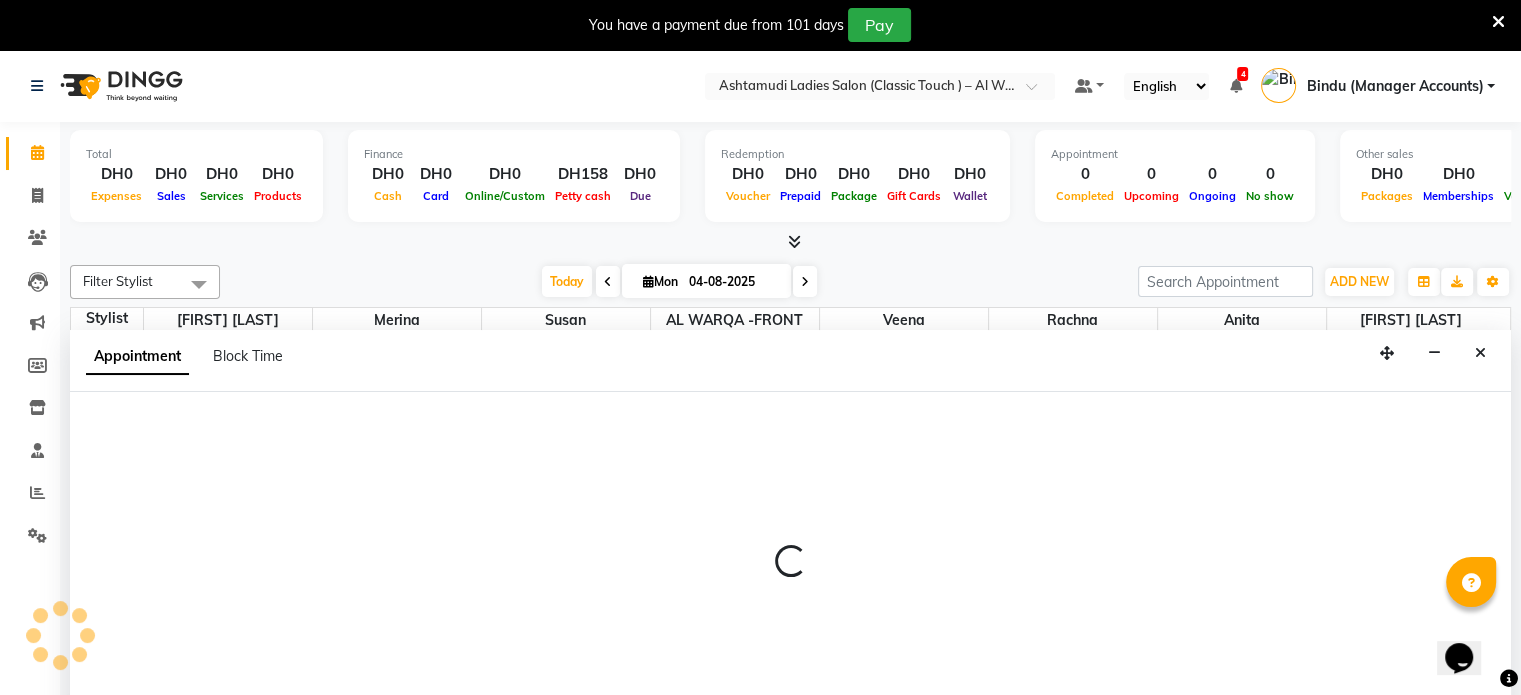 scroll, scrollTop: 51, scrollLeft: 0, axis: vertical 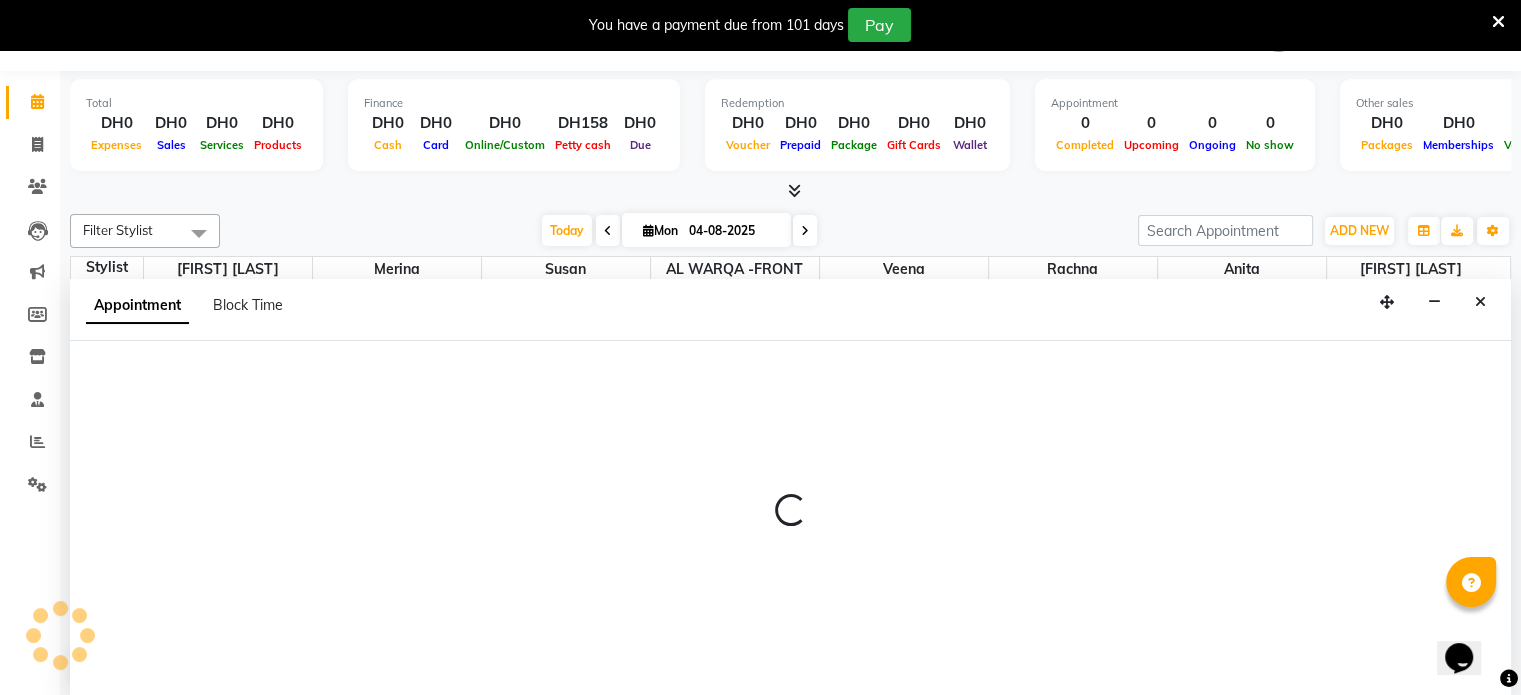 select on "80345" 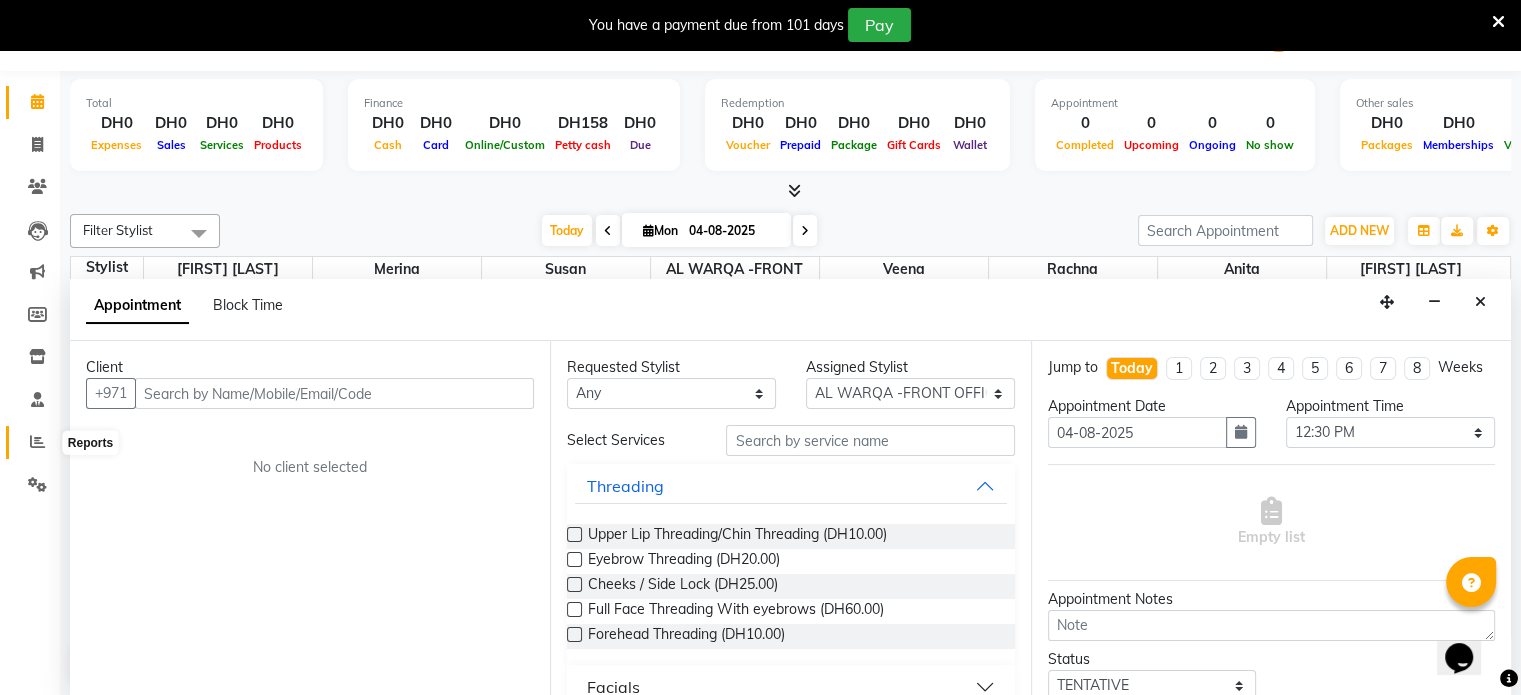 click 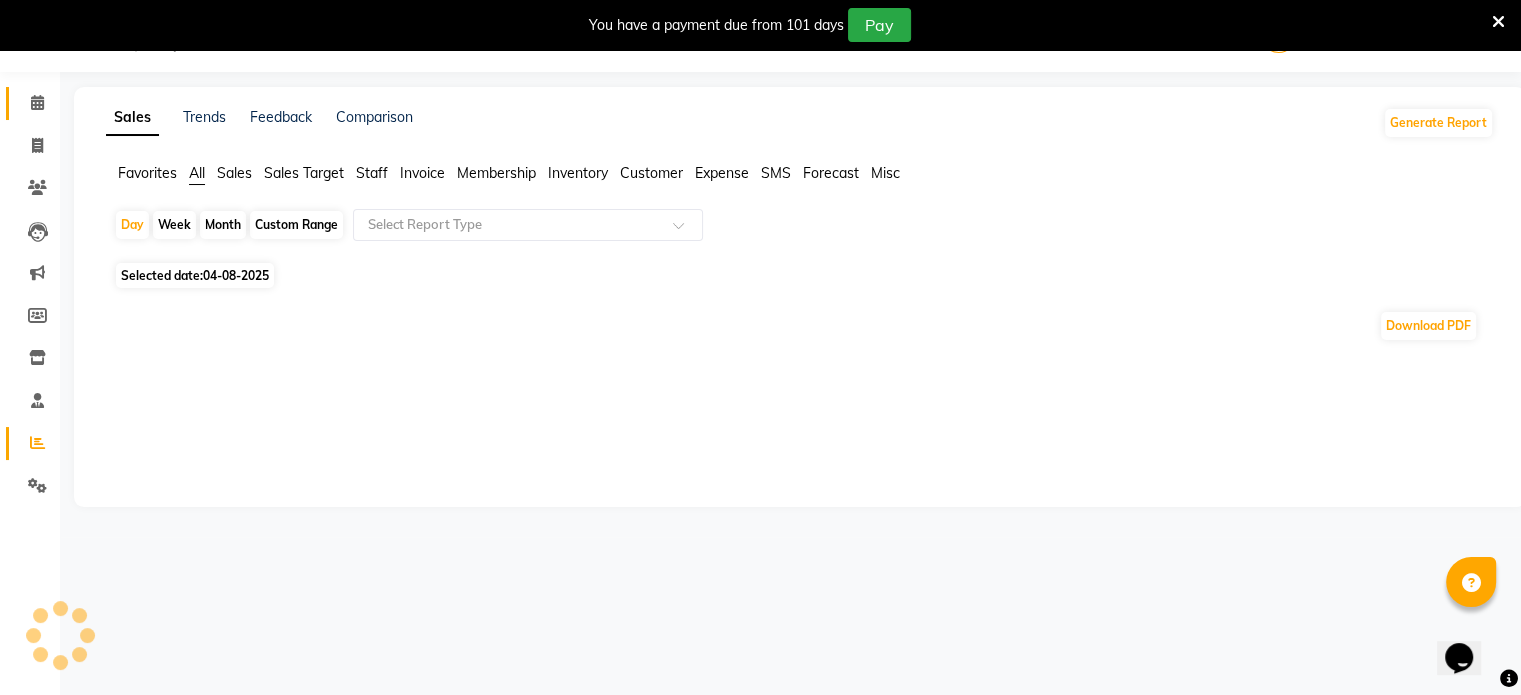 scroll, scrollTop: 0, scrollLeft: 0, axis: both 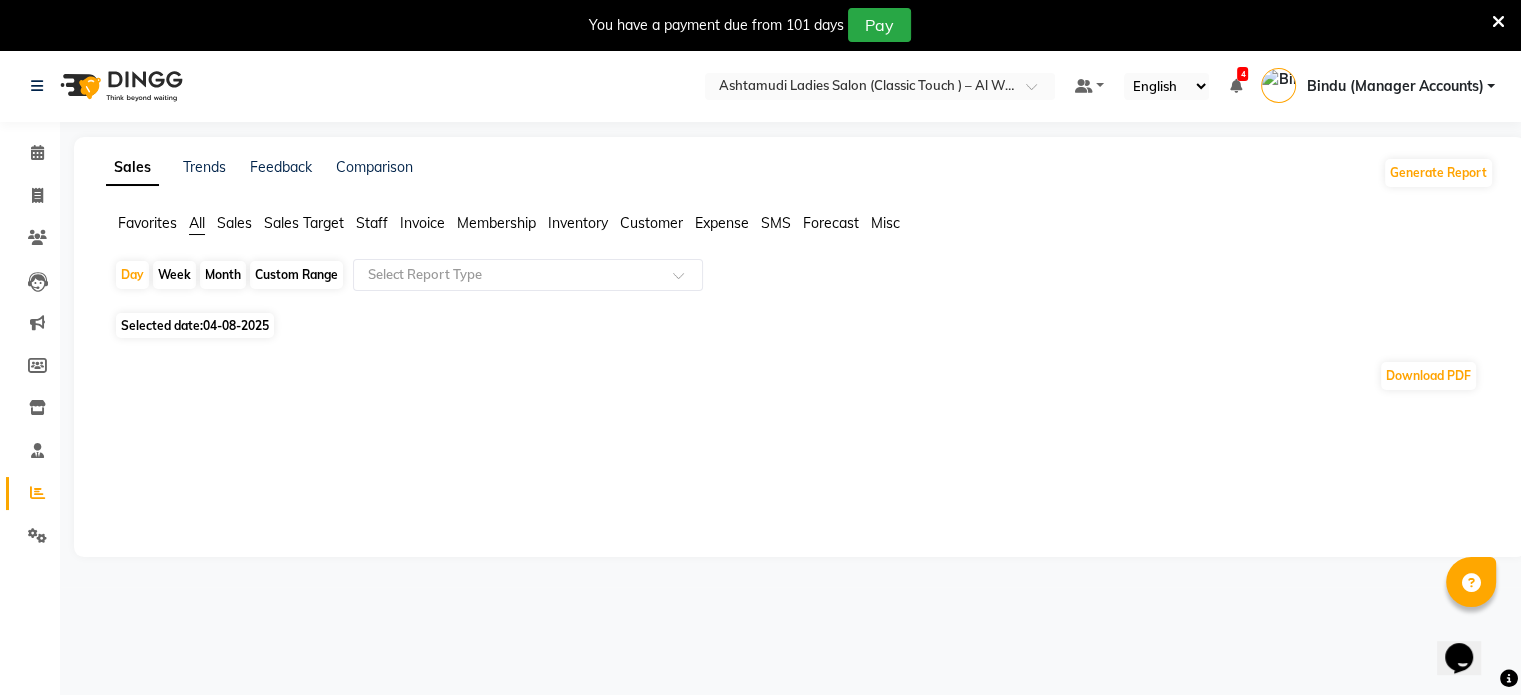click on "Sales" 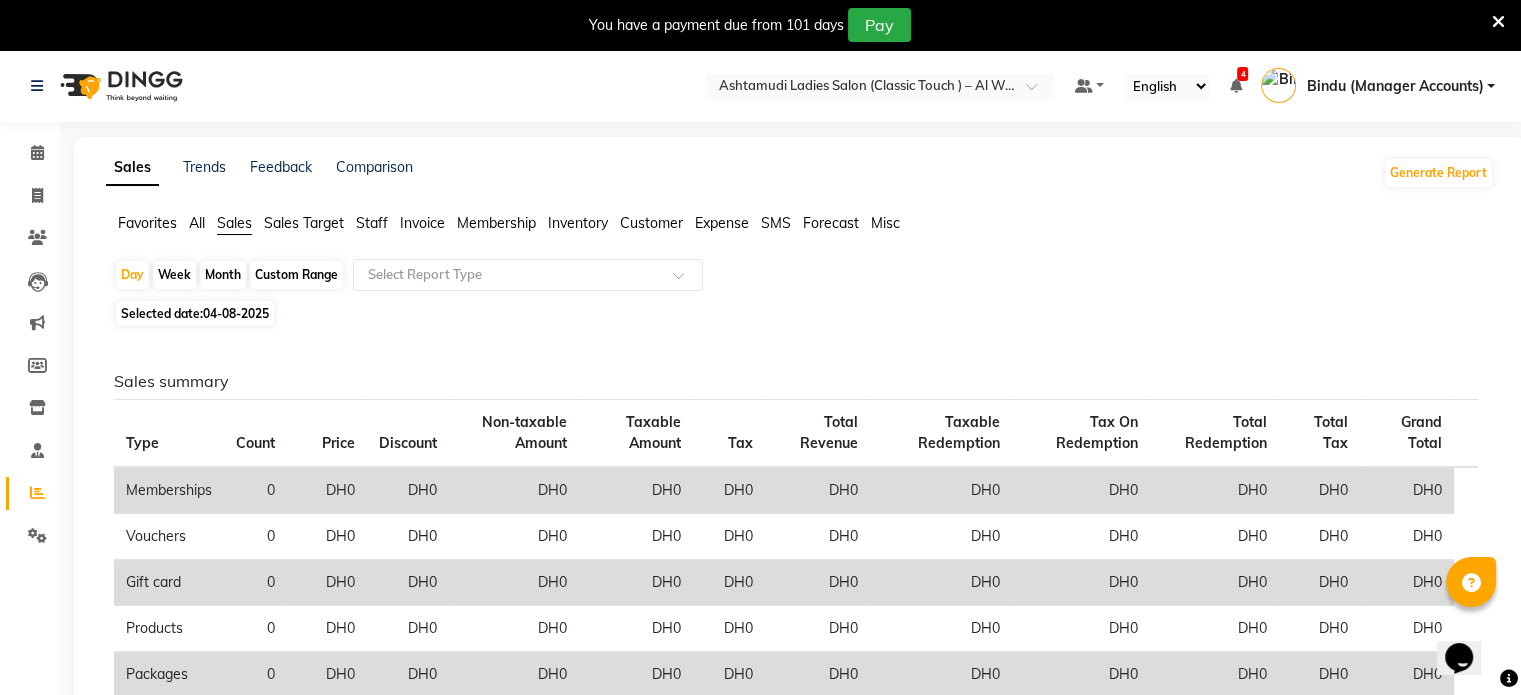 click on "04-08-2025" 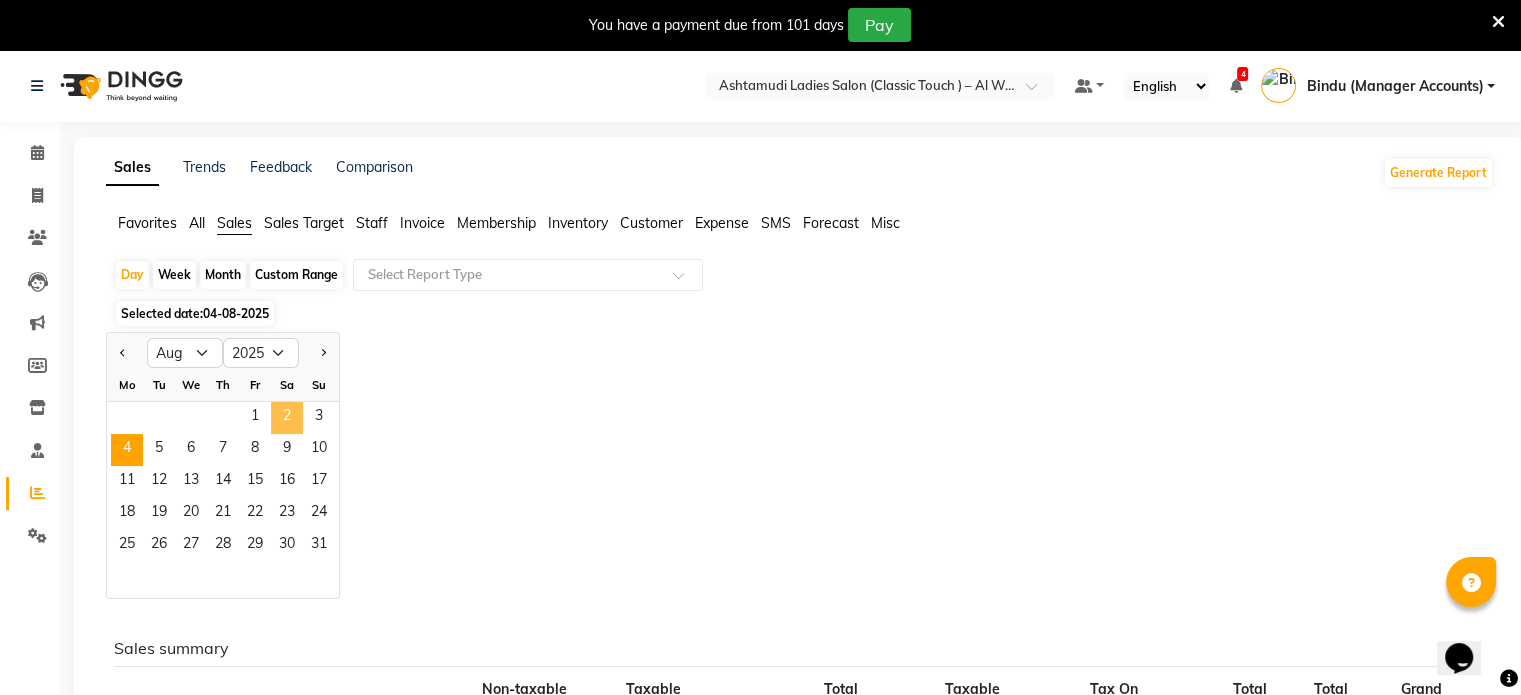 click on "2" 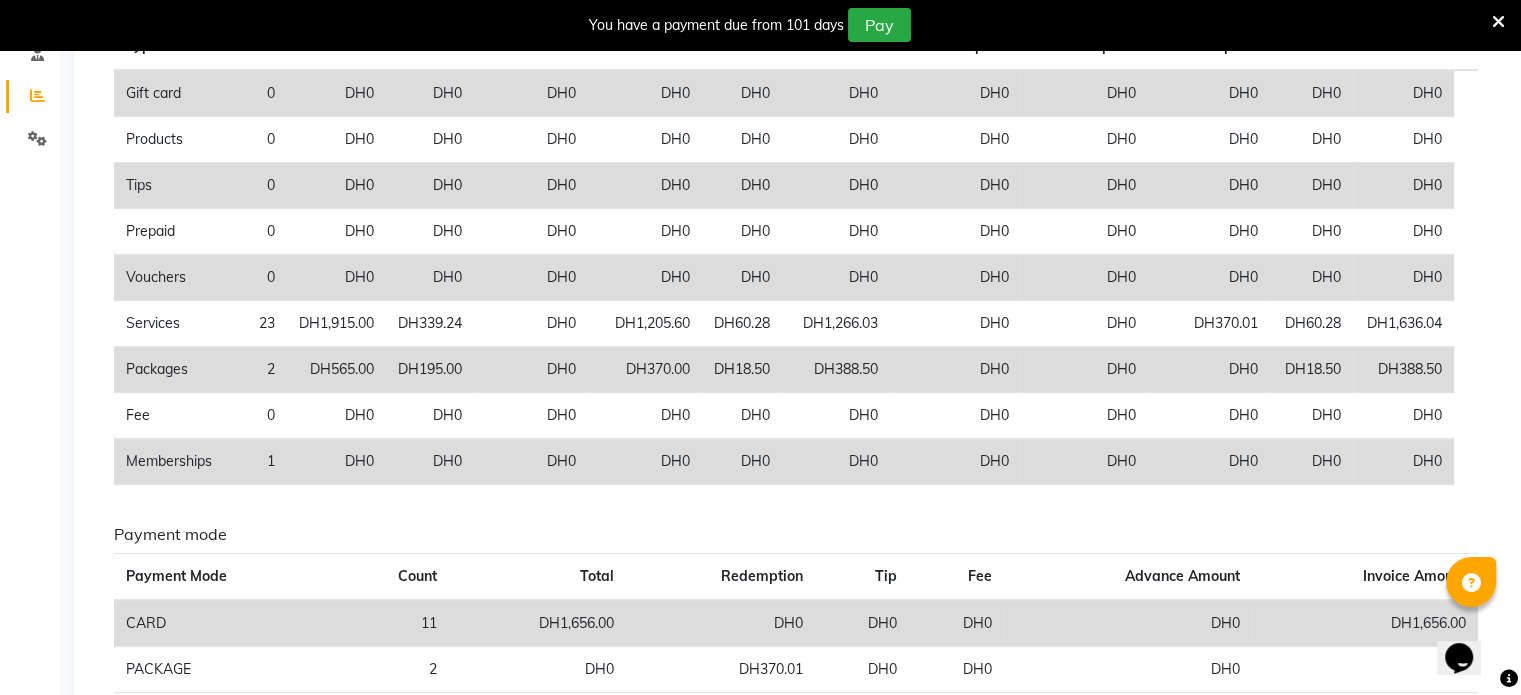 scroll, scrollTop: 0, scrollLeft: 0, axis: both 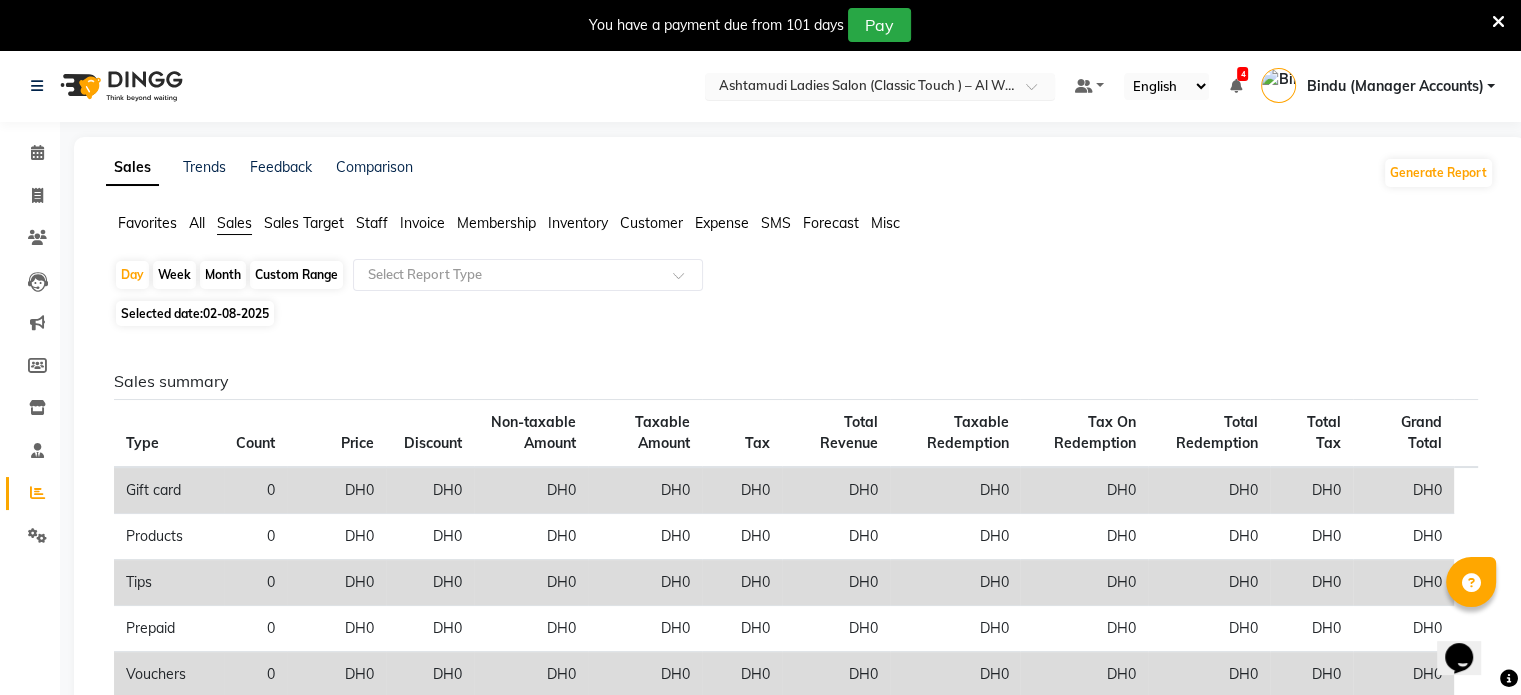click at bounding box center (860, 88) 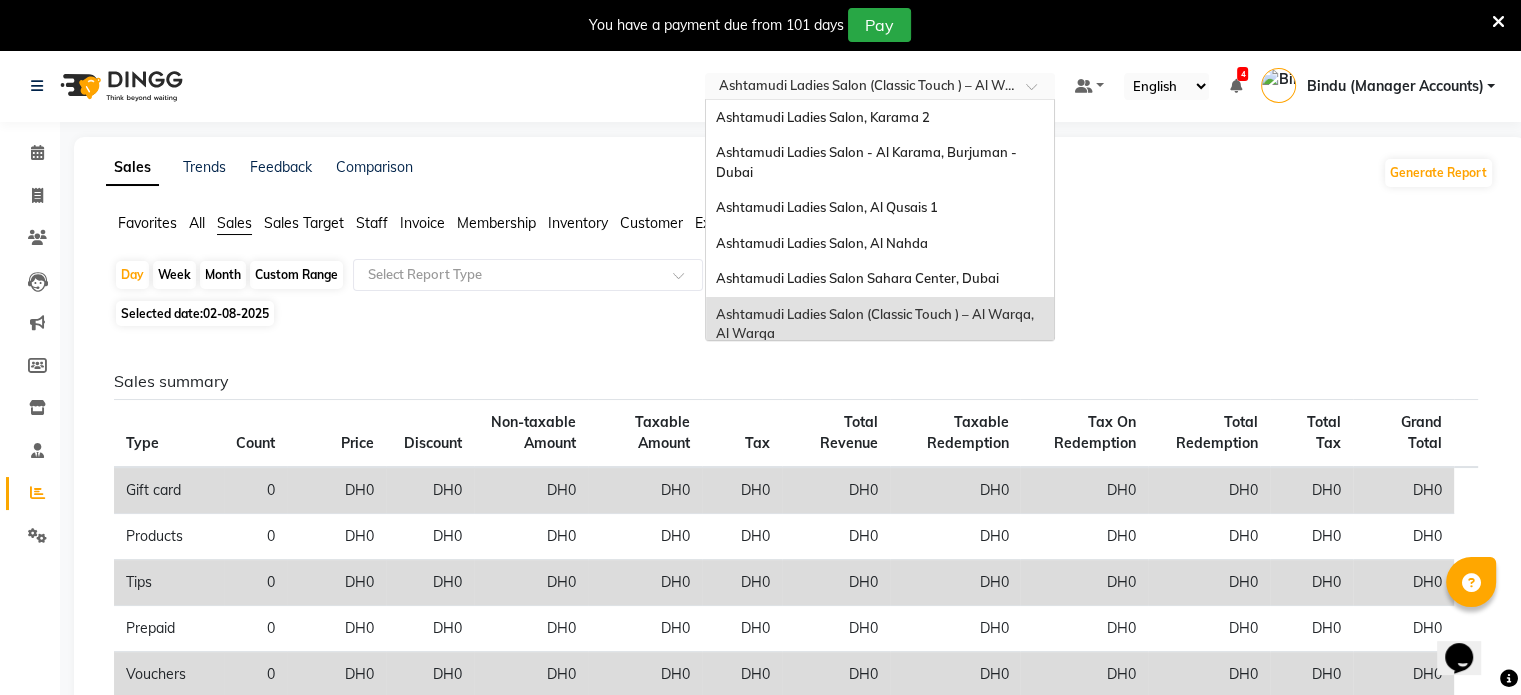 scroll, scrollTop: 12, scrollLeft: 0, axis: vertical 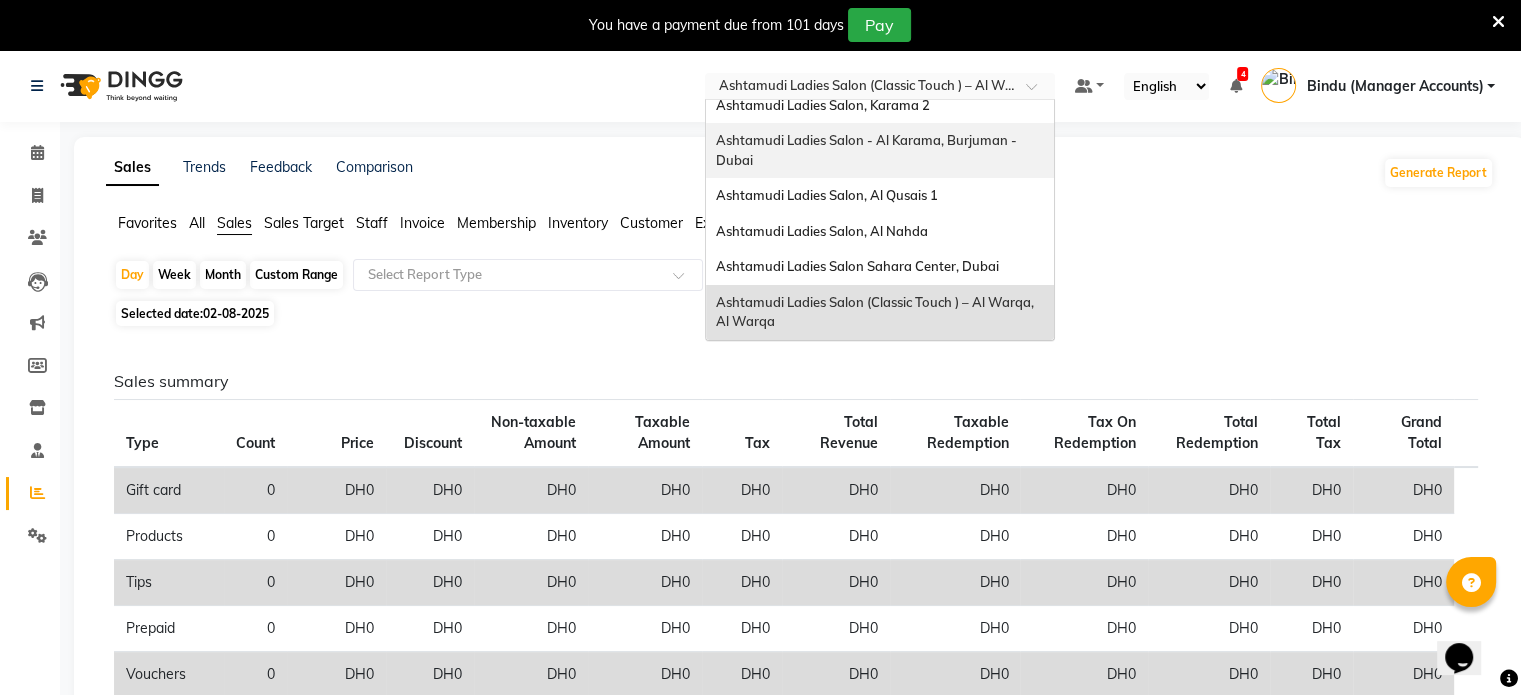 click on "Ashtamudi Ladies Salon - Al Karama, Burjuman -Dubai" at bounding box center [866, 150] 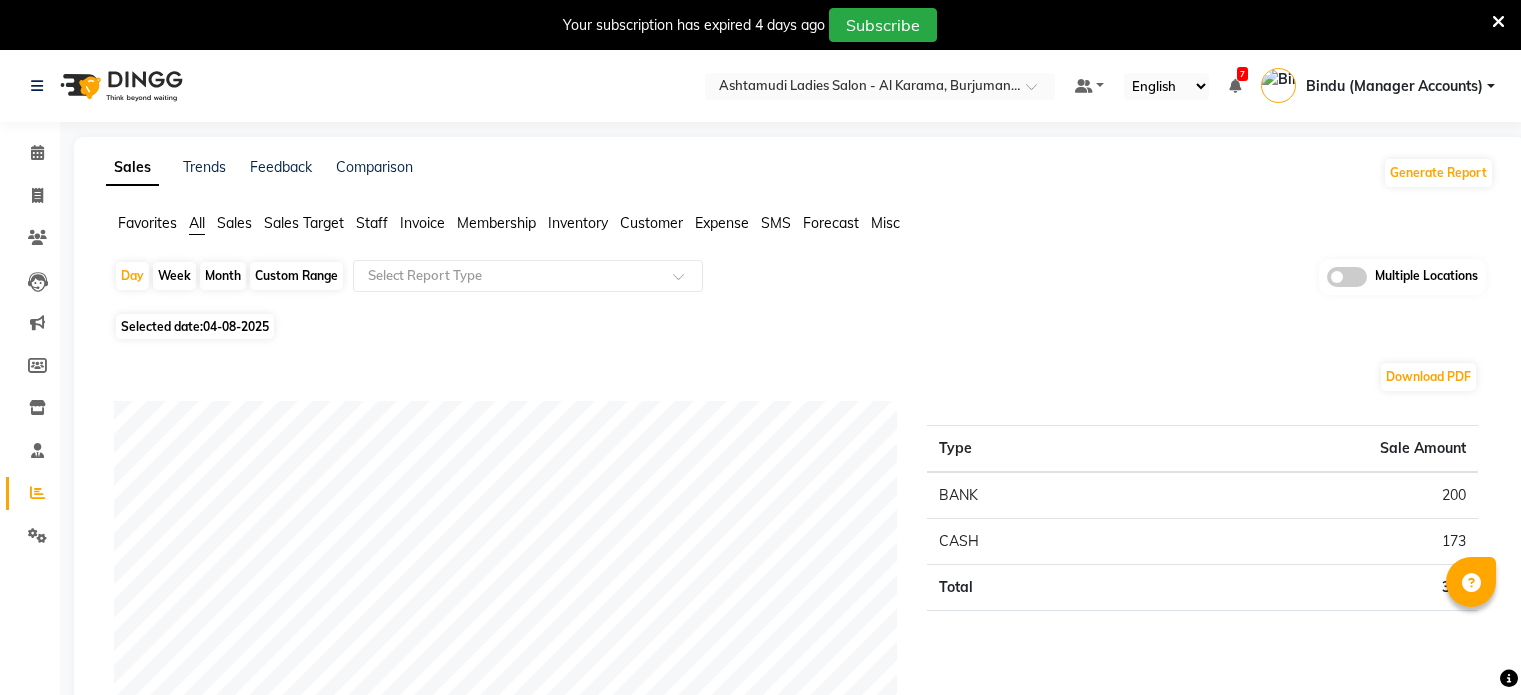 scroll, scrollTop: 0, scrollLeft: 0, axis: both 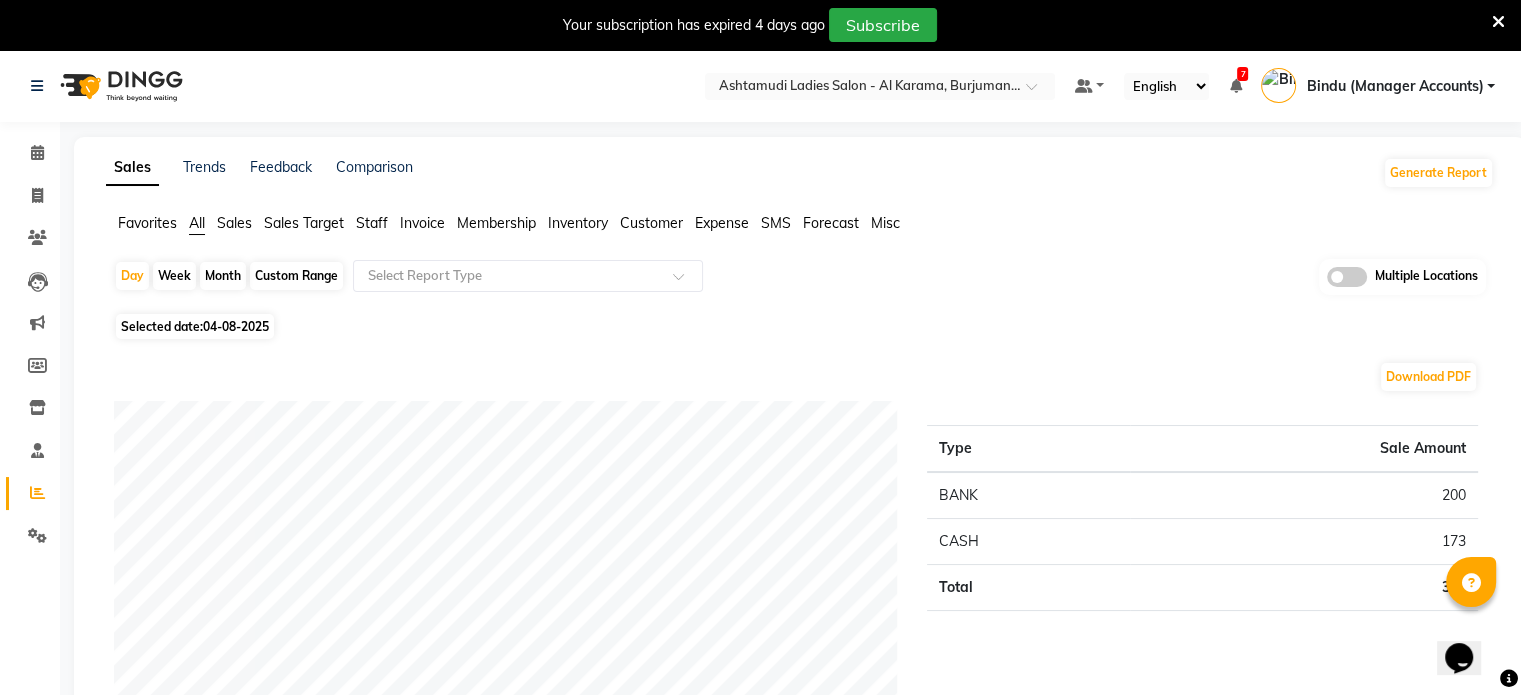 click on "04-08-2025" 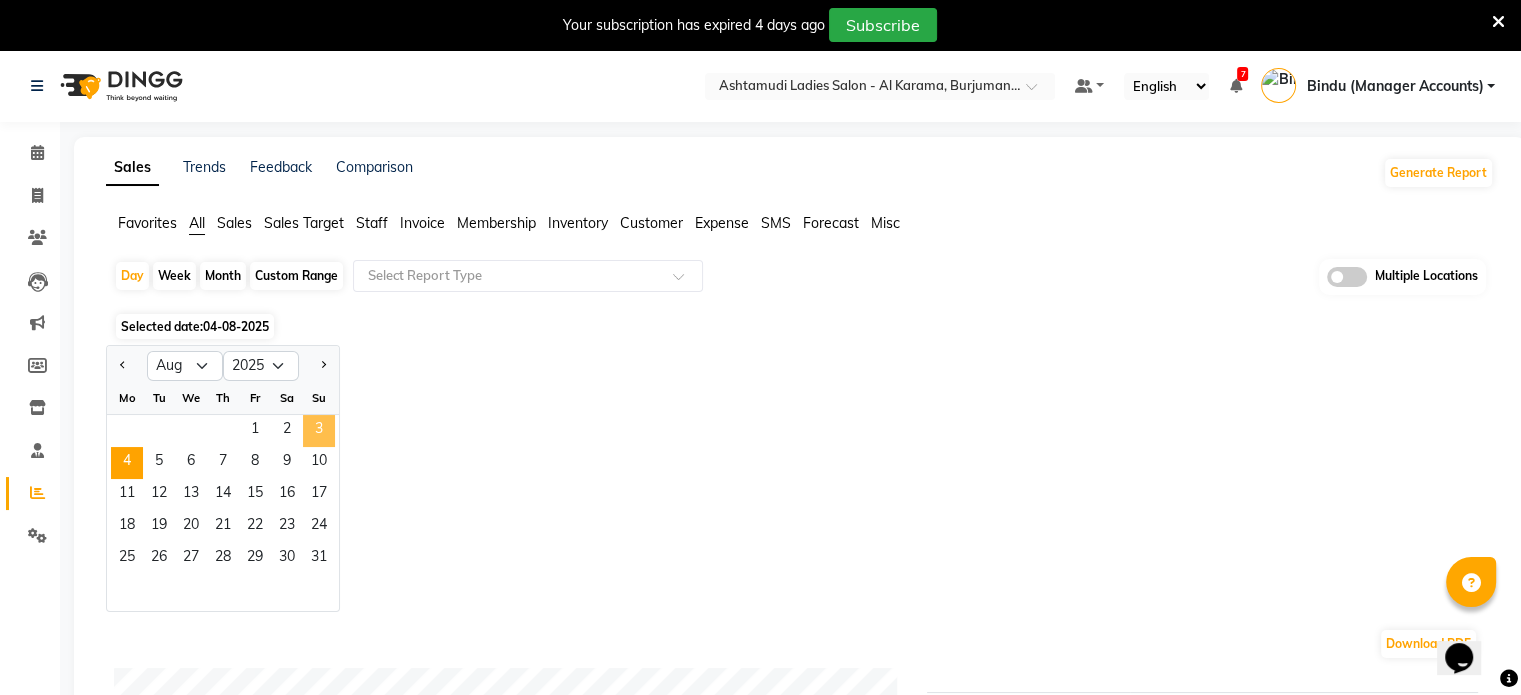 click on "3" 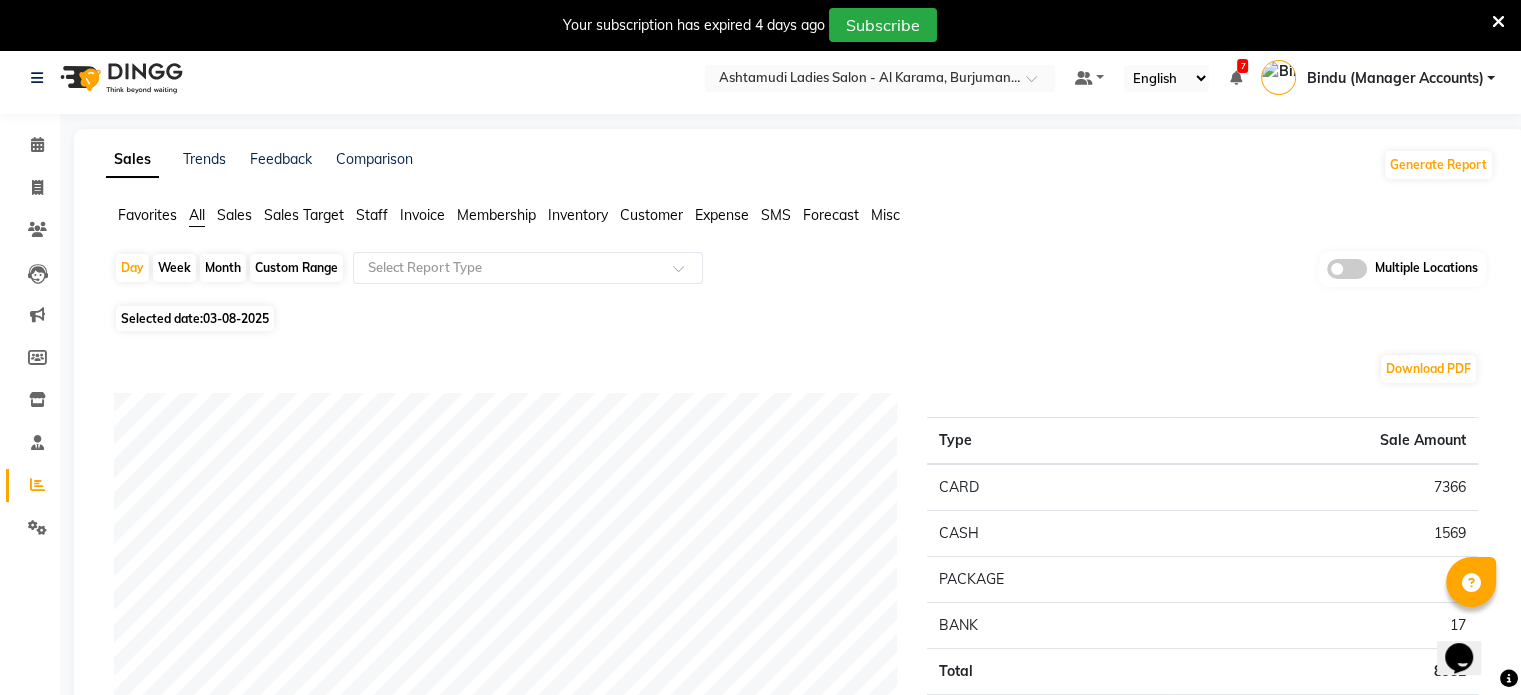 scroll, scrollTop: 0, scrollLeft: 0, axis: both 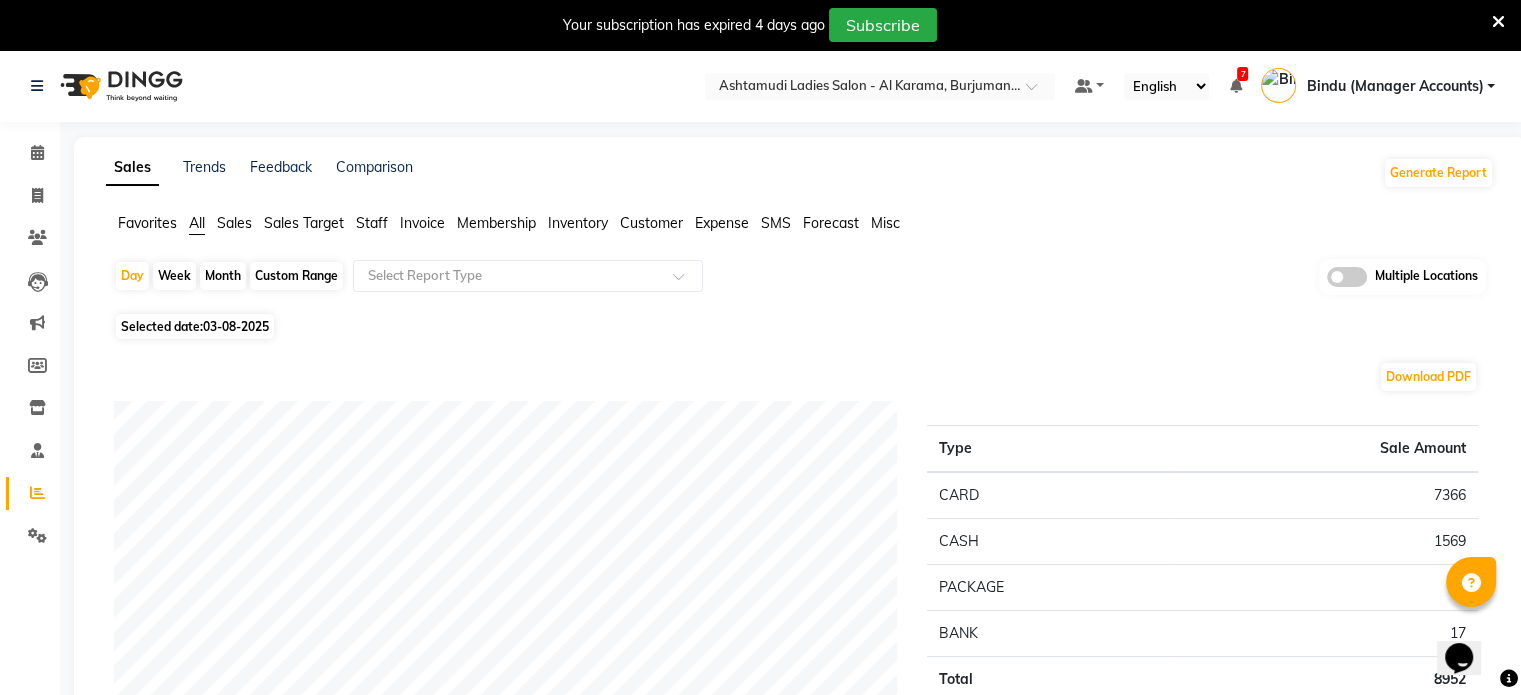 click on "Sales" 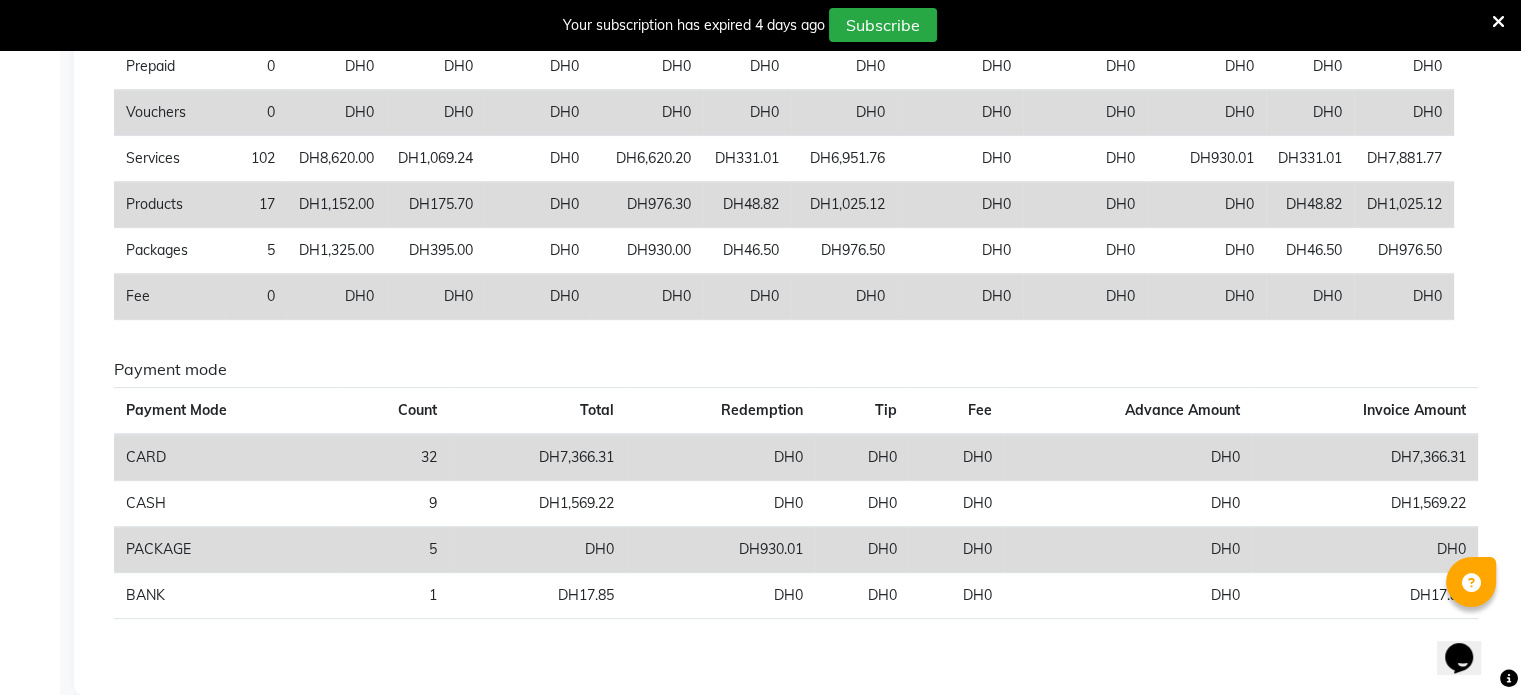 scroll, scrollTop: 610, scrollLeft: 0, axis: vertical 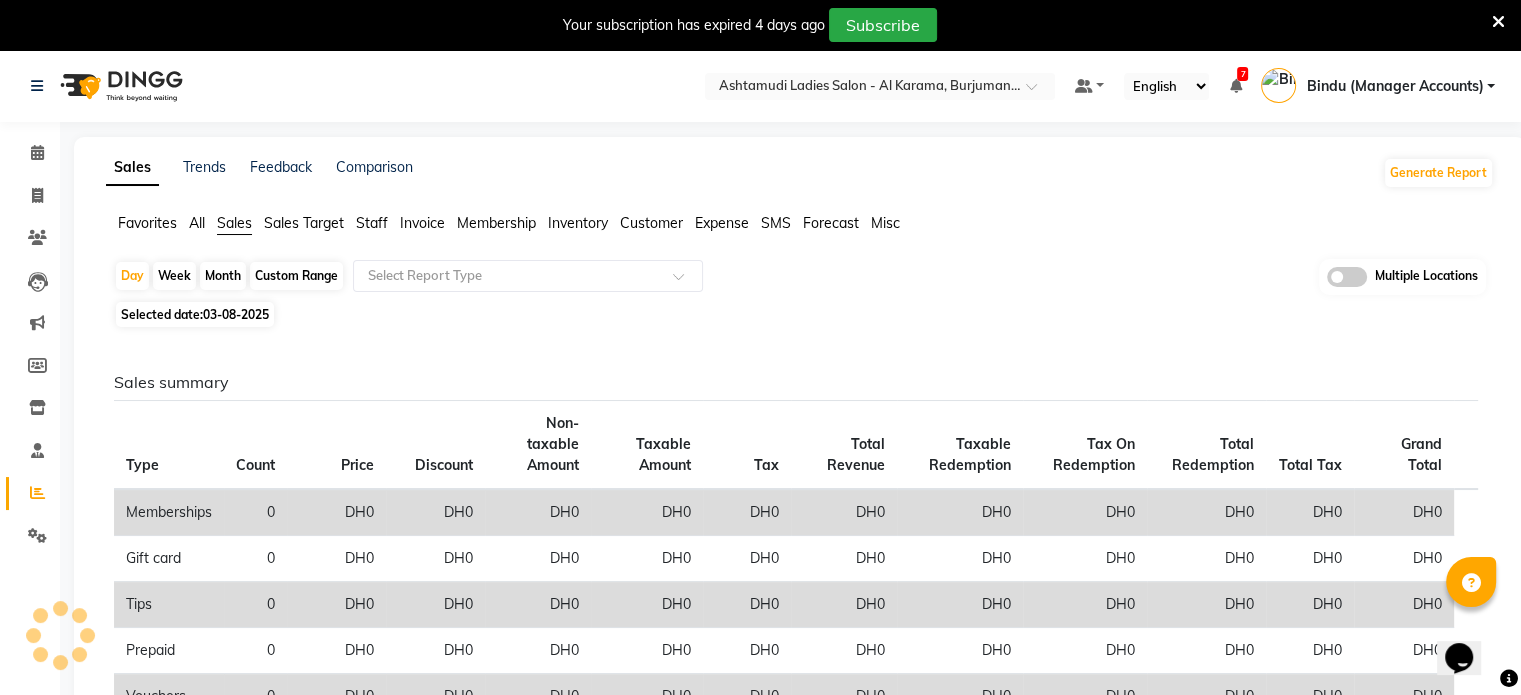 click on "03-08-2025" 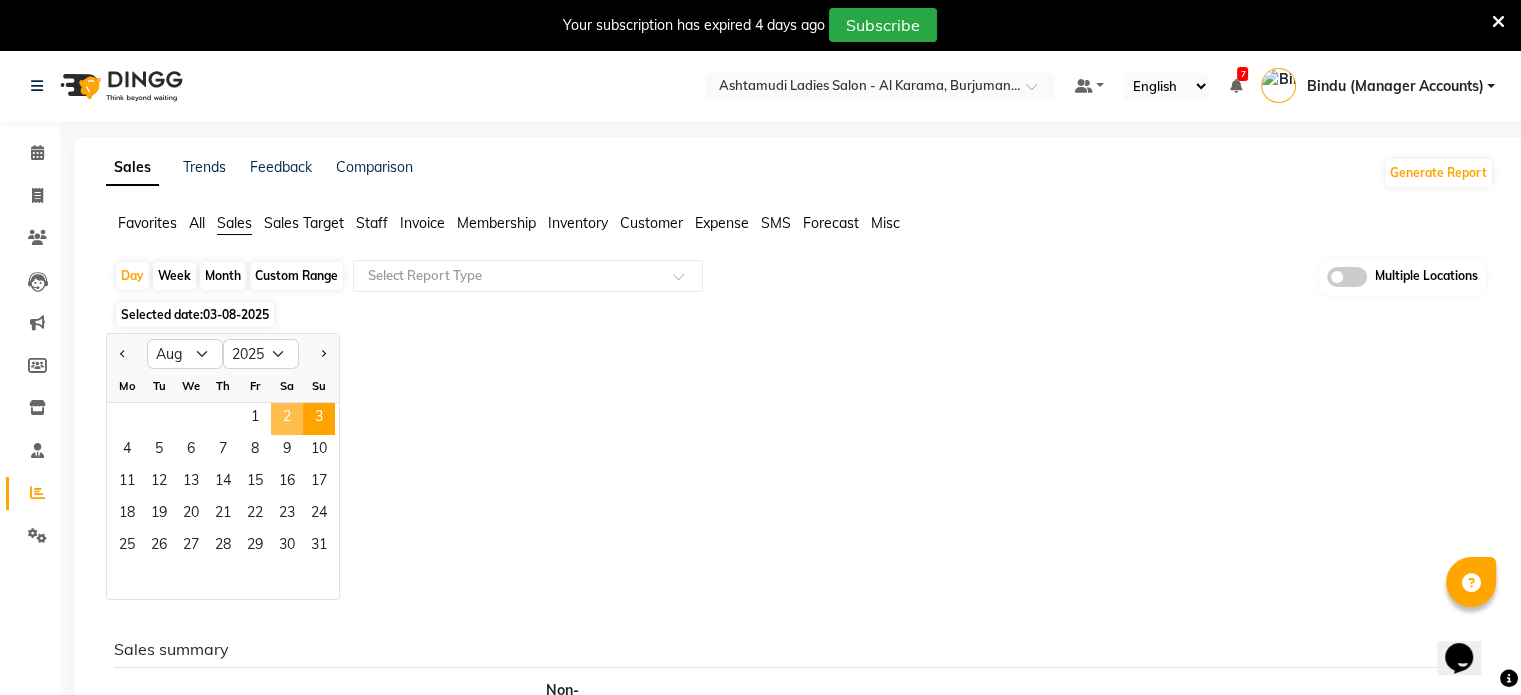 click on "2" 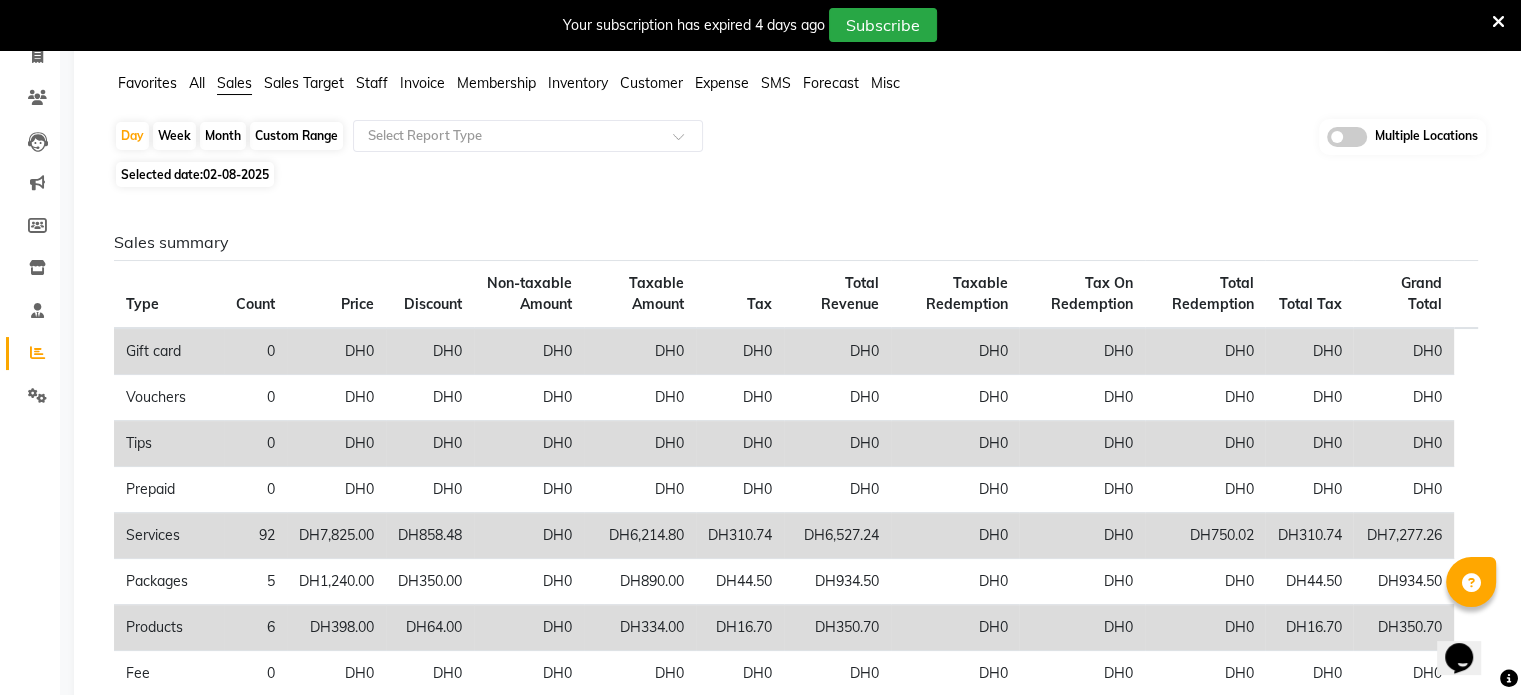 scroll, scrollTop: 0, scrollLeft: 0, axis: both 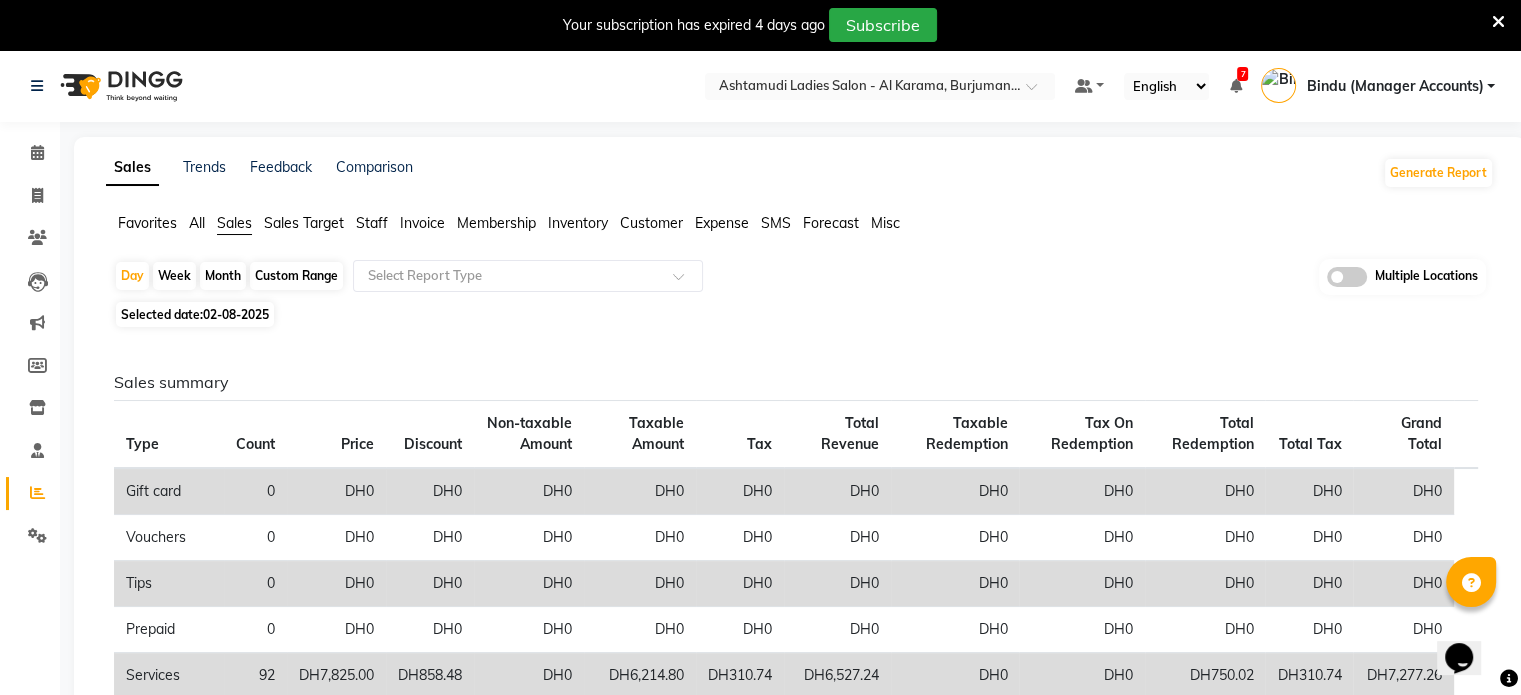 click on "Select Location × Ashtamudi Ladies Salon - Al Karama, Burjuman -Dubai Default Panel My Panel English ENGLISH Español العربية मराठी हिंदी ગુજરાતી தமிழ் 中文 7 Notifications nothing to show Bindu (Manager Accounts) Manage Profile Change Password Sign out  Version:3.16.0" 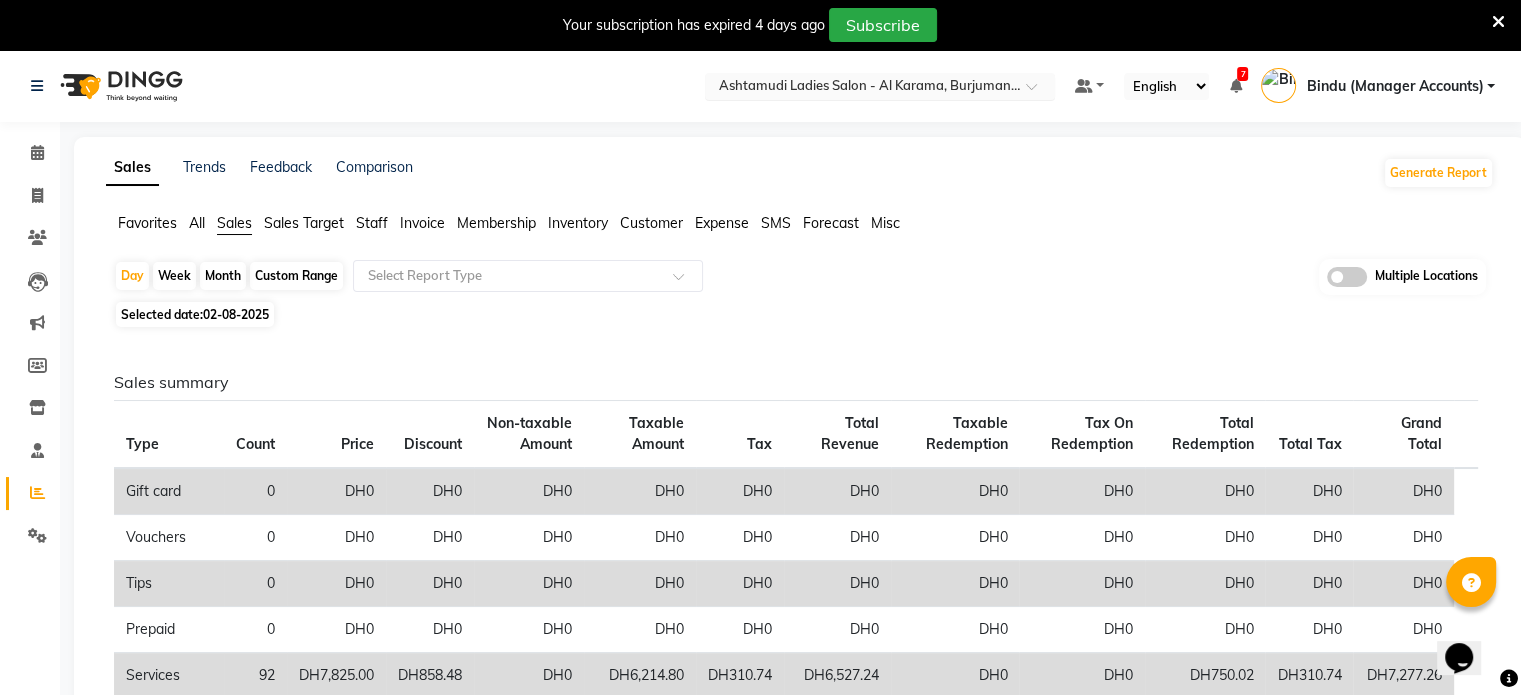 click at bounding box center [880, 88] 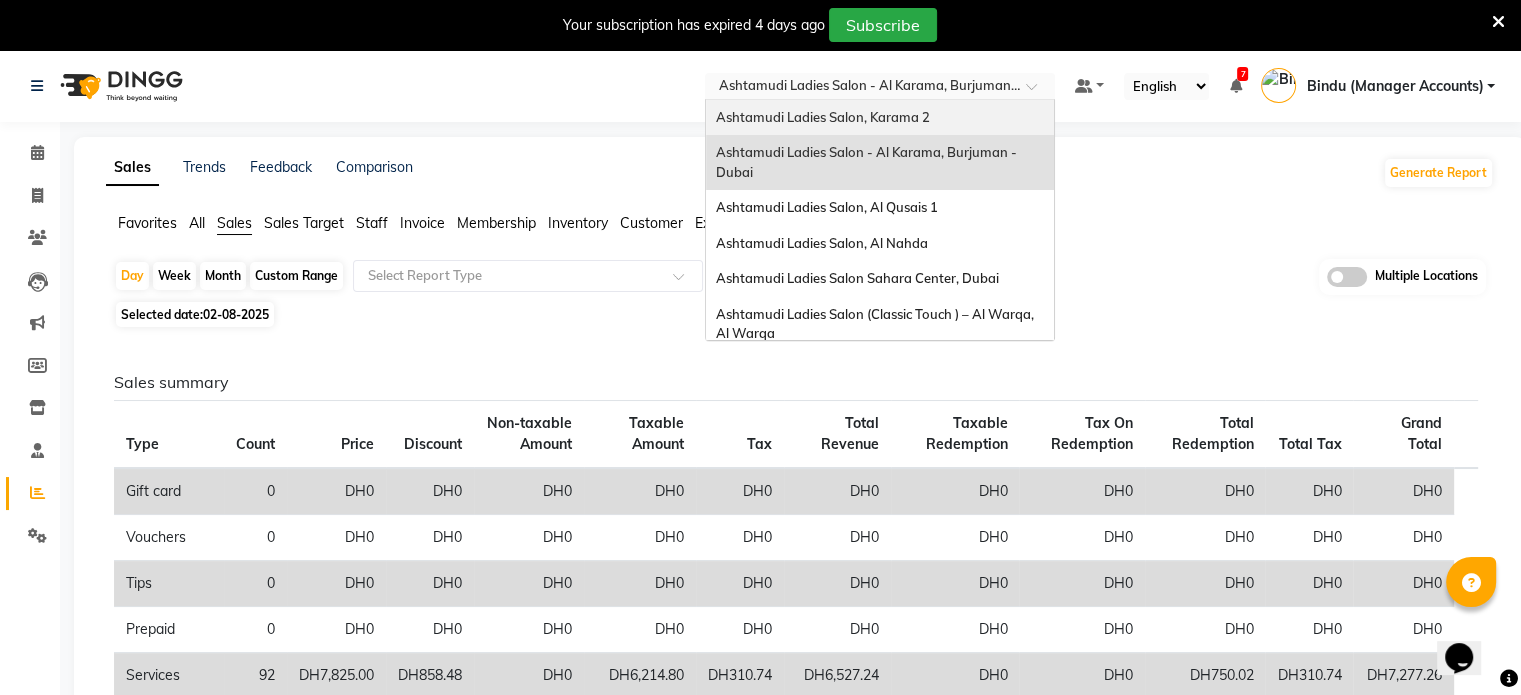 click on "Ashtamudi Ladies Salon, Karama 2" at bounding box center (823, 117) 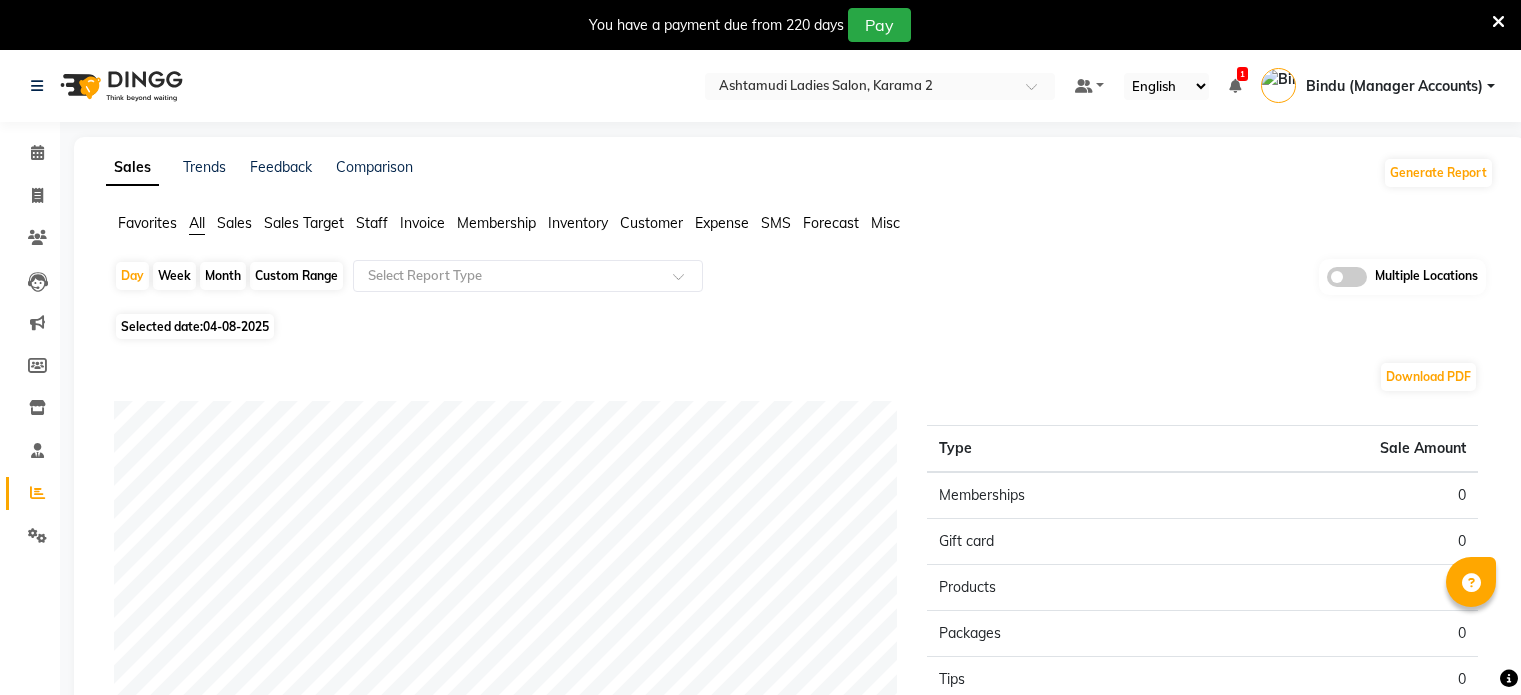scroll, scrollTop: 0, scrollLeft: 0, axis: both 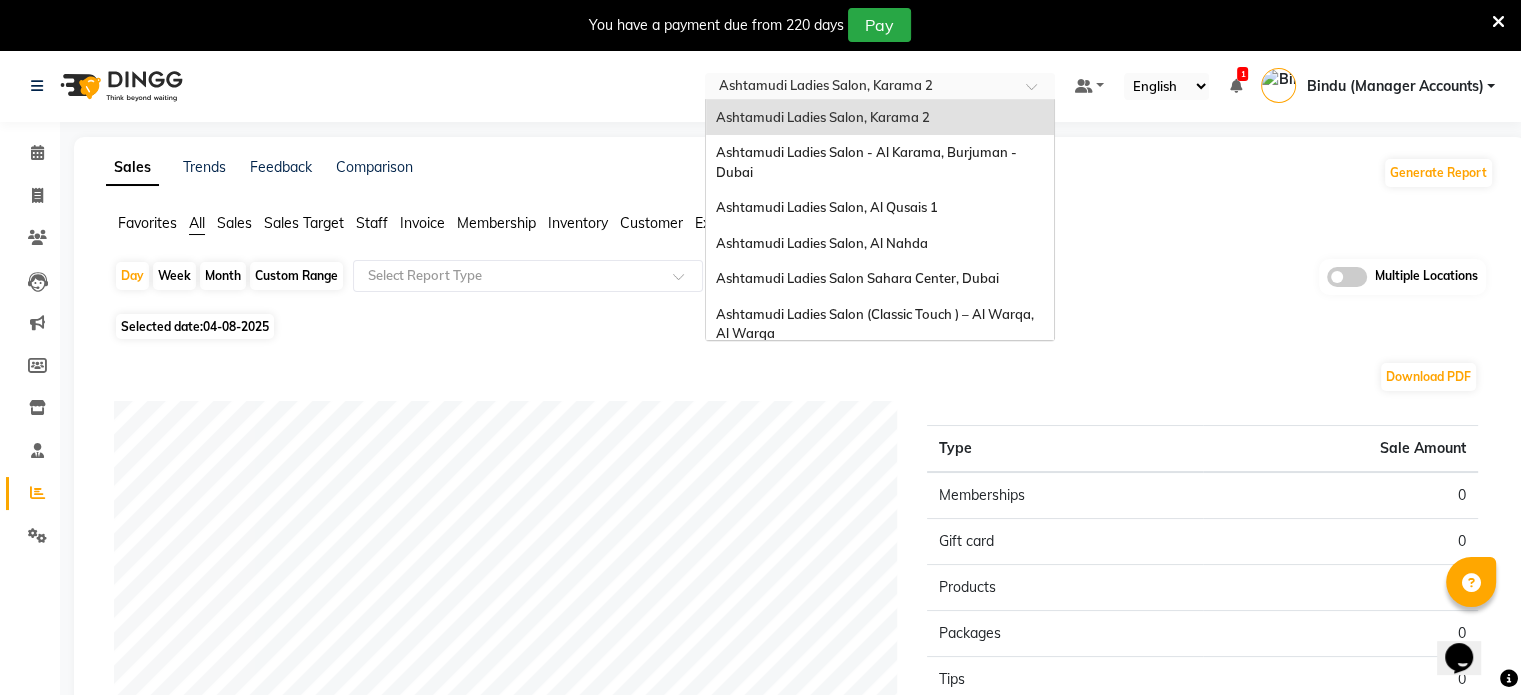 click at bounding box center [860, 88] 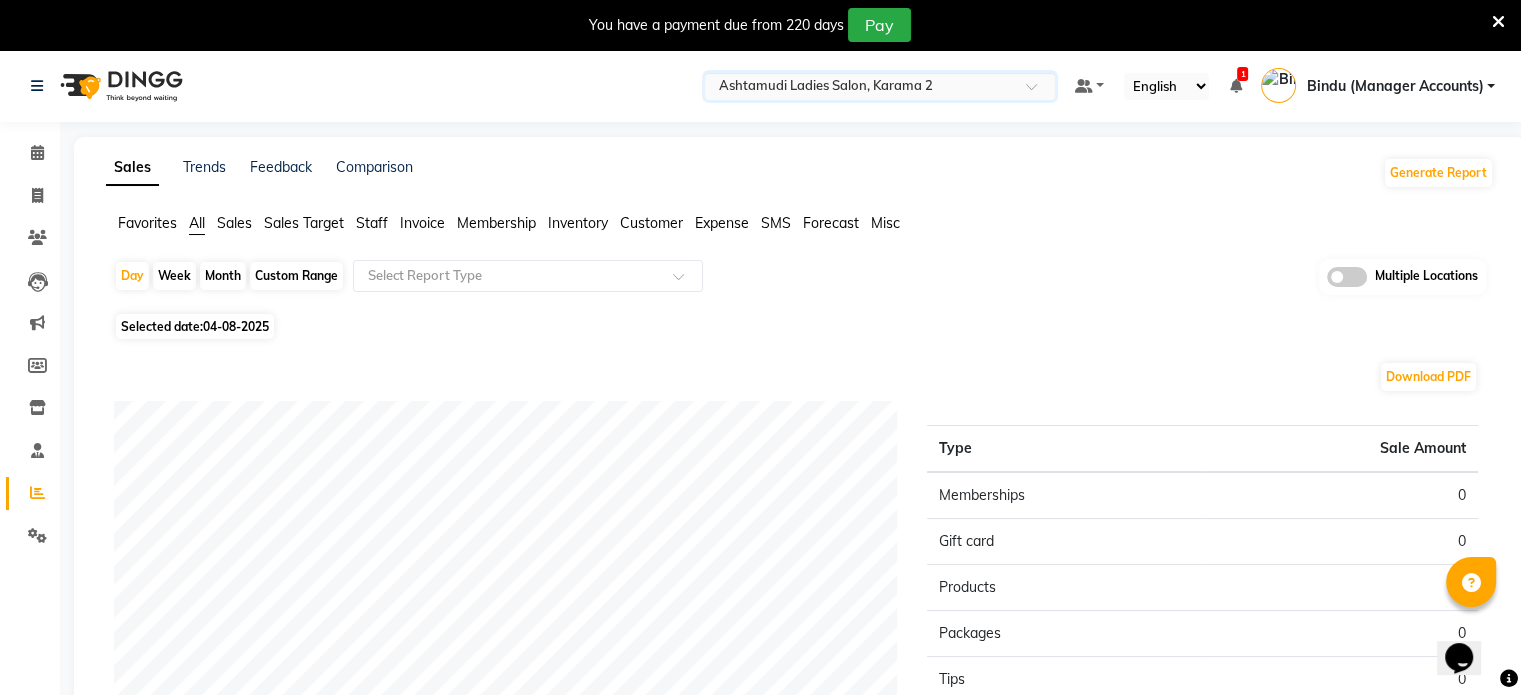 click on "Sales" 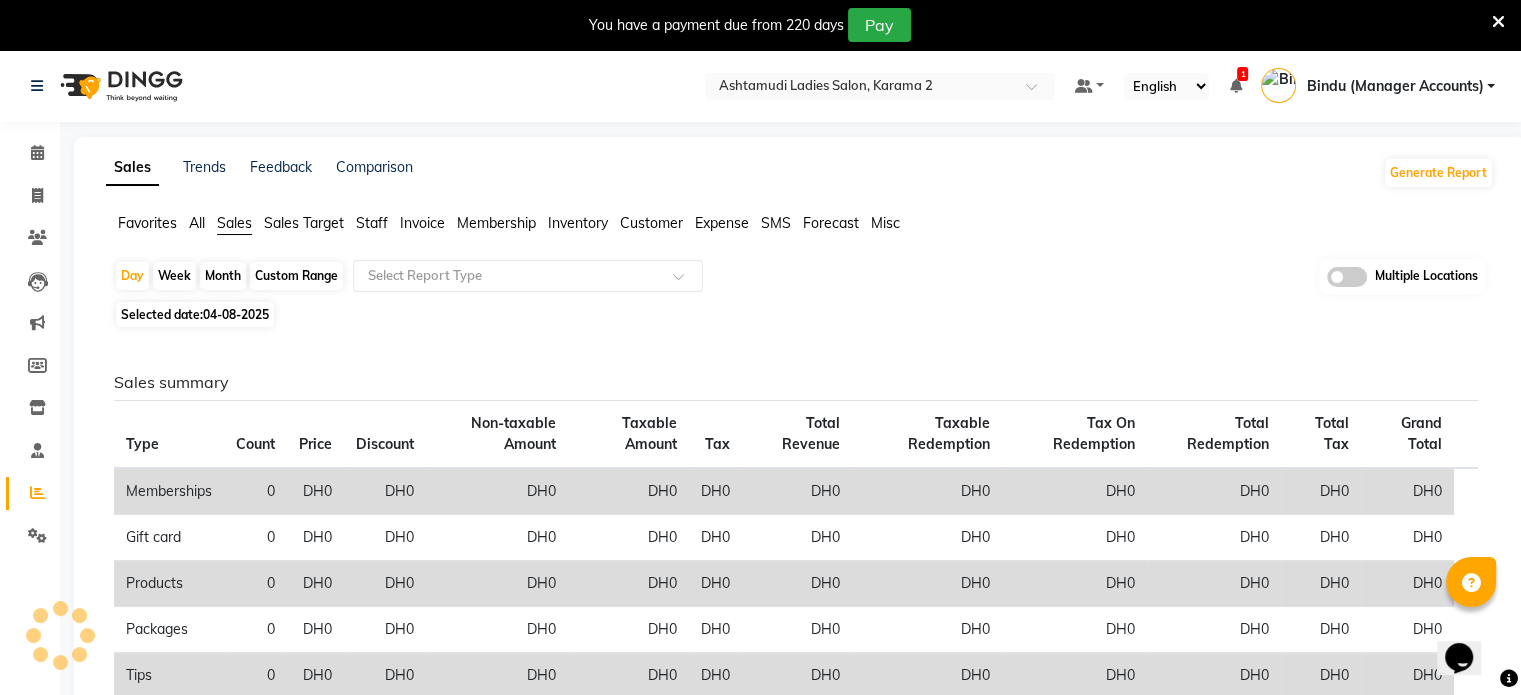 click on "04-08-2025" 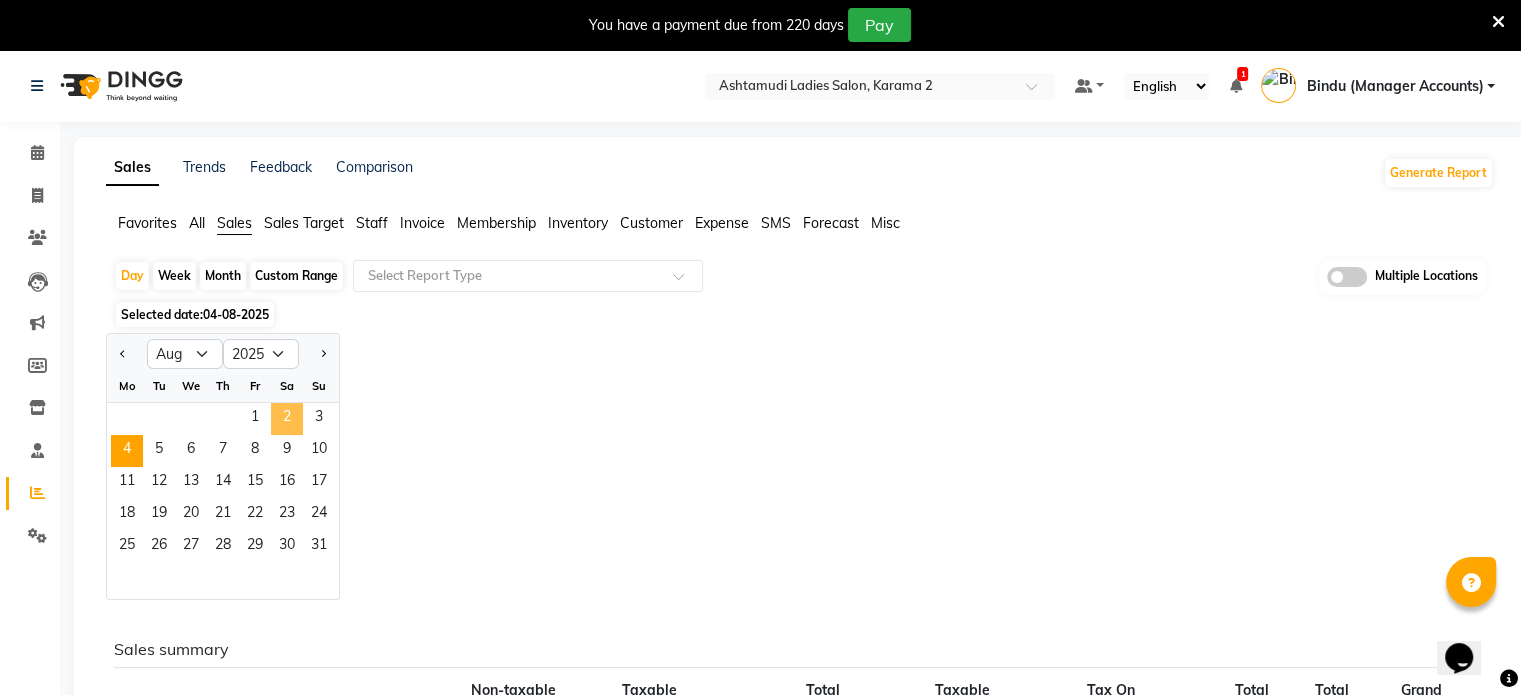 click on "2" 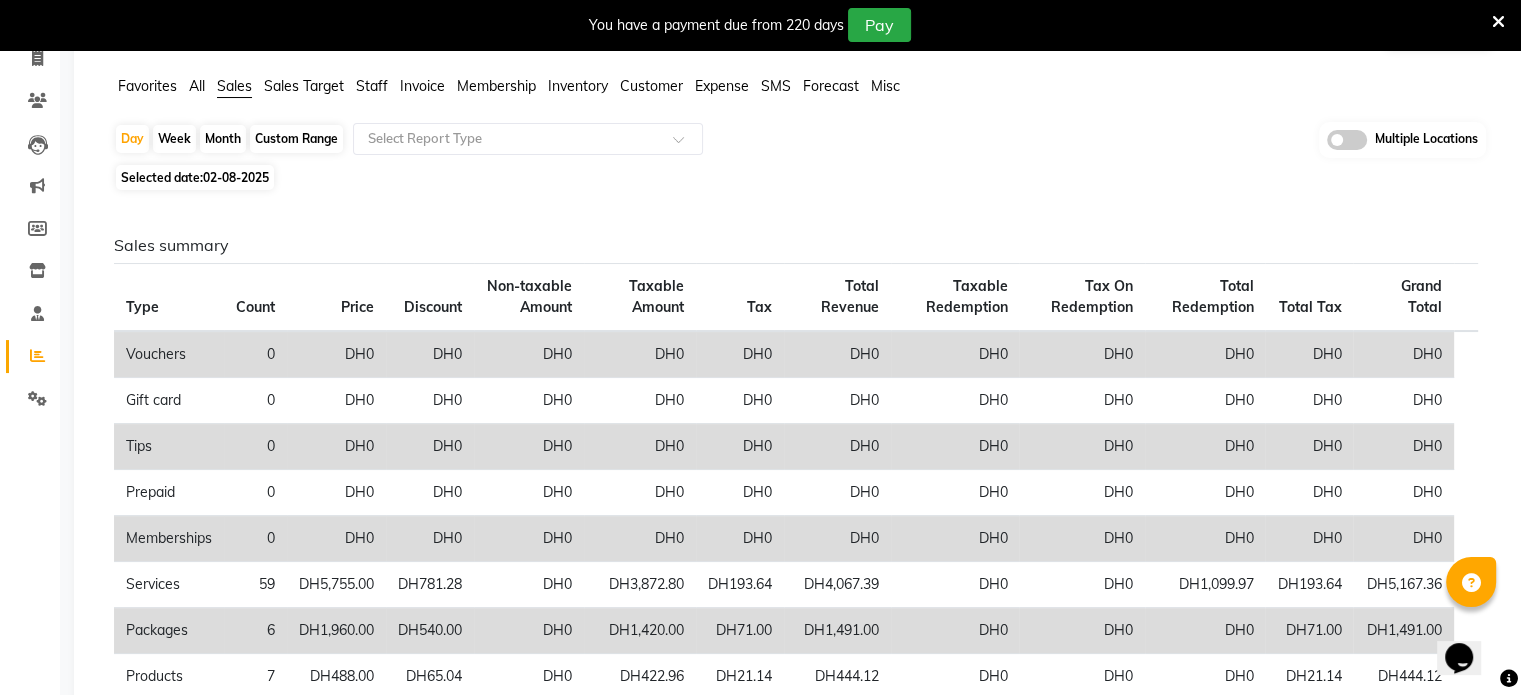 scroll, scrollTop: 0, scrollLeft: 0, axis: both 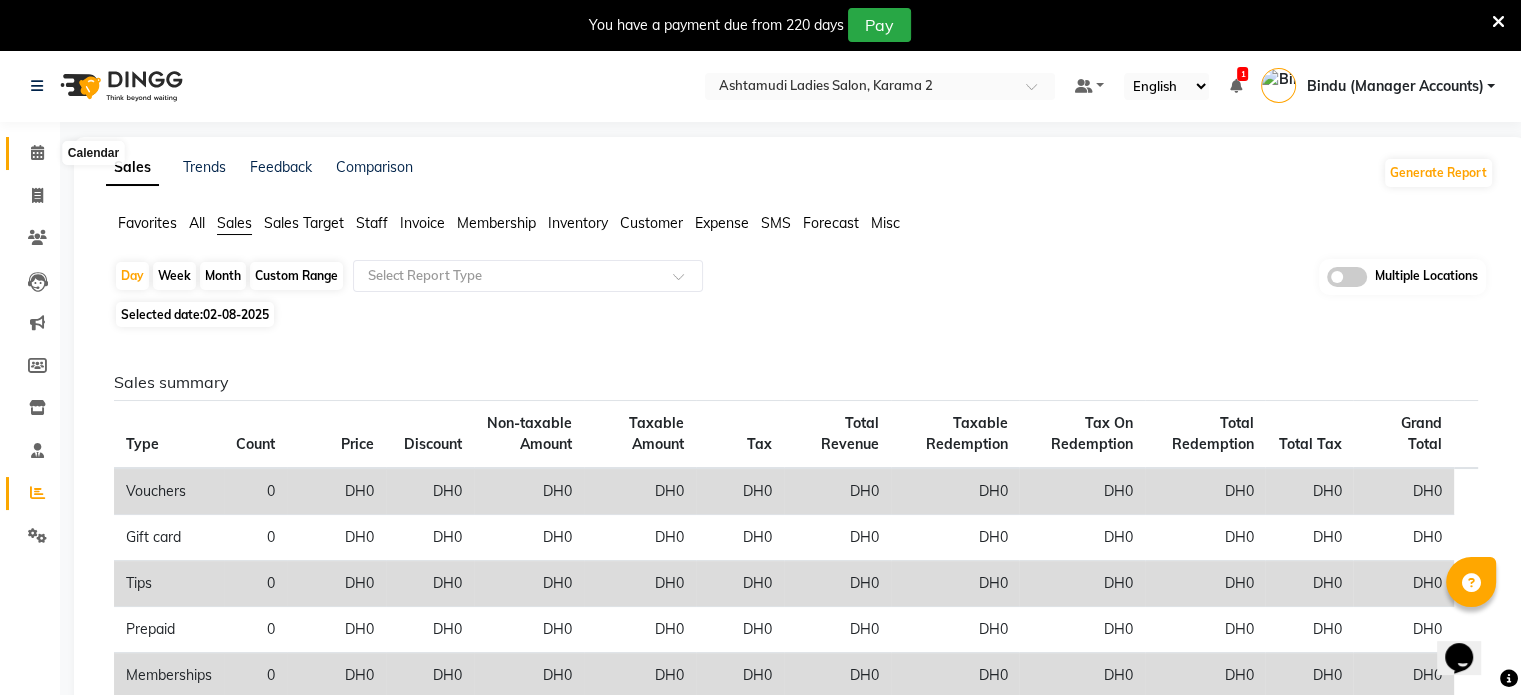 click 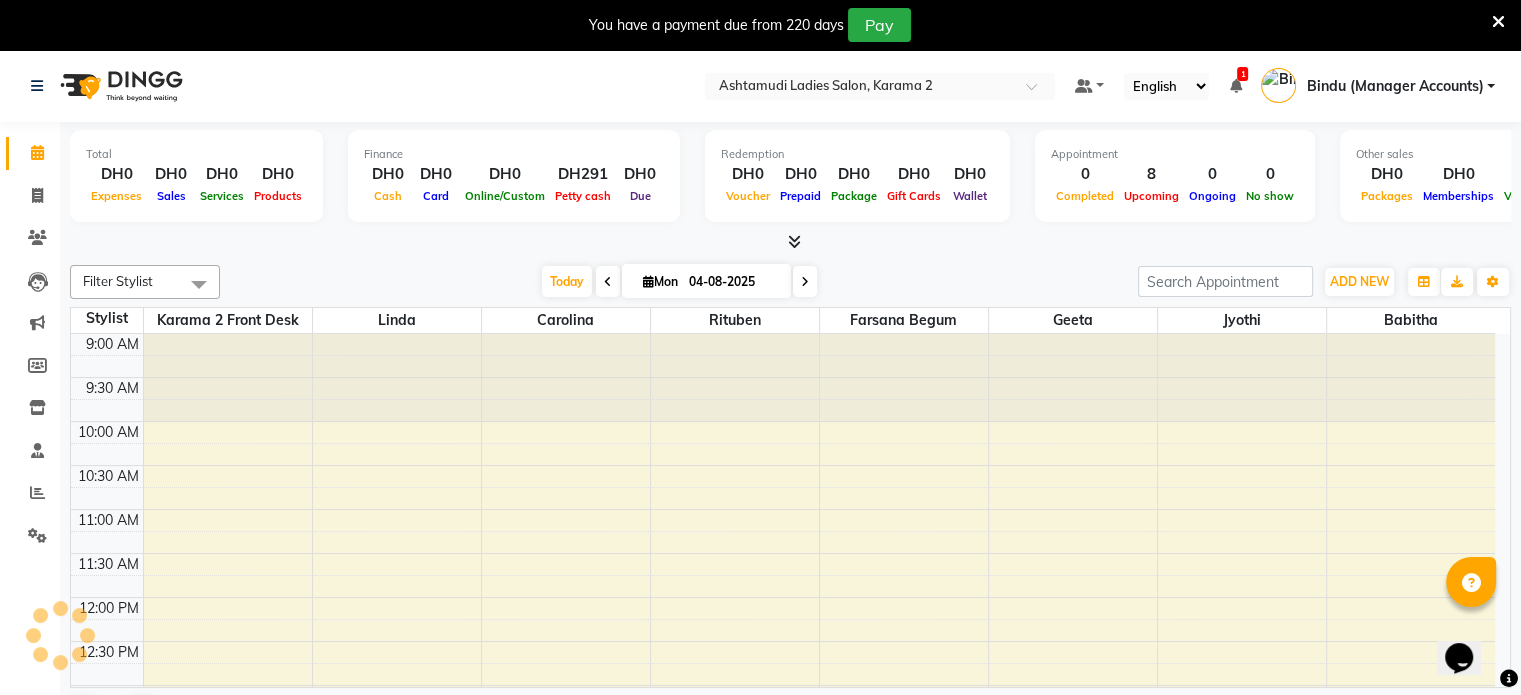 scroll, scrollTop: 0, scrollLeft: 0, axis: both 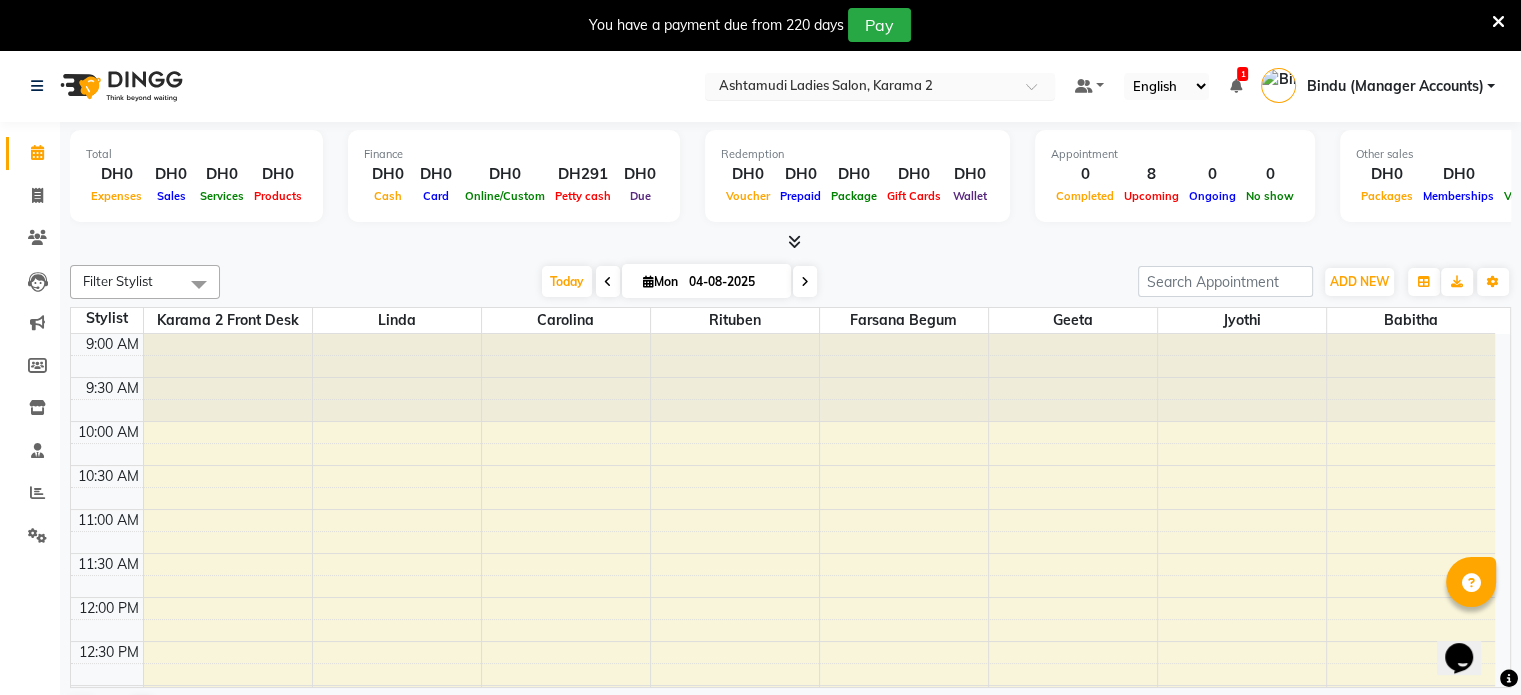 click at bounding box center [860, 88] 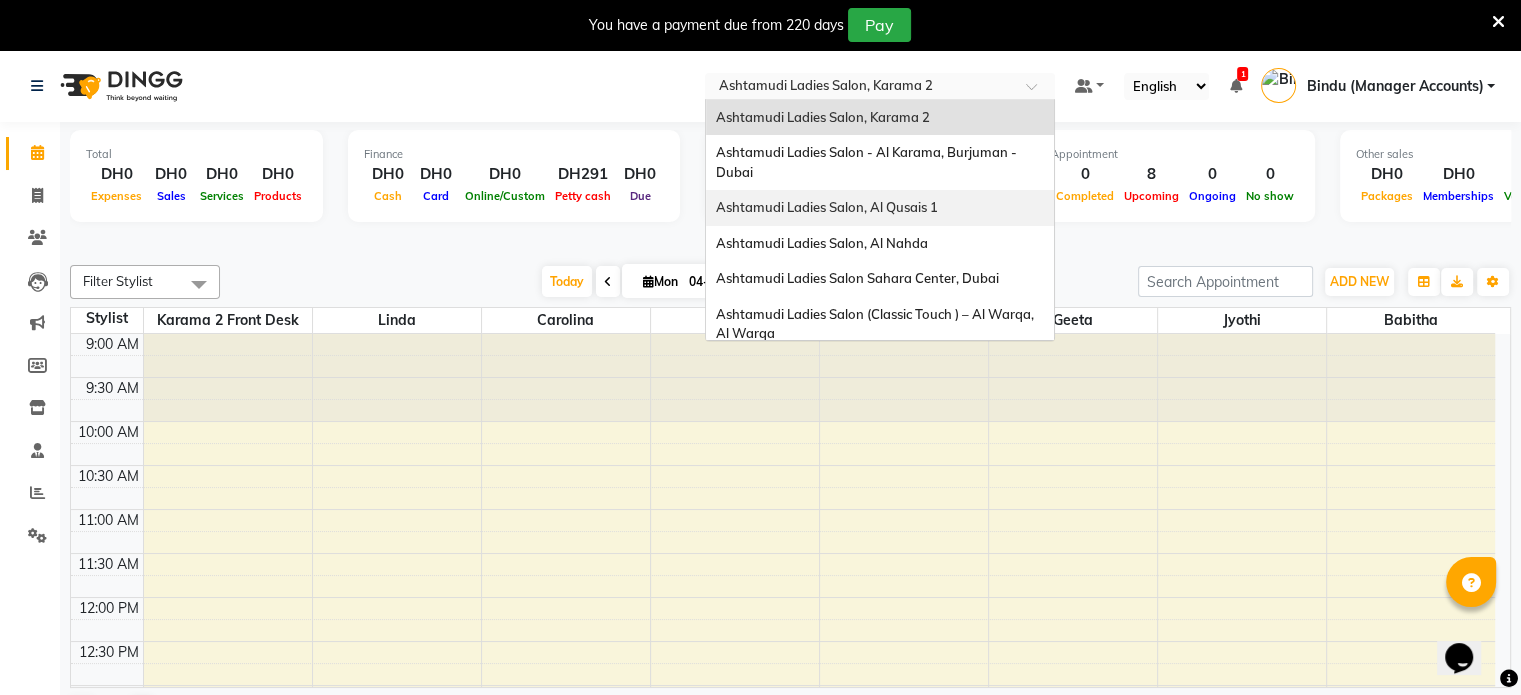 click on "Ashtamudi Ladies Salon, Al Qusais 1" at bounding box center [827, 207] 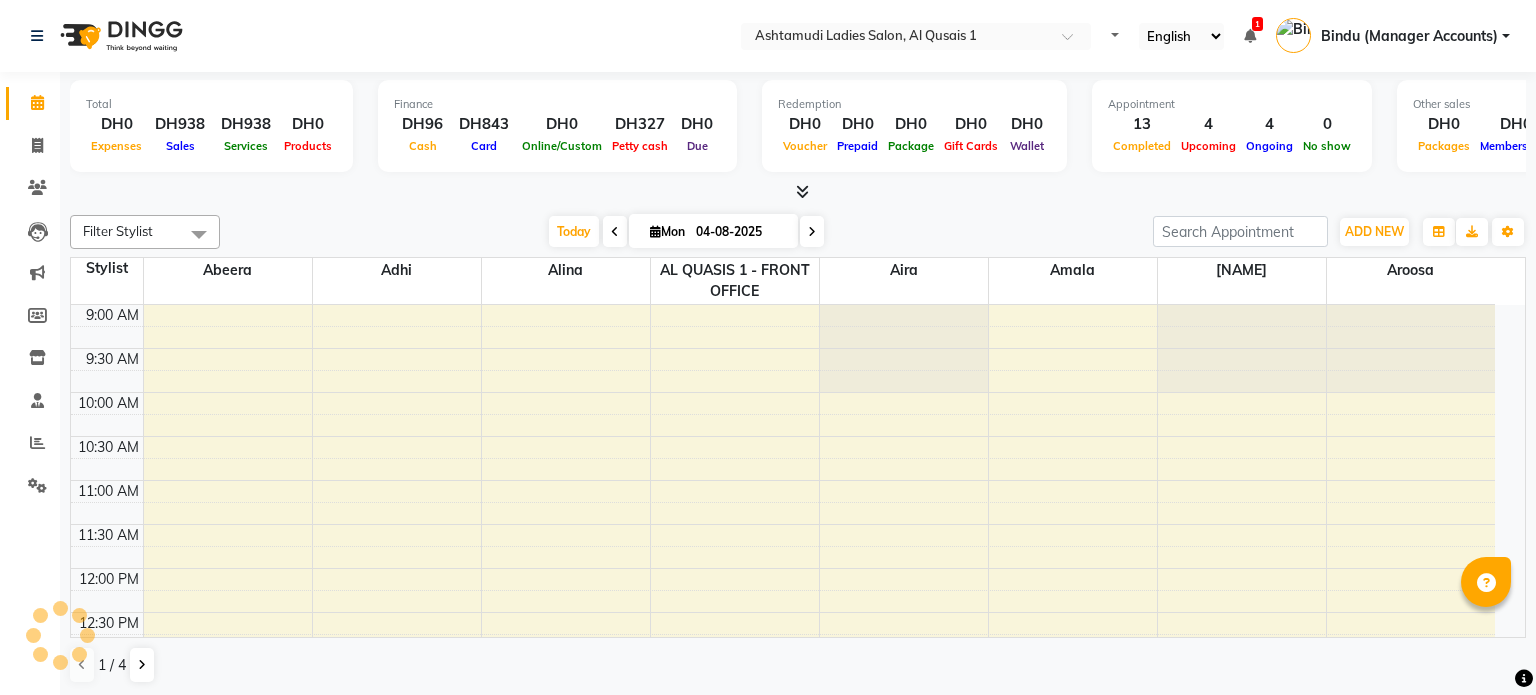 scroll, scrollTop: 0, scrollLeft: 0, axis: both 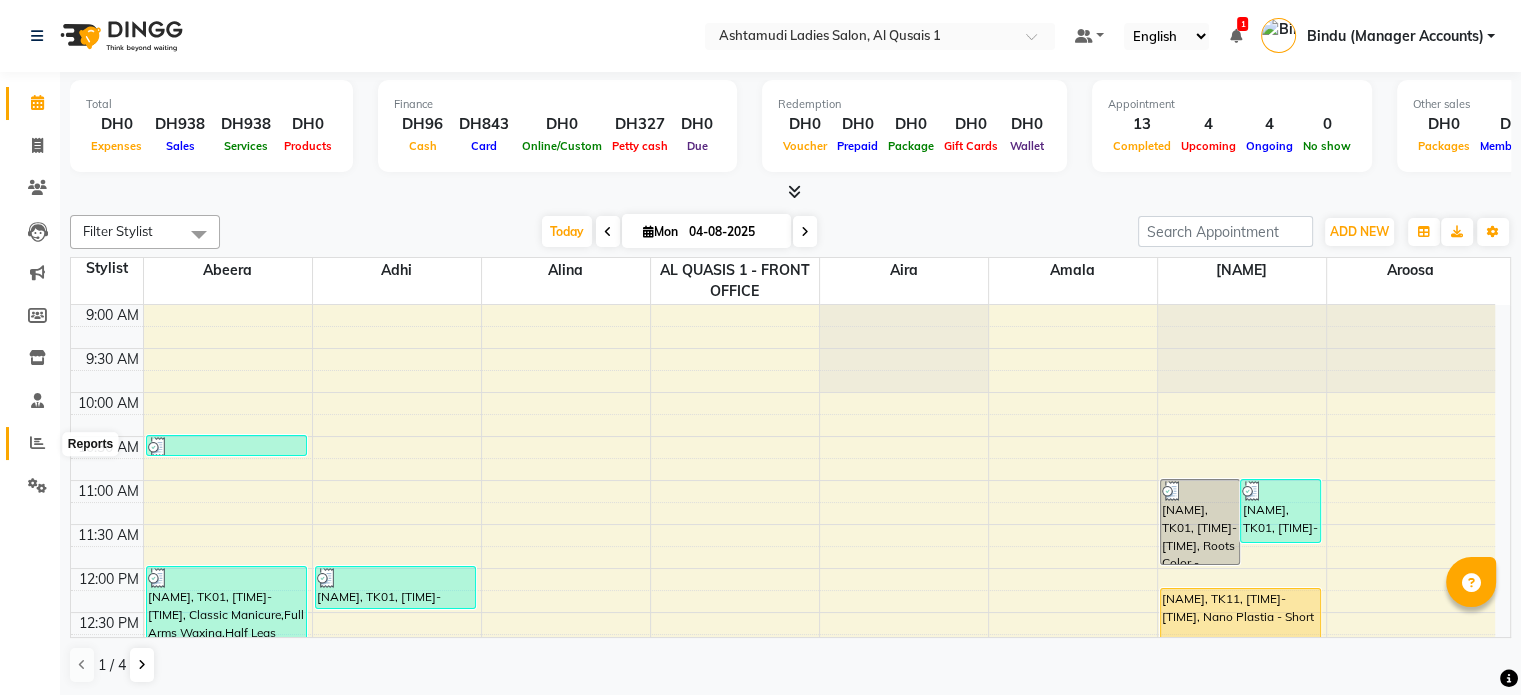 click 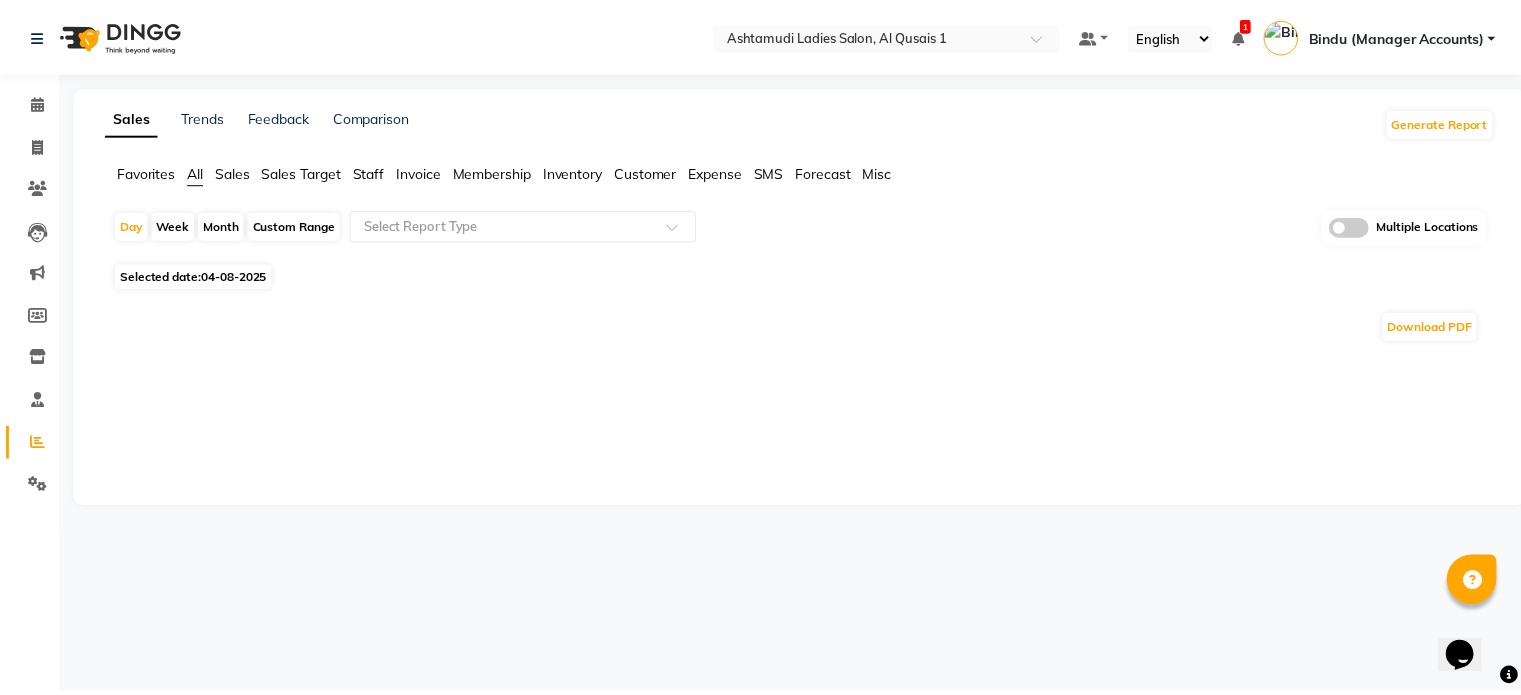 scroll, scrollTop: 0, scrollLeft: 0, axis: both 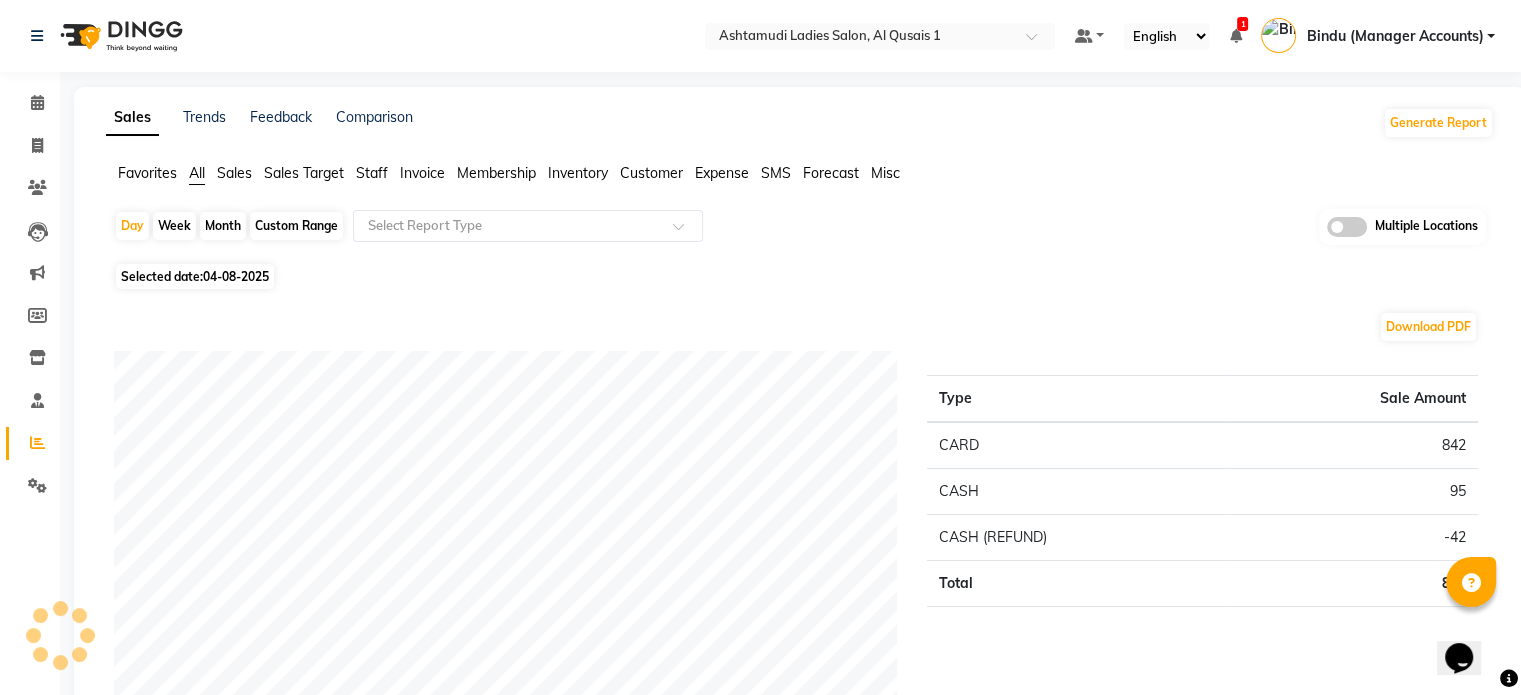 click on "Sales" 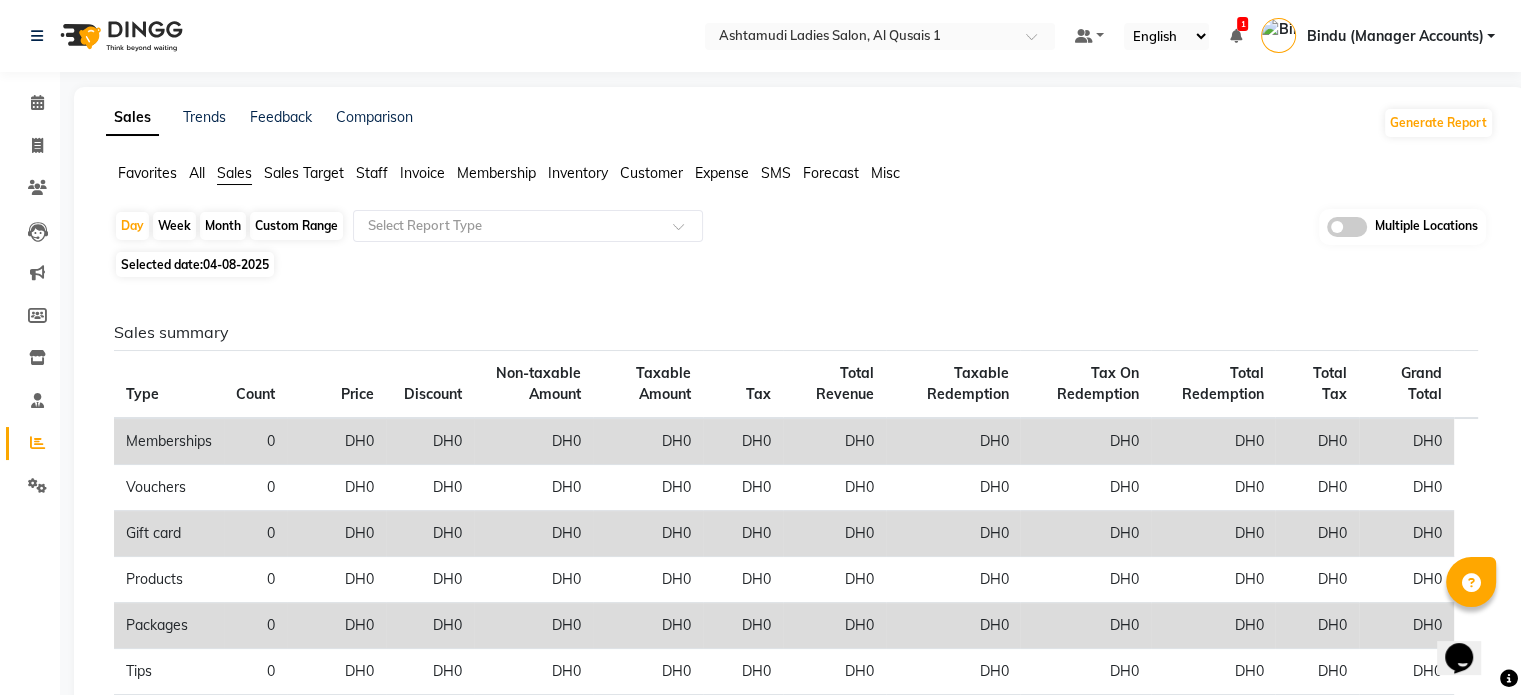 click on "04-08-2025" 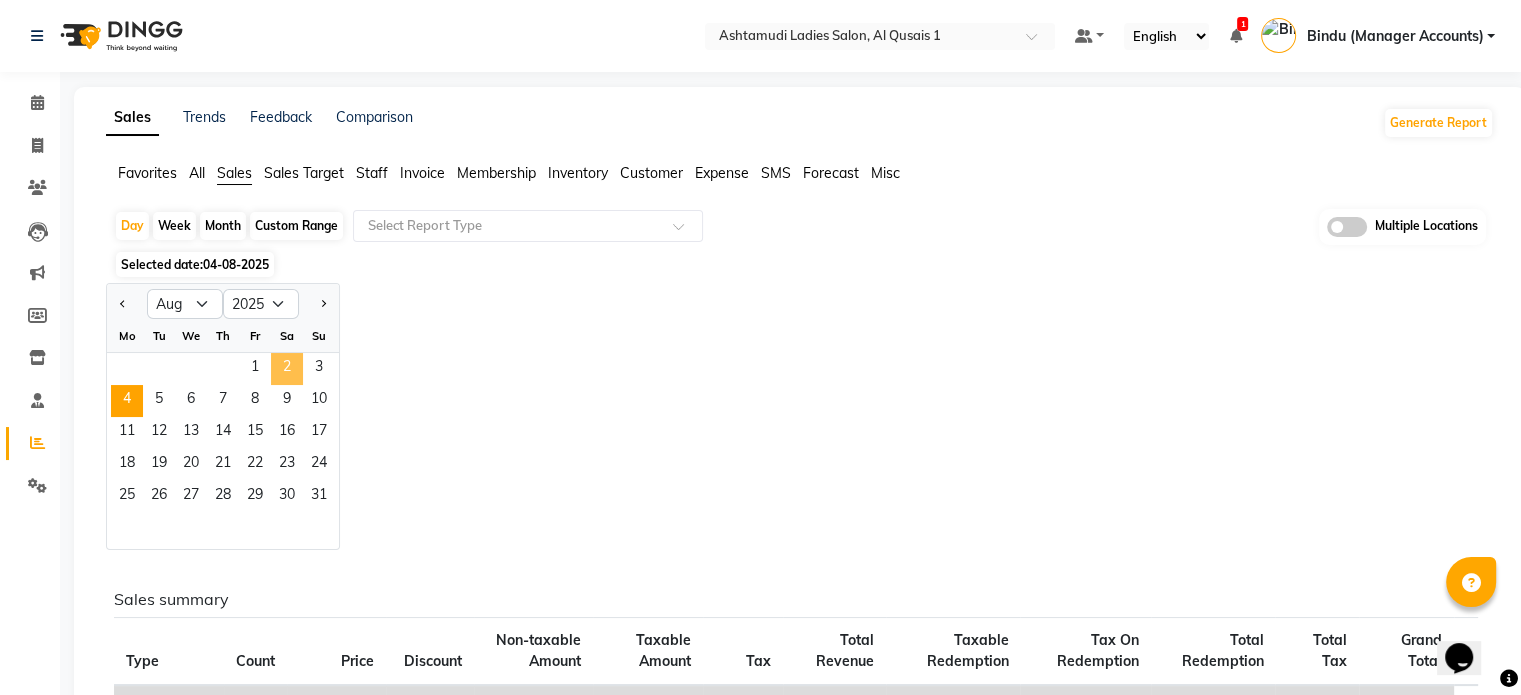 click on "2" 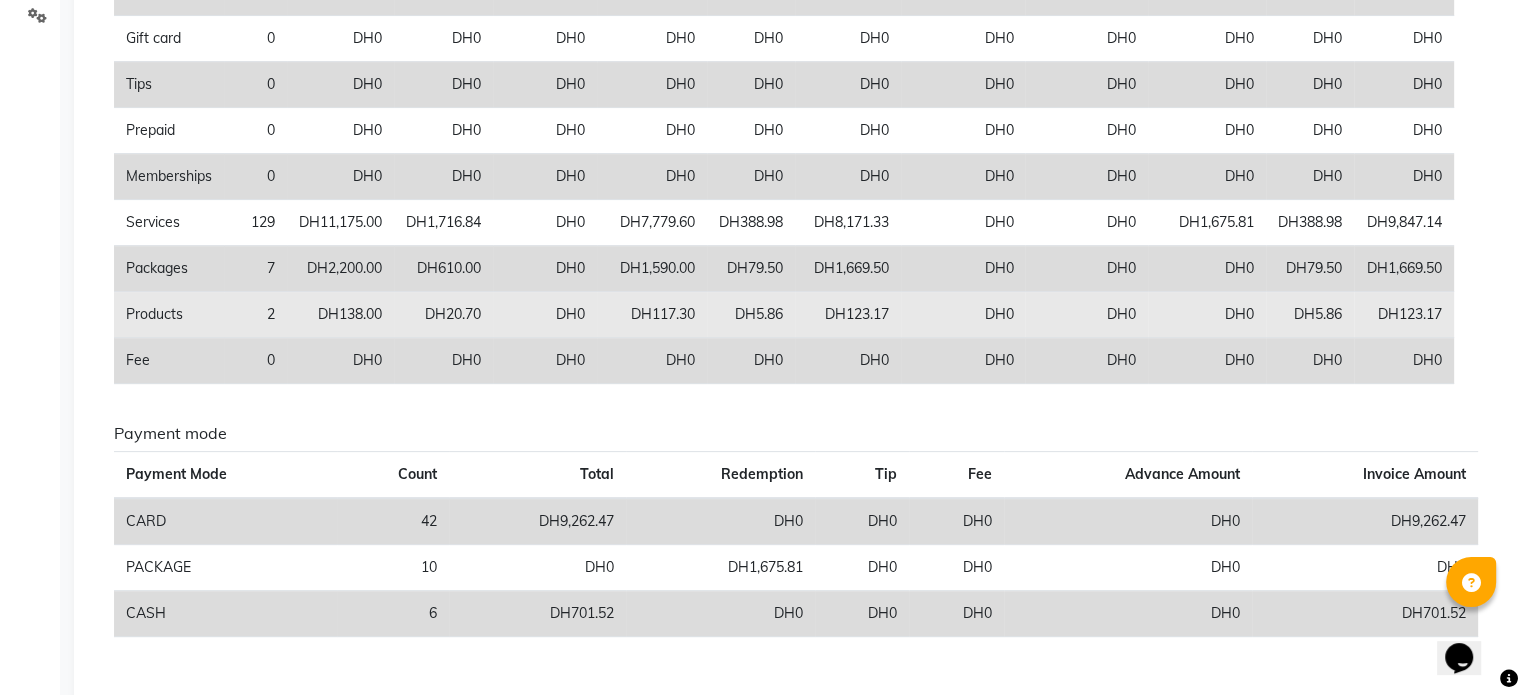scroll, scrollTop: 514, scrollLeft: 0, axis: vertical 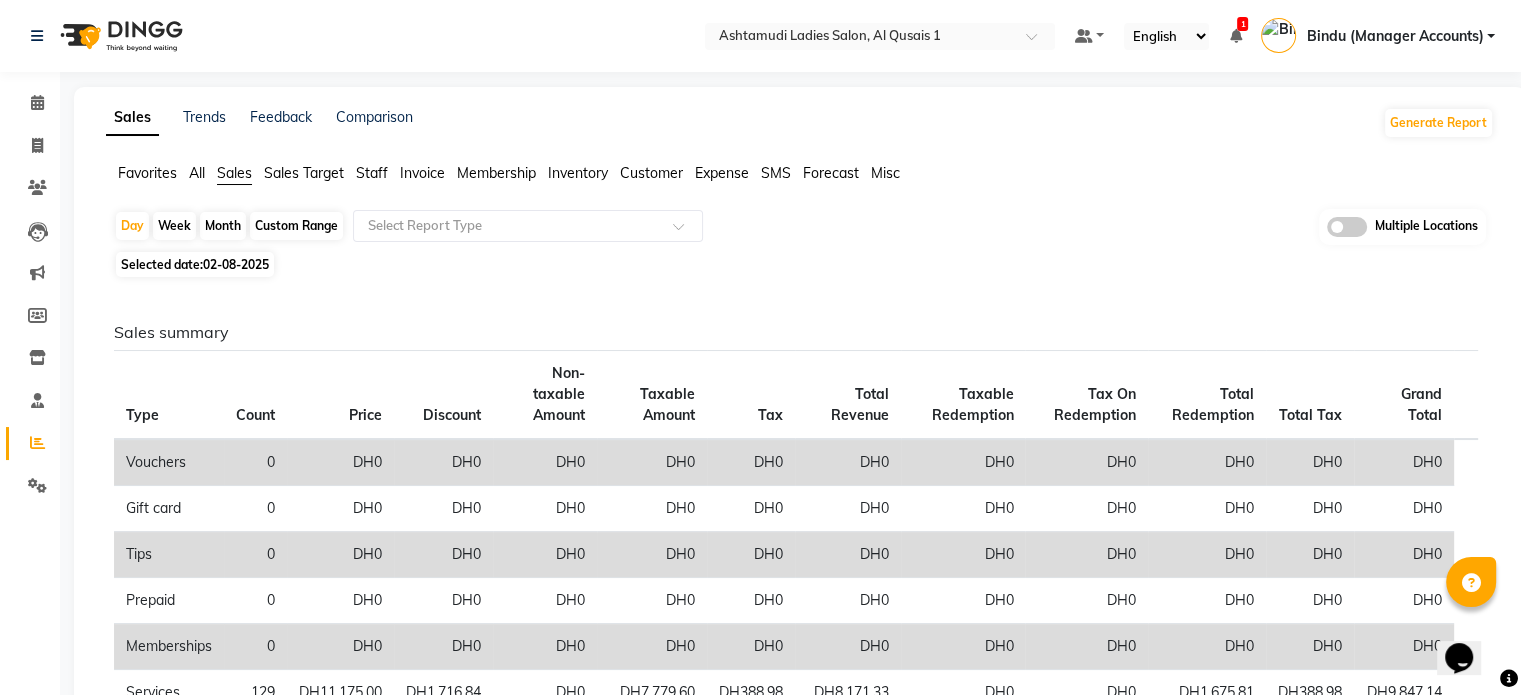 click on "02-08-2025" 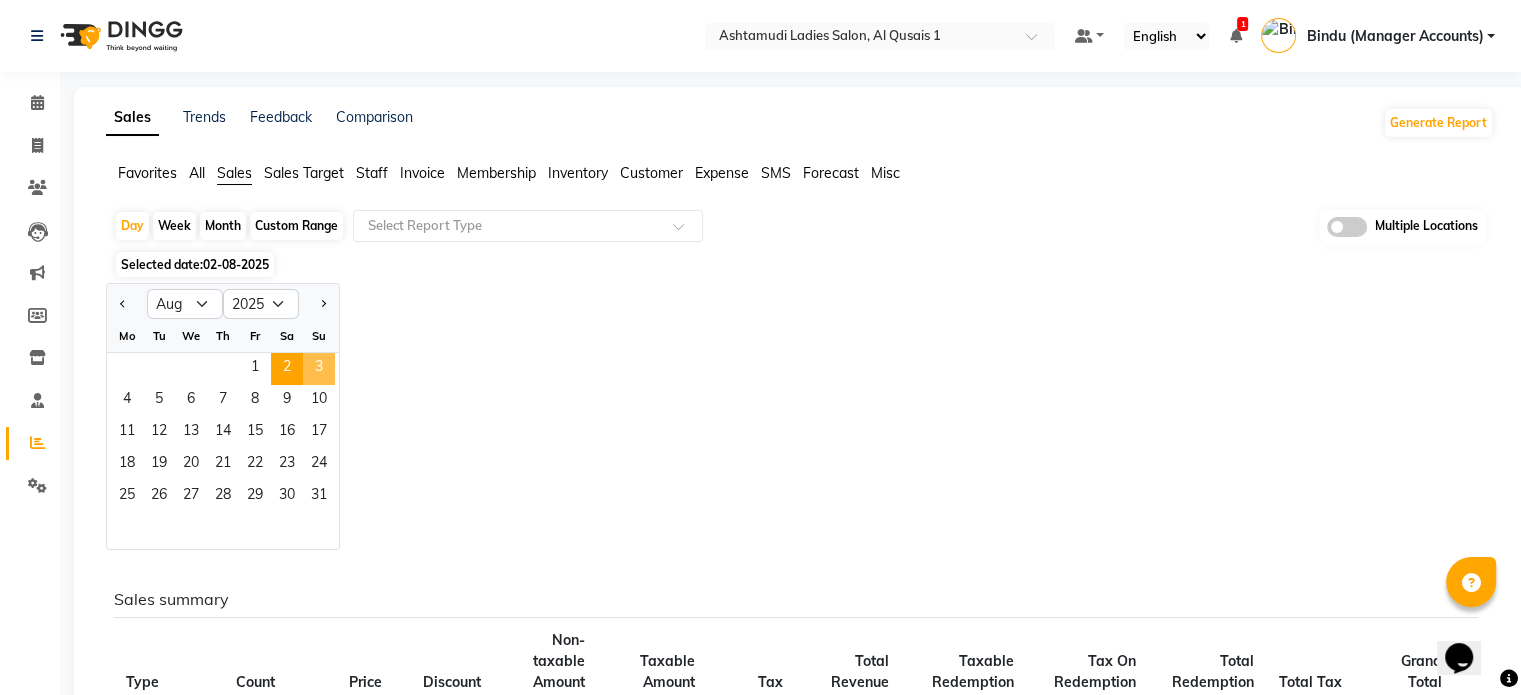 click on "3" 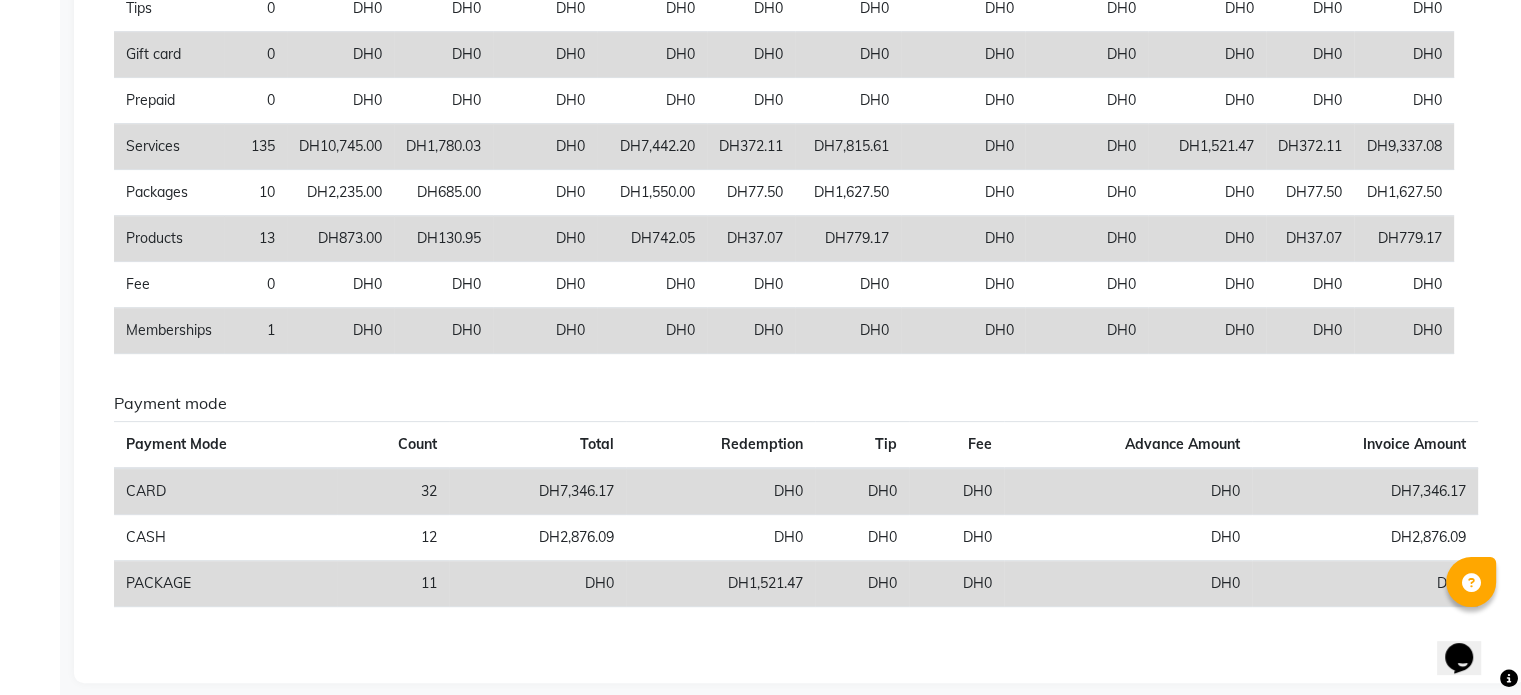 scroll, scrollTop: 514, scrollLeft: 0, axis: vertical 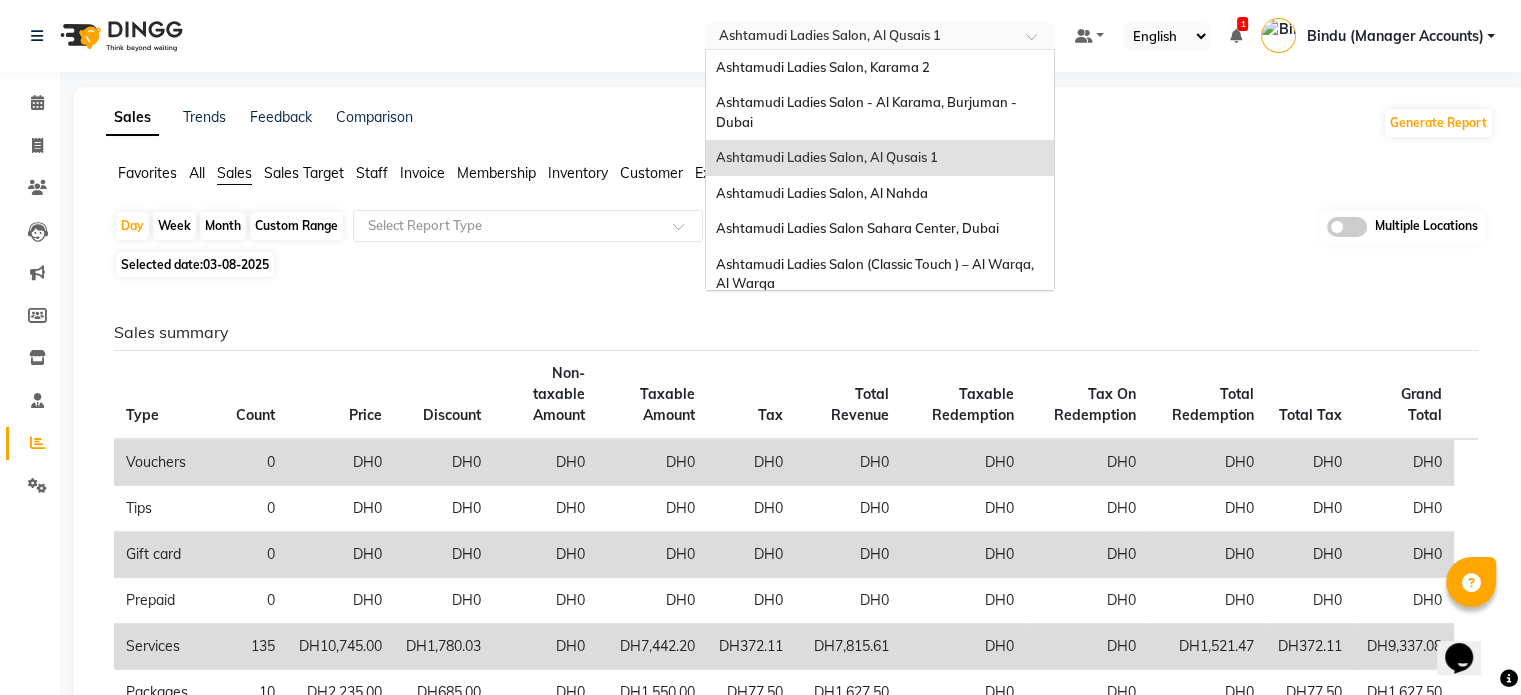 click at bounding box center (860, 38) 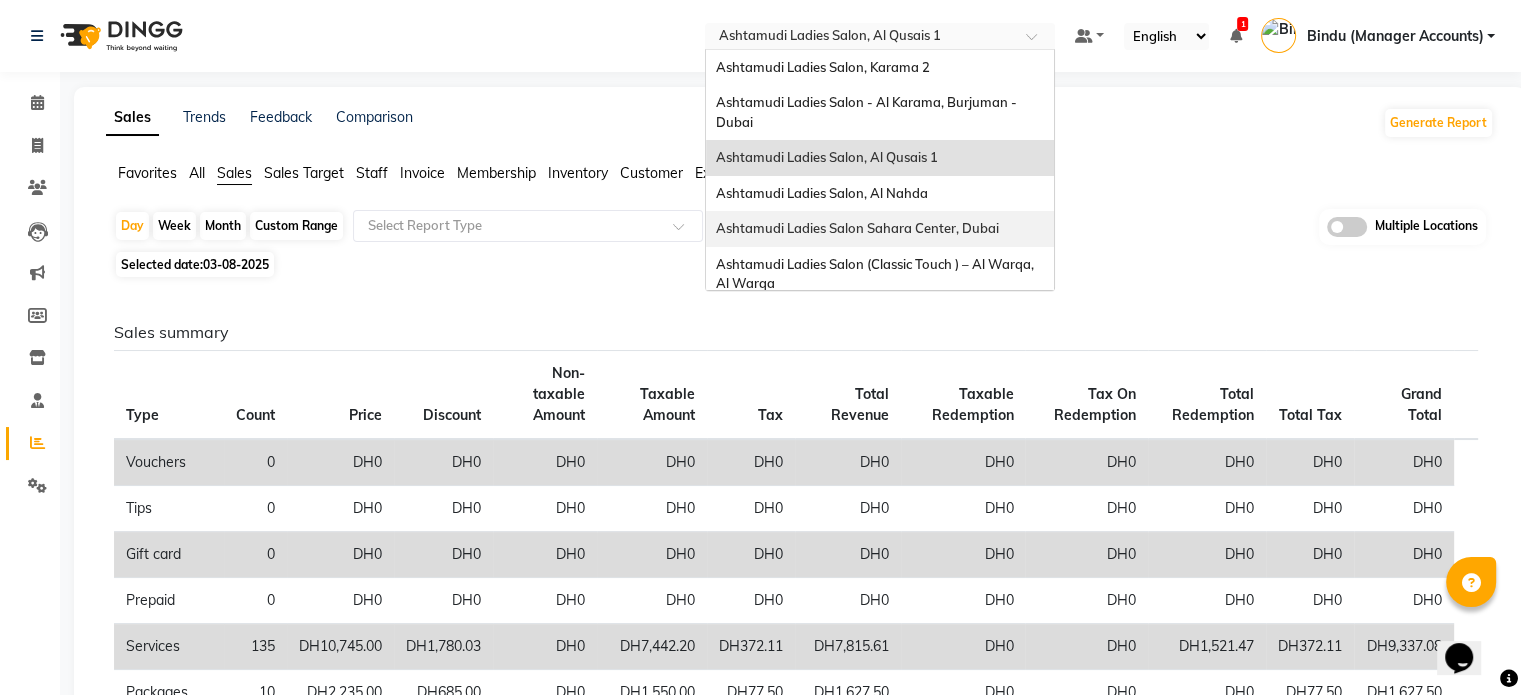 click on "Ashtamudi Ladies Salon Sahara Center, Dubai" at bounding box center [857, 228] 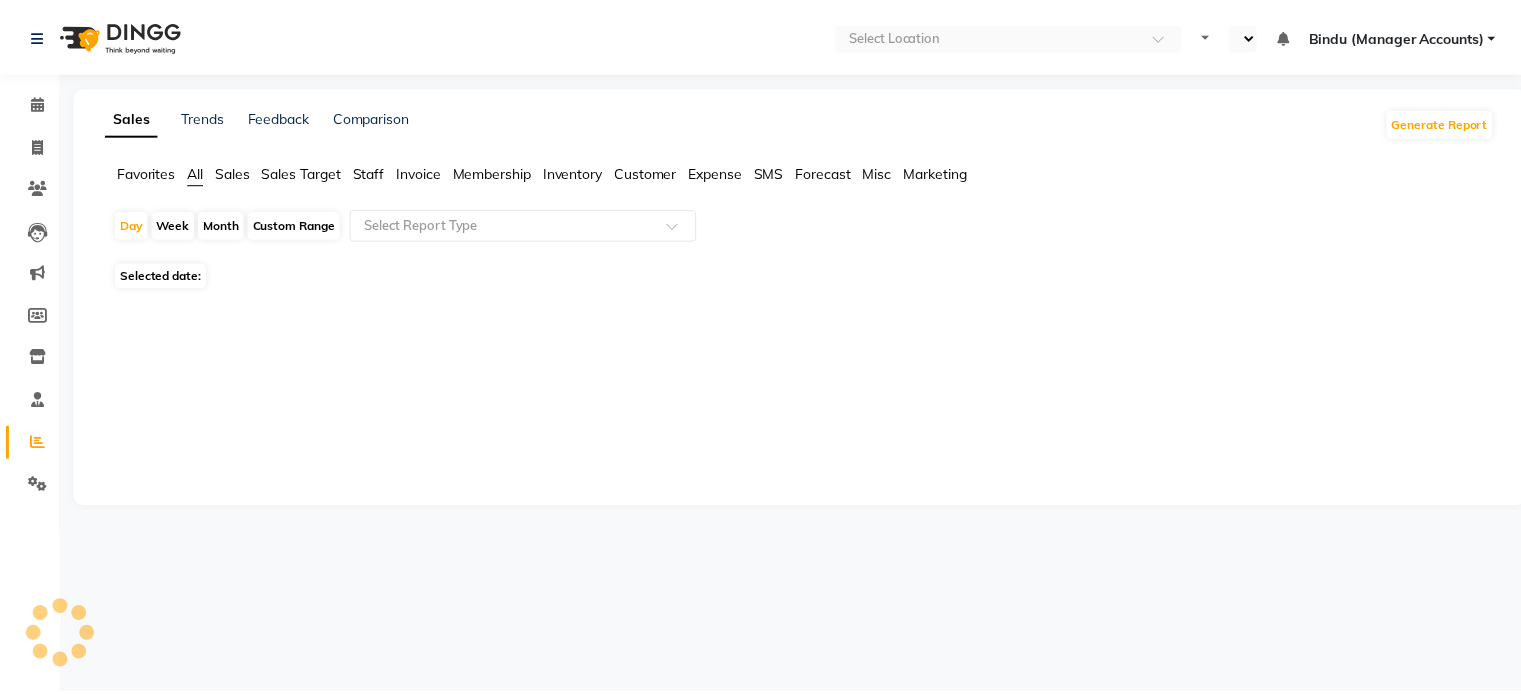 scroll, scrollTop: 0, scrollLeft: 0, axis: both 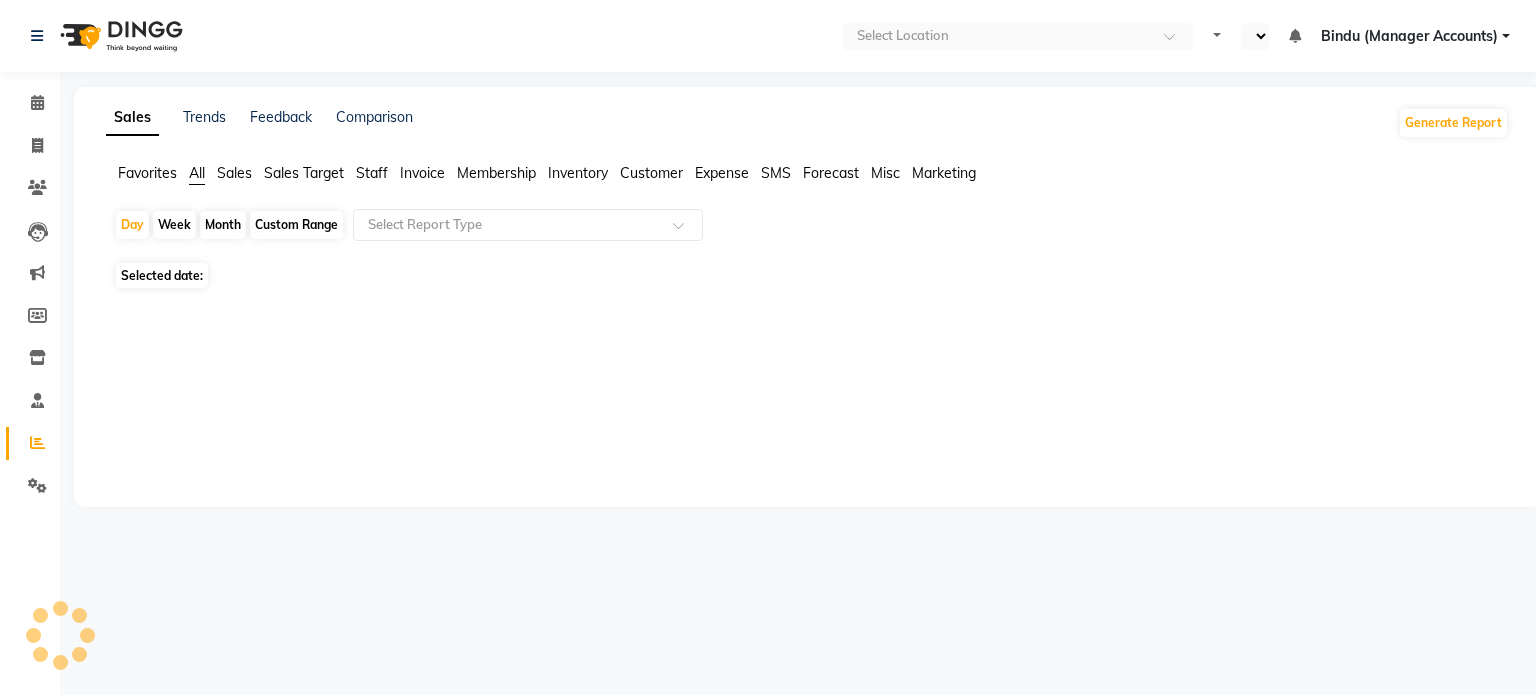 select on "en" 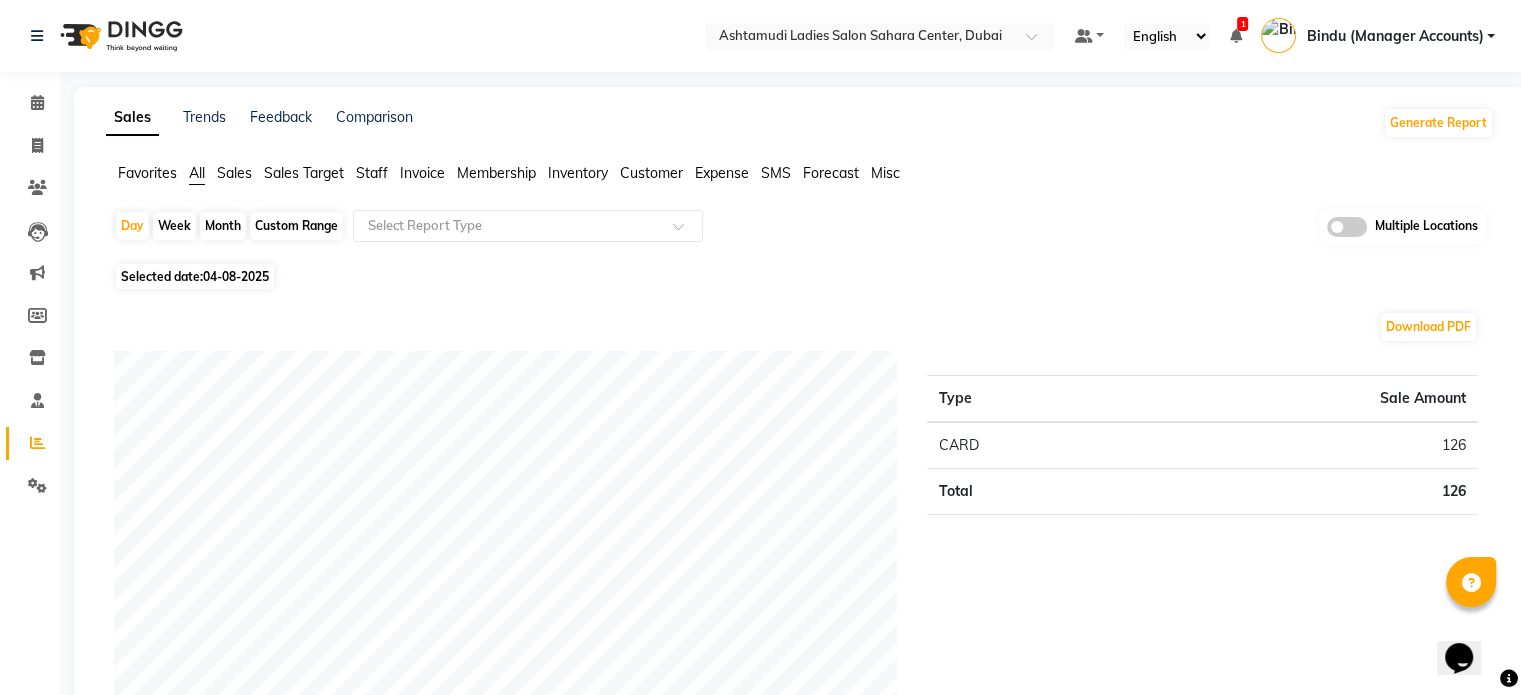 scroll, scrollTop: 0, scrollLeft: 0, axis: both 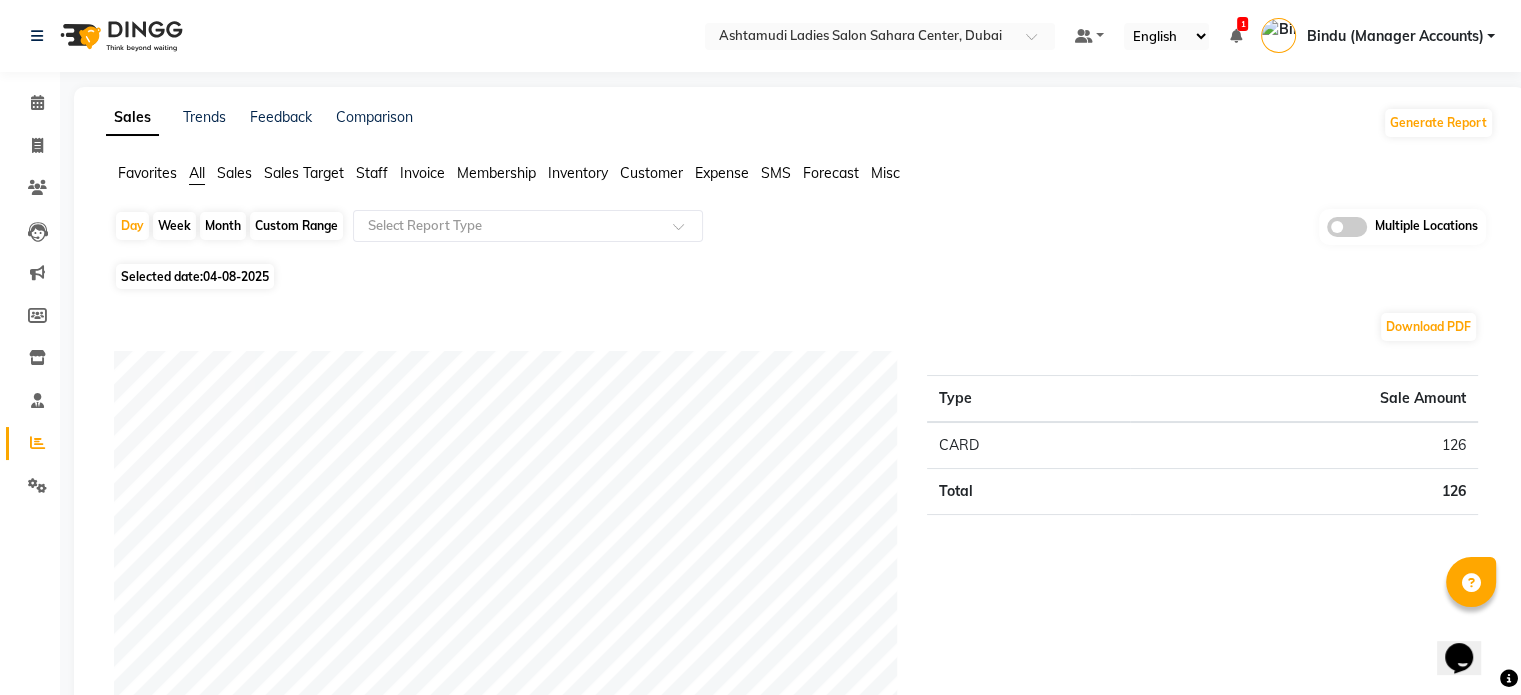 click on "Sales" 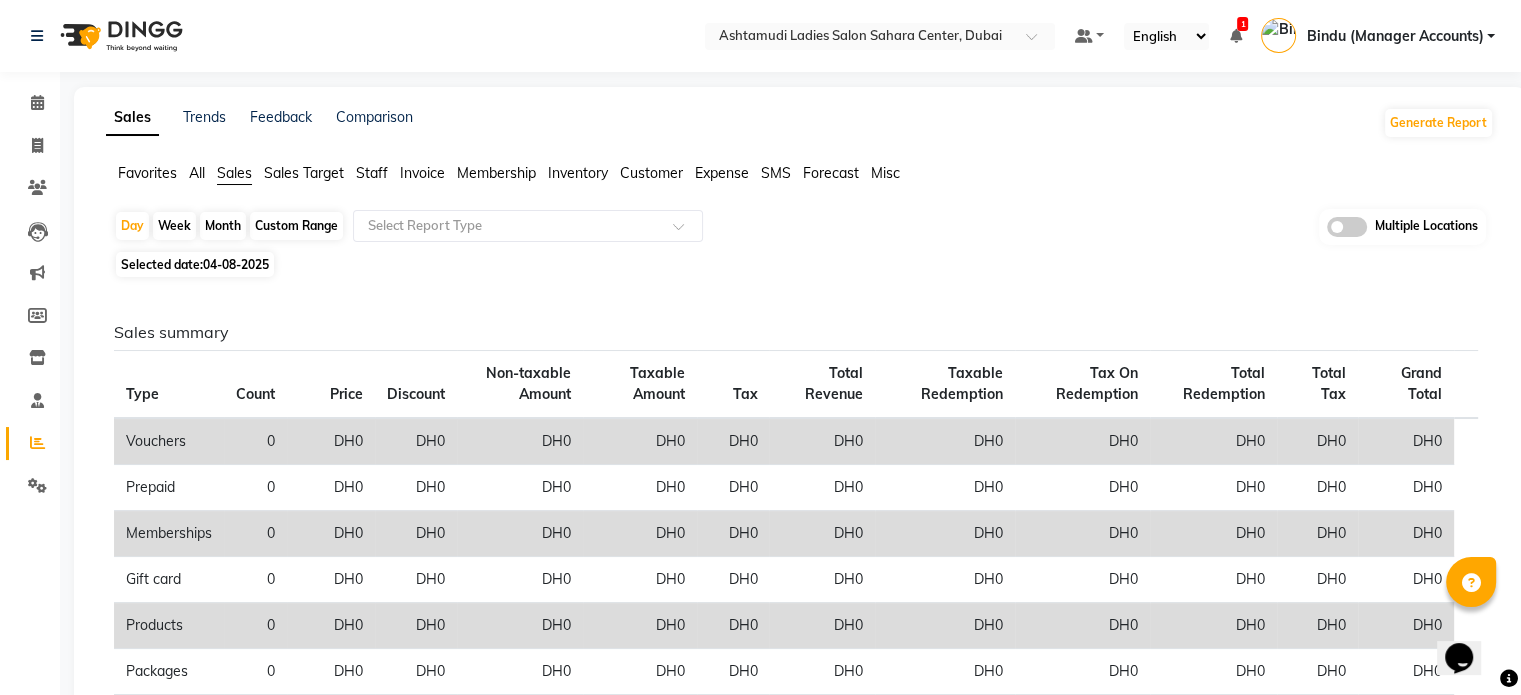 click on "04-08-2025" 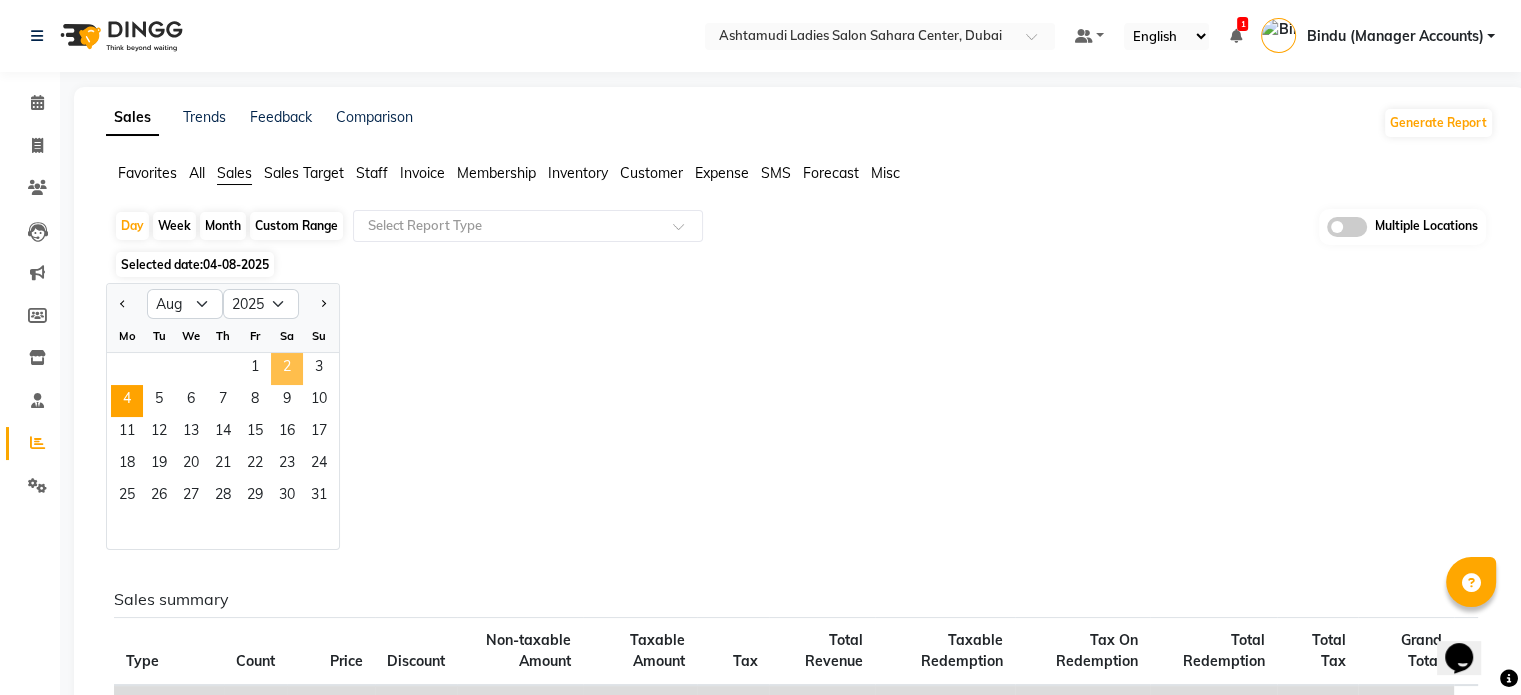 click on "2" 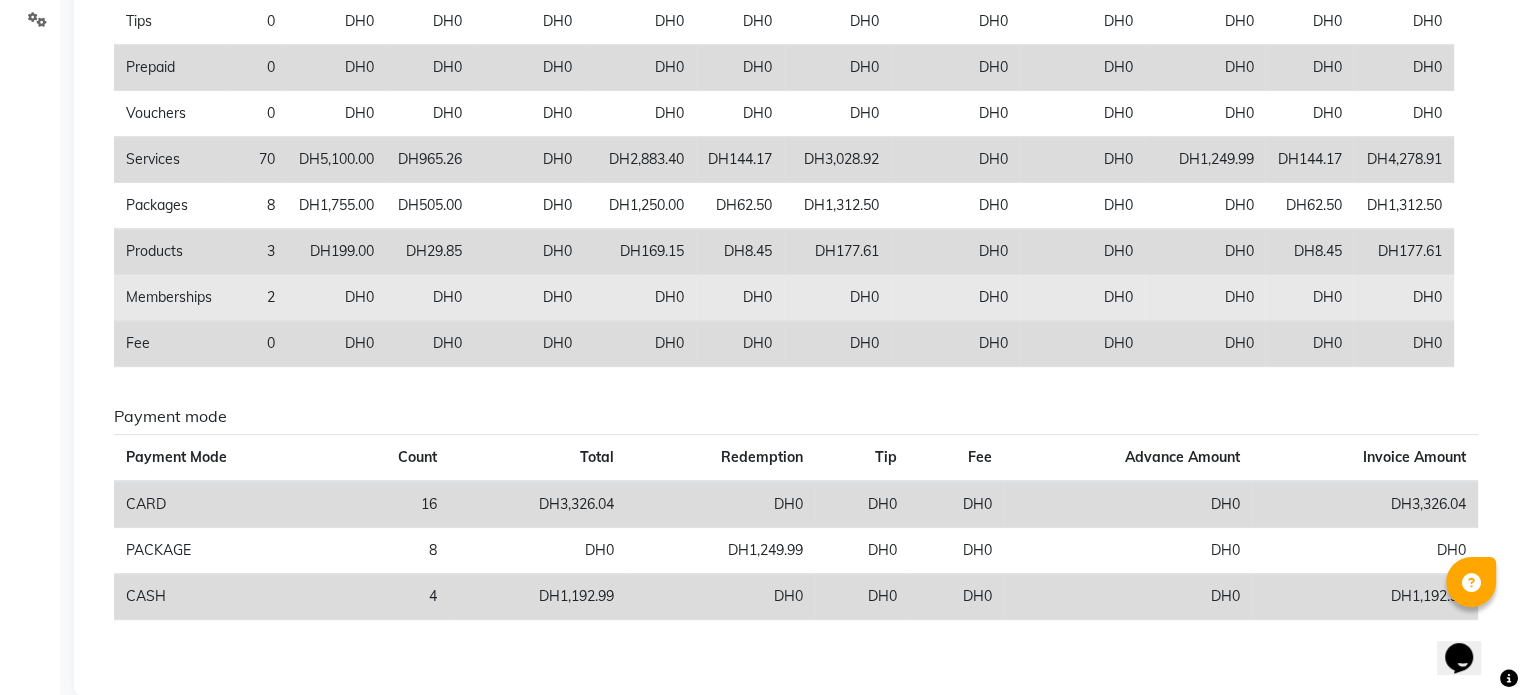 scroll, scrollTop: 514, scrollLeft: 0, axis: vertical 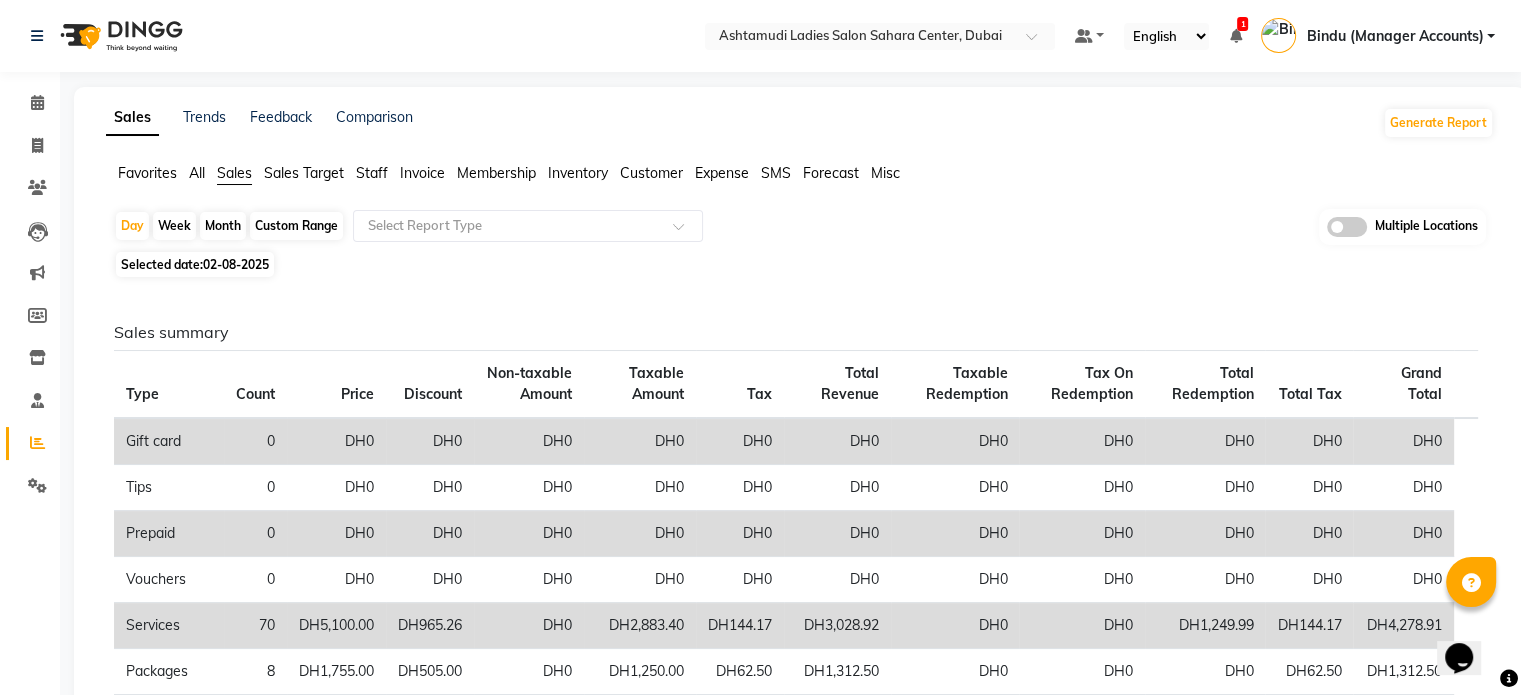 click on "02-08-2025" 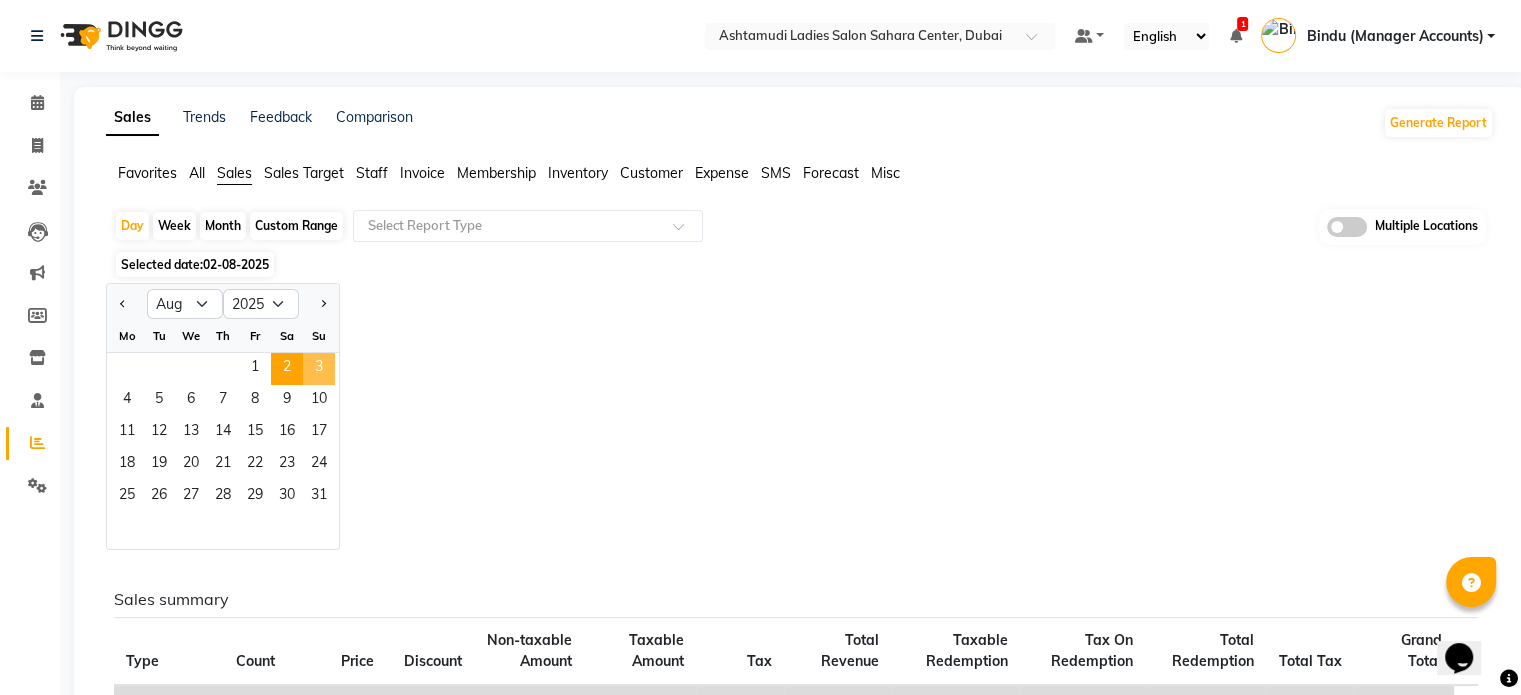 click on "3" 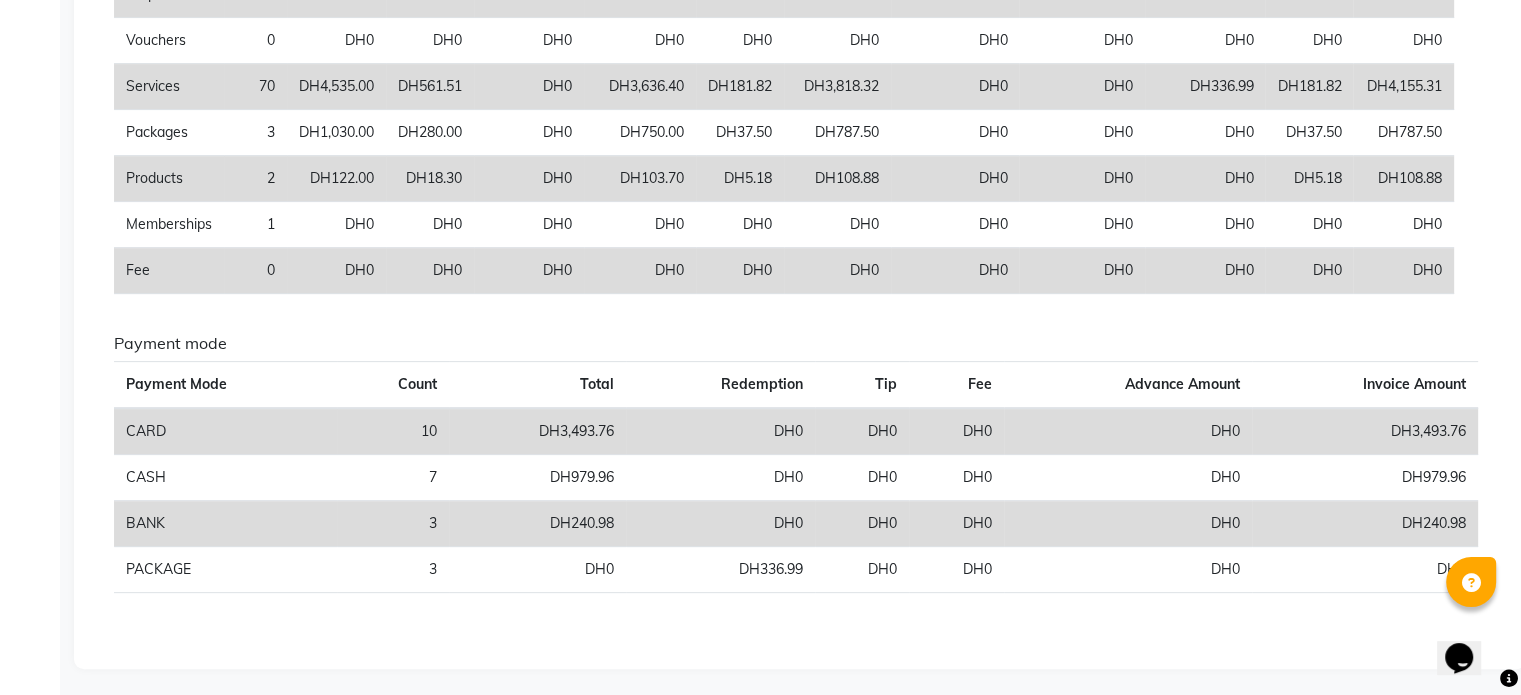 scroll, scrollTop: 560, scrollLeft: 0, axis: vertical 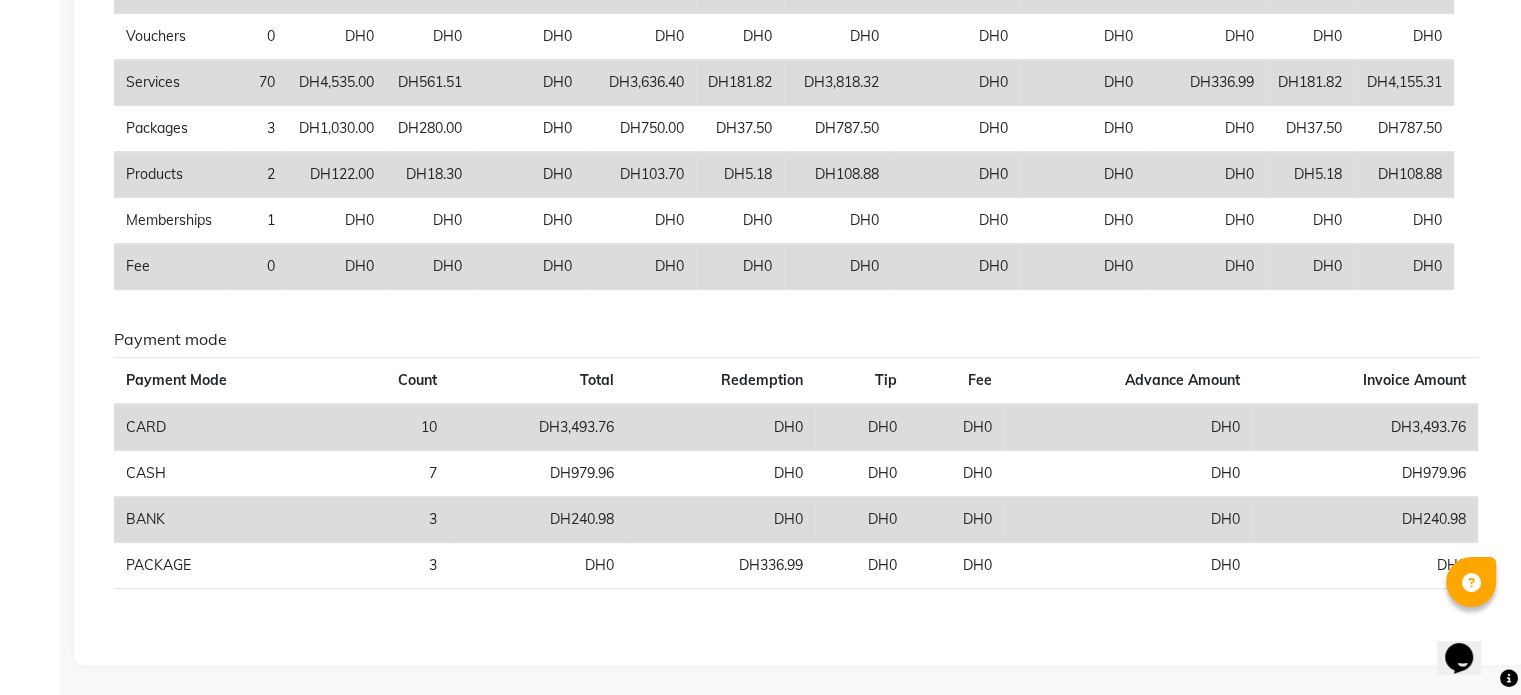 type 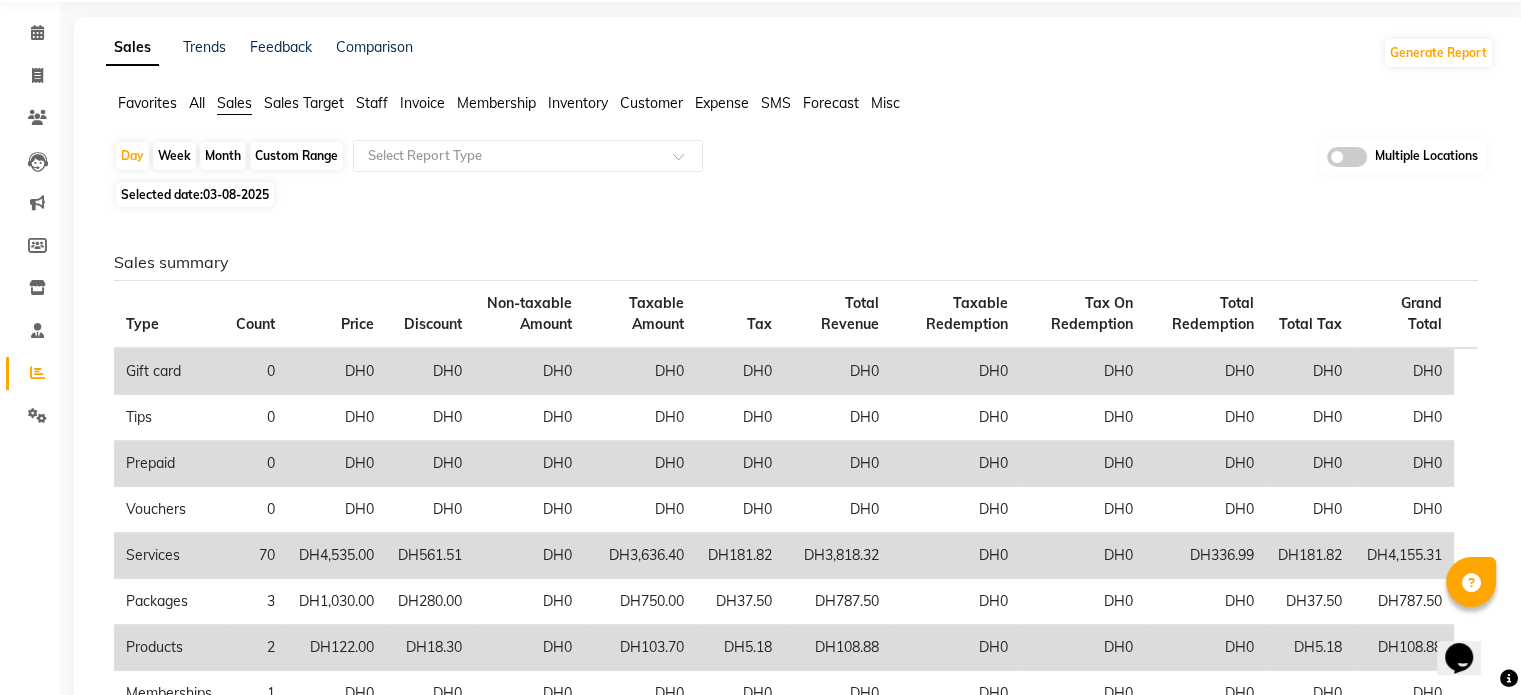 scroll, scrollTop: 60, scrollLeft: 0, axis: vertical 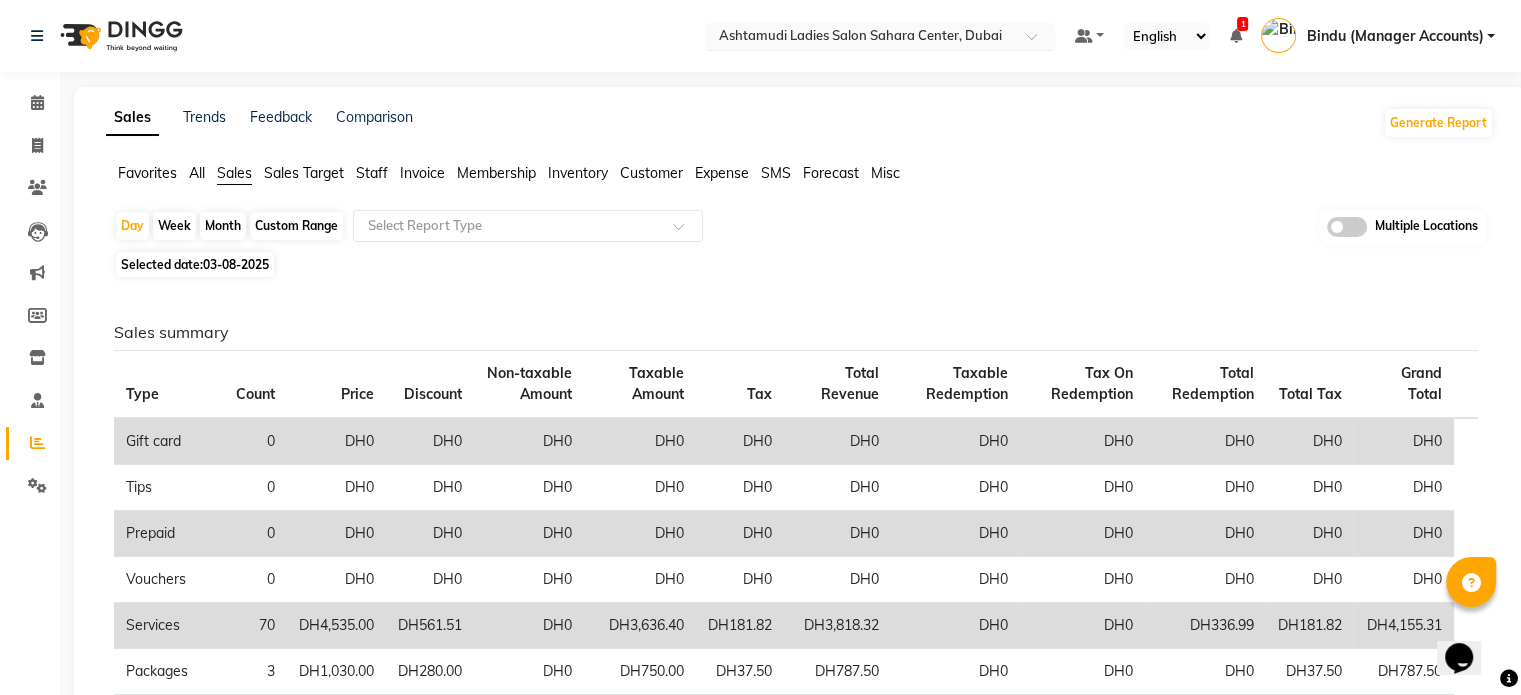 click on "Select Location × Ashtamudi Ladies Salon Sahara Center, Dubai" at bounding box center [880, 36] 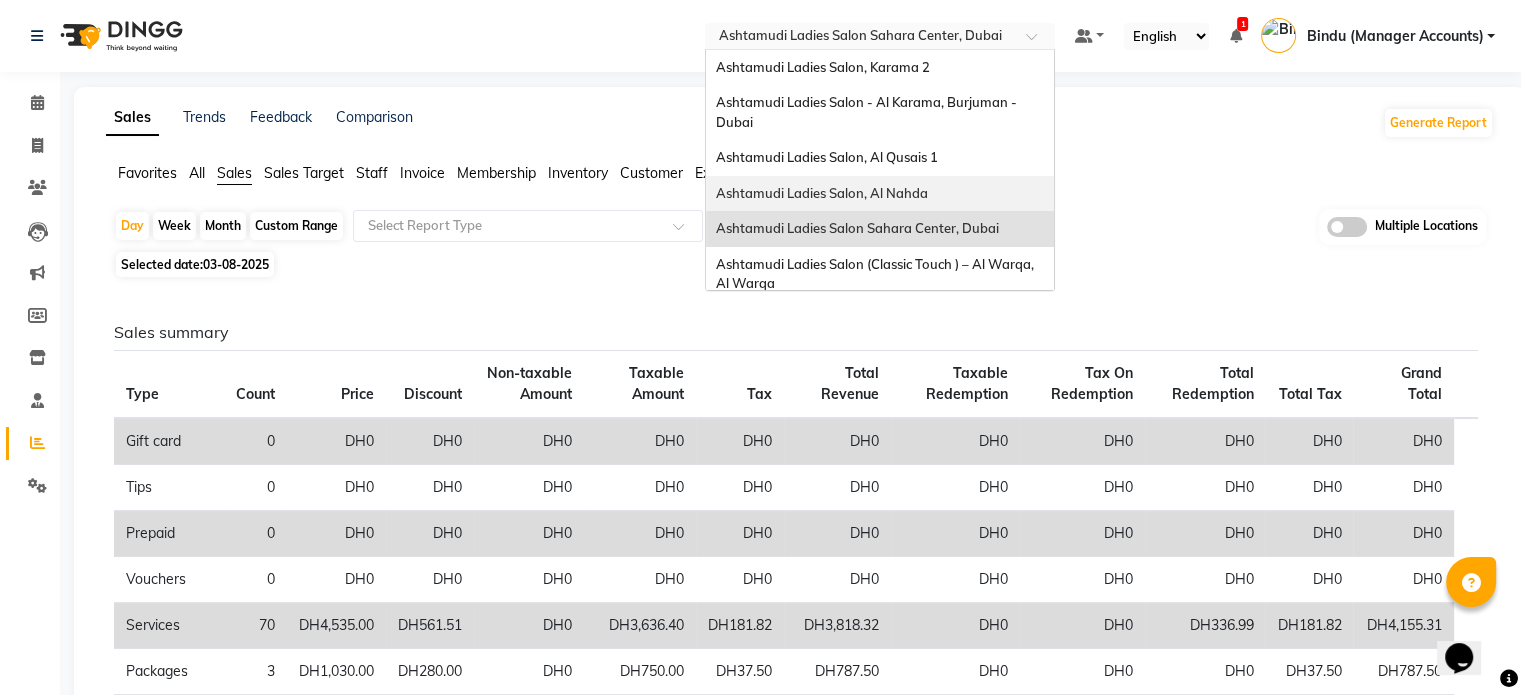 click on "Ashtamudi Ladies Salon, Al Nahda" at bounding box center (822, 193) 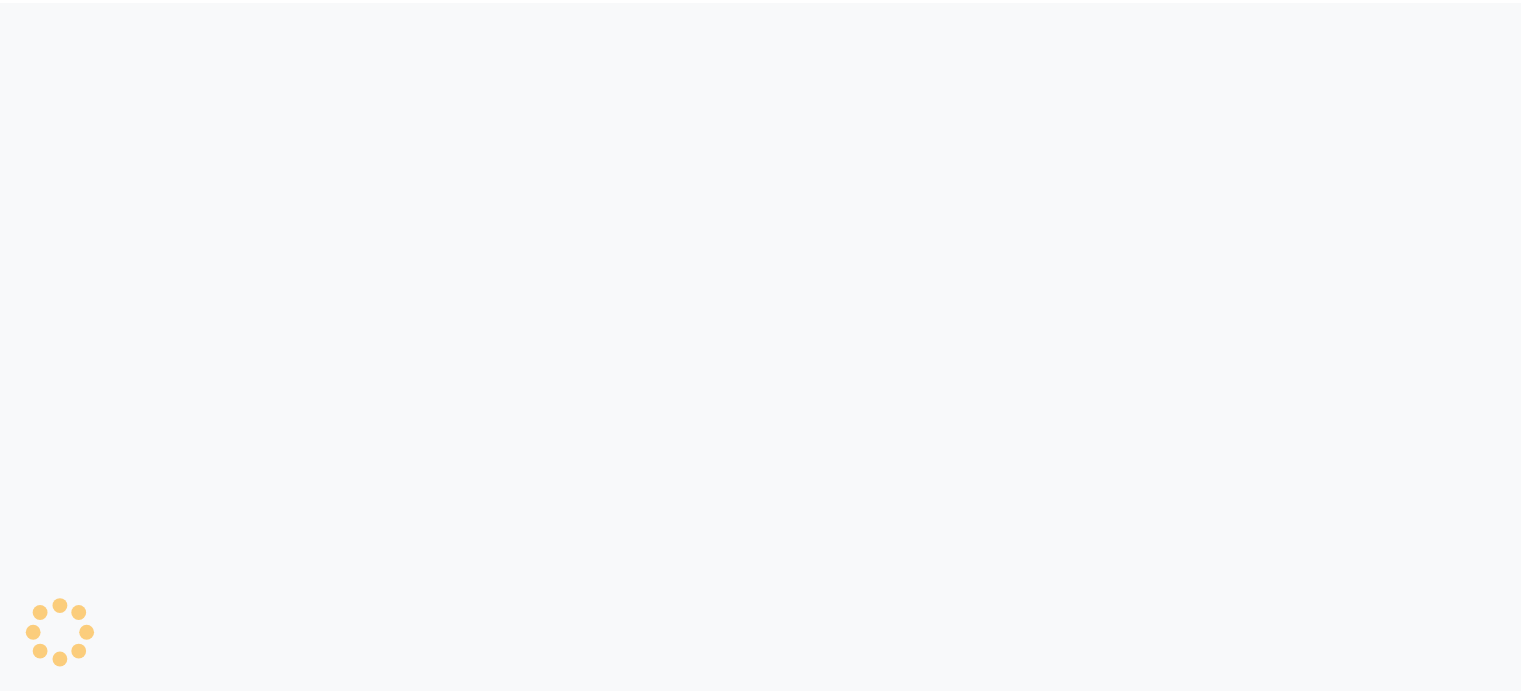 scroll, scrollTop: 0, scrollLeft: 0, axis: both 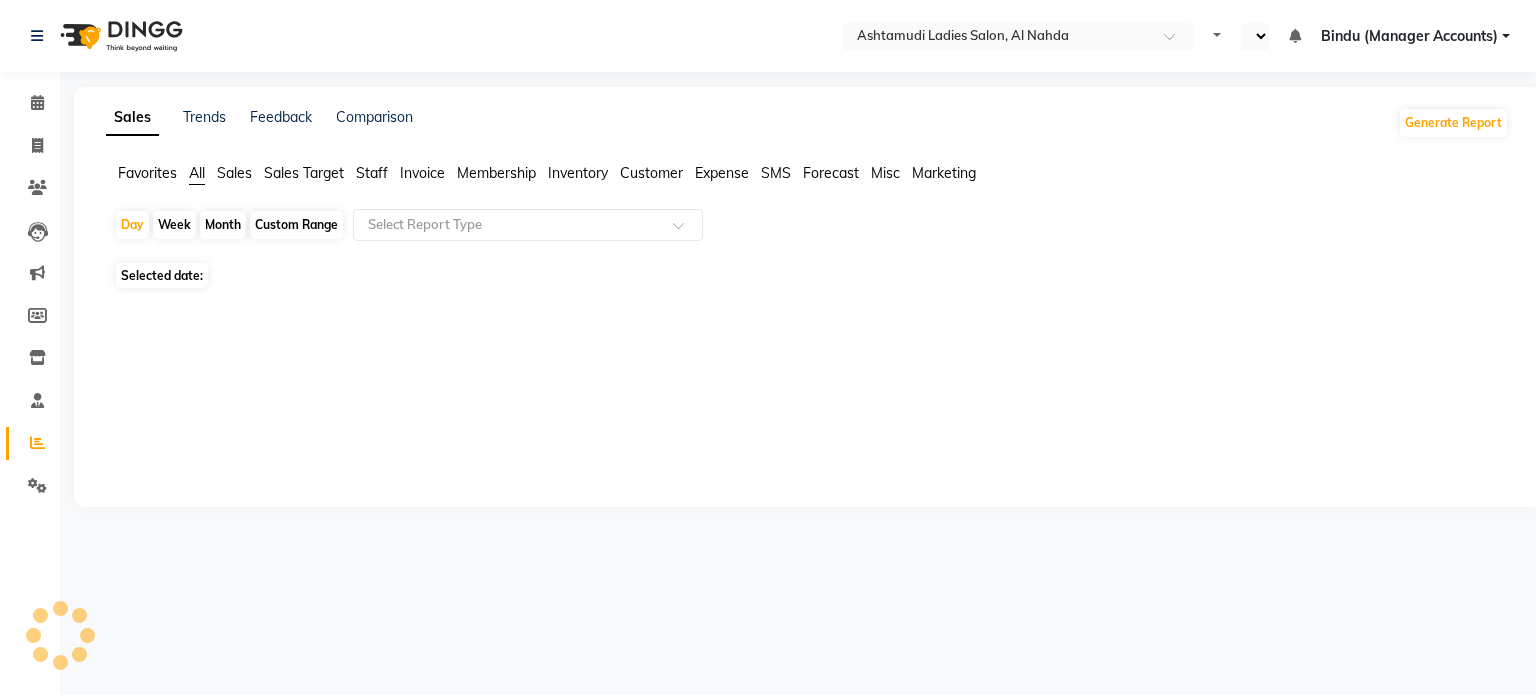 select on "en" 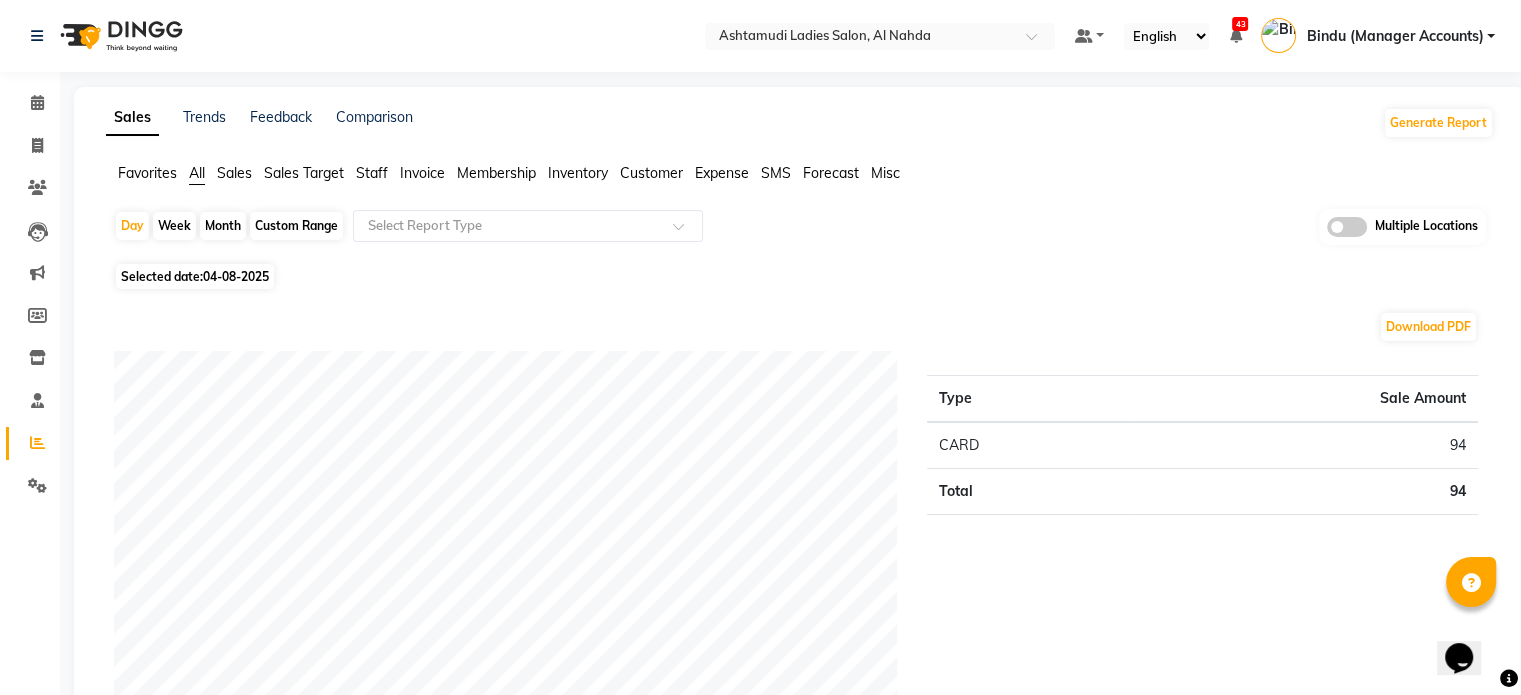 scroll, scrollTop: 0, scrollLeft: 0, axis: both 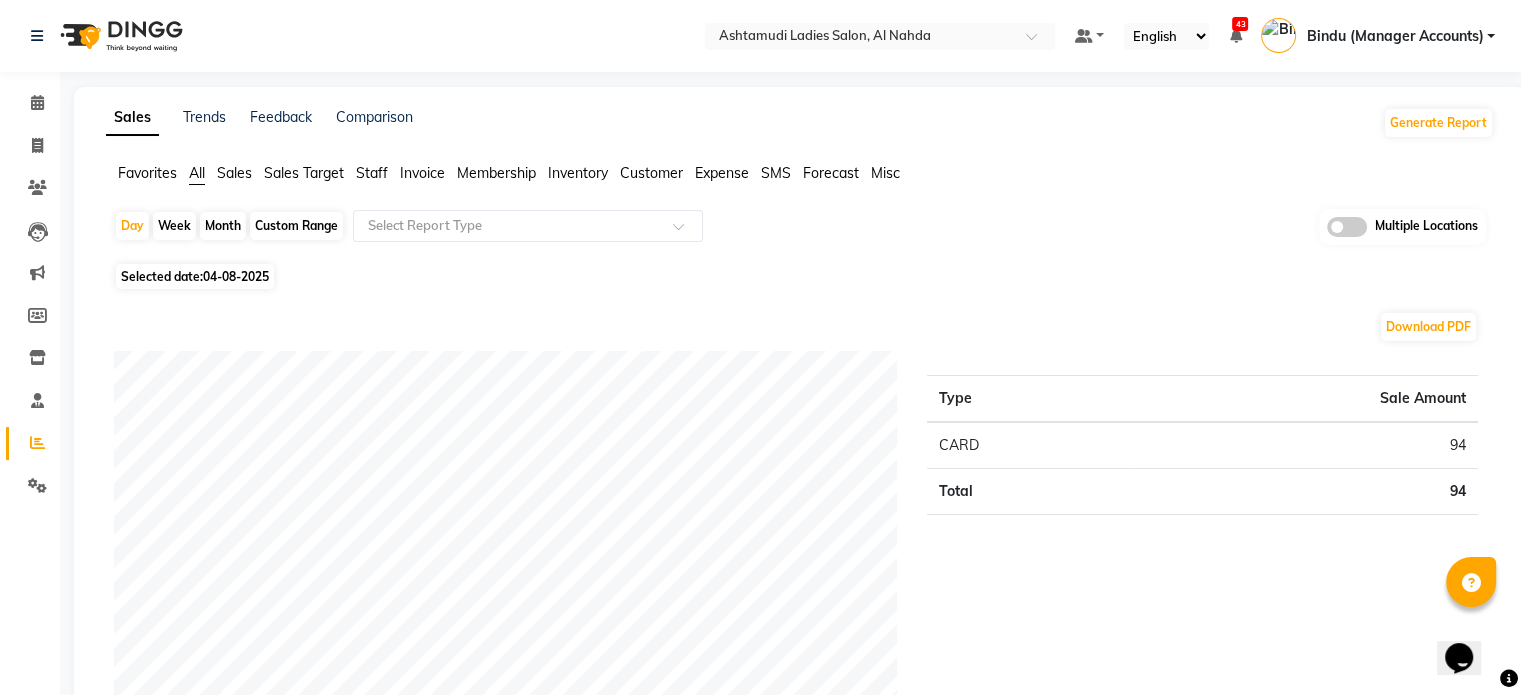 click on "Sales" 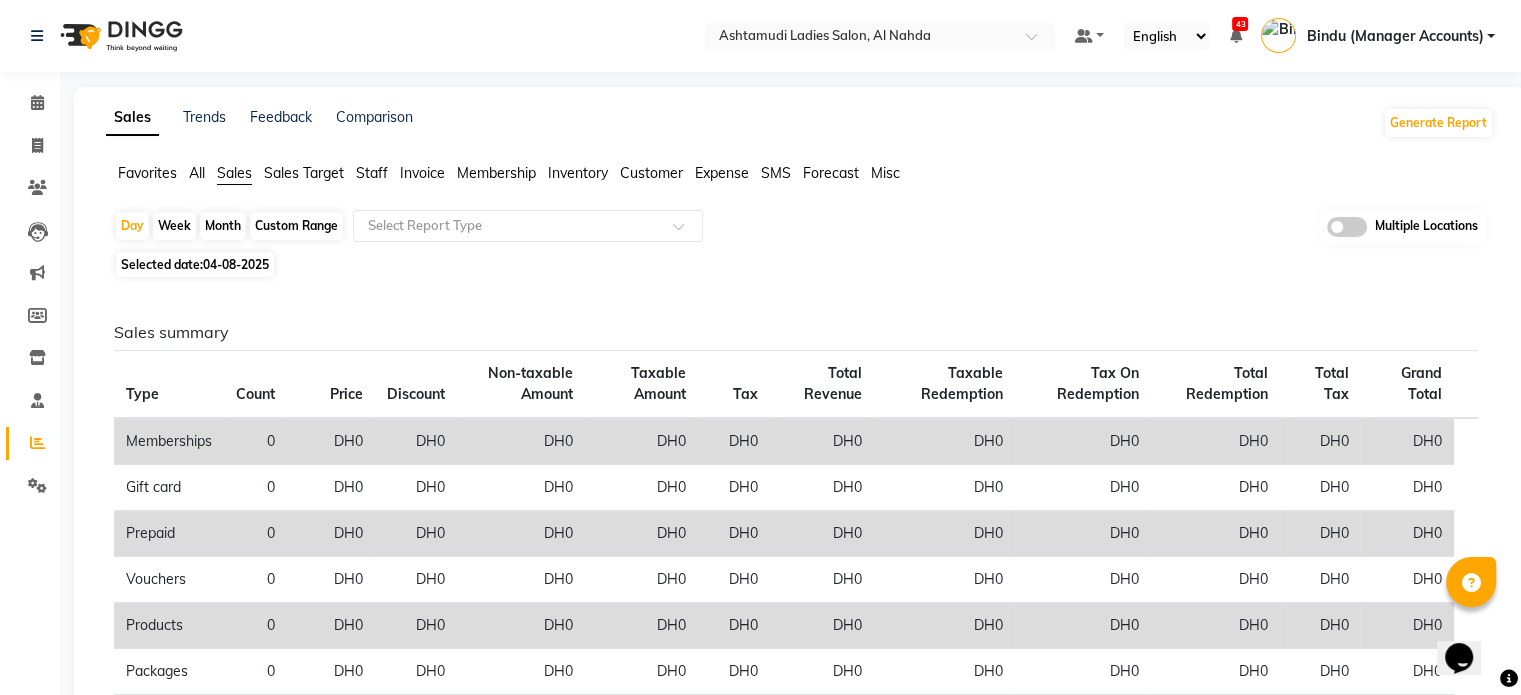 click on "04-08-2025" 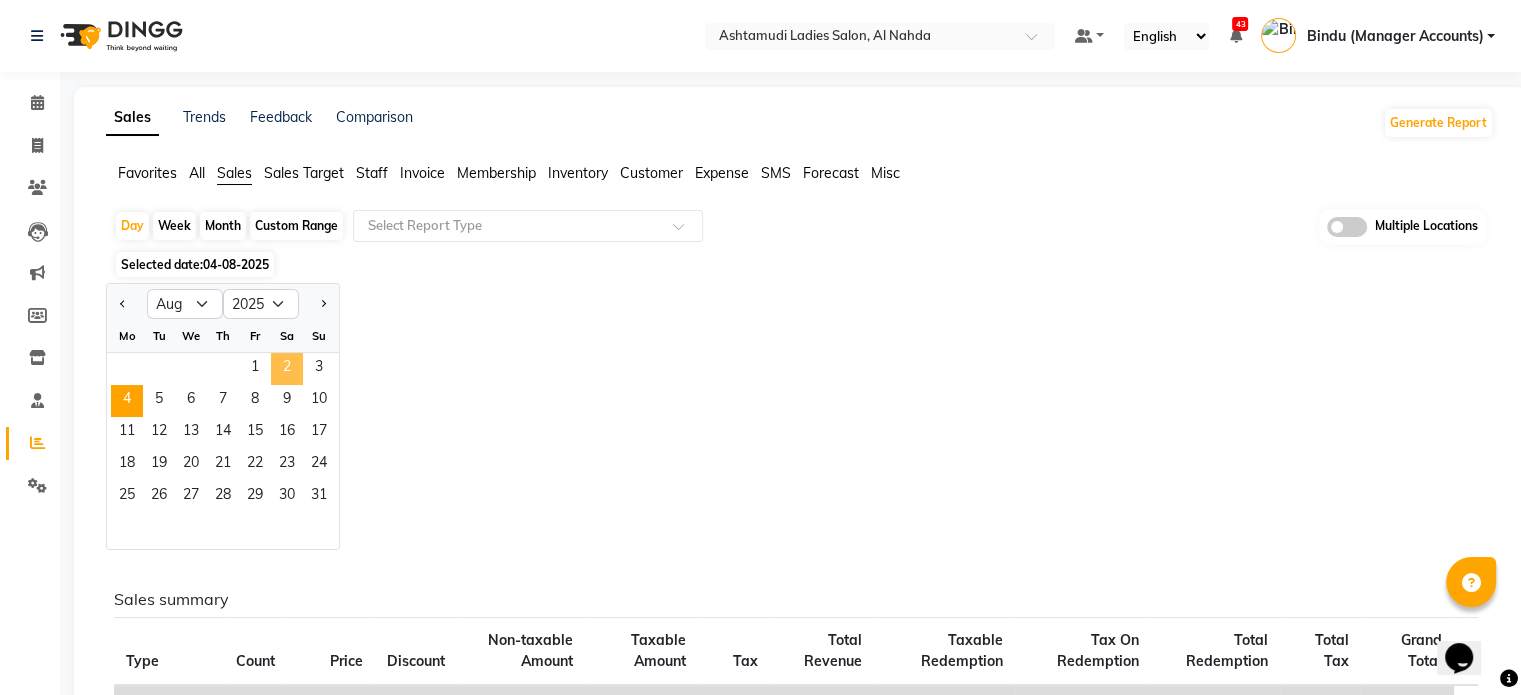 click on "2" 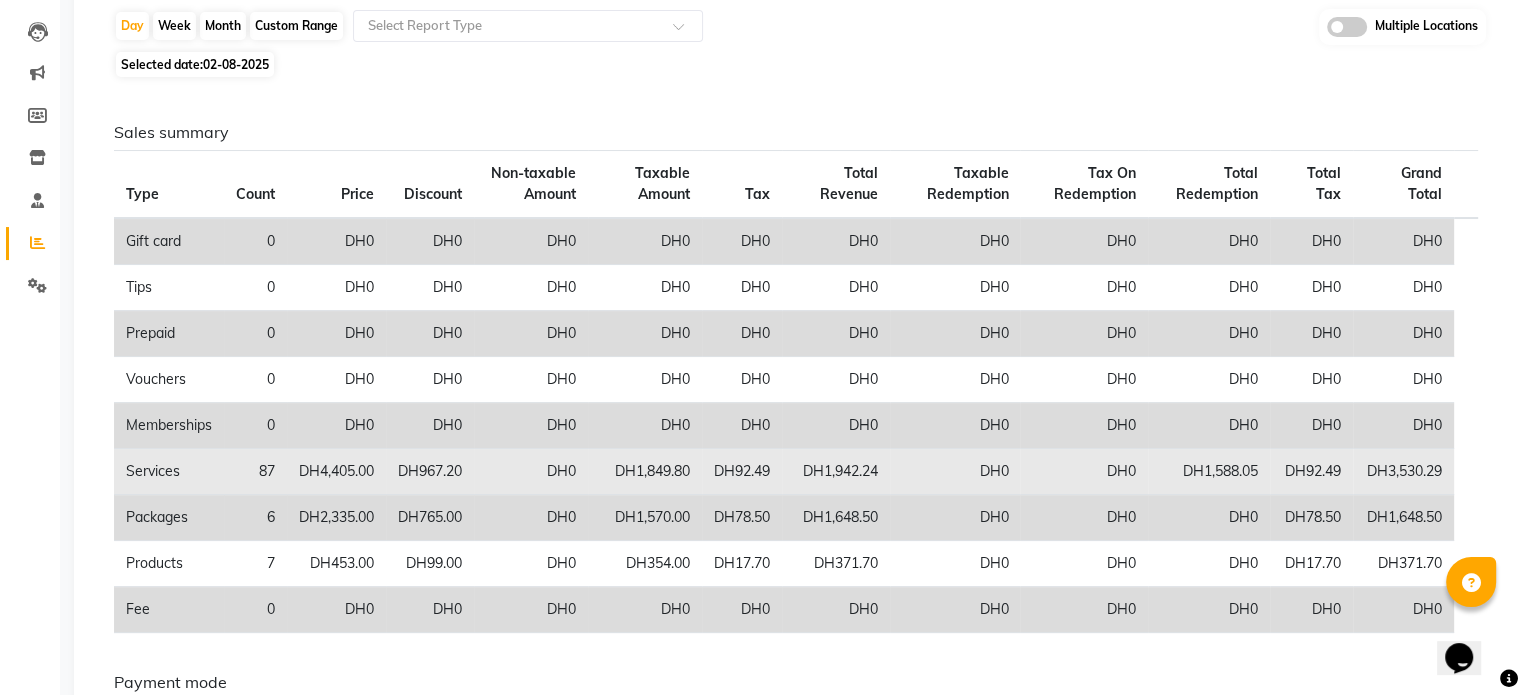 scroll, scrollTop: 493, scrollLeft: 0, axis: vertical 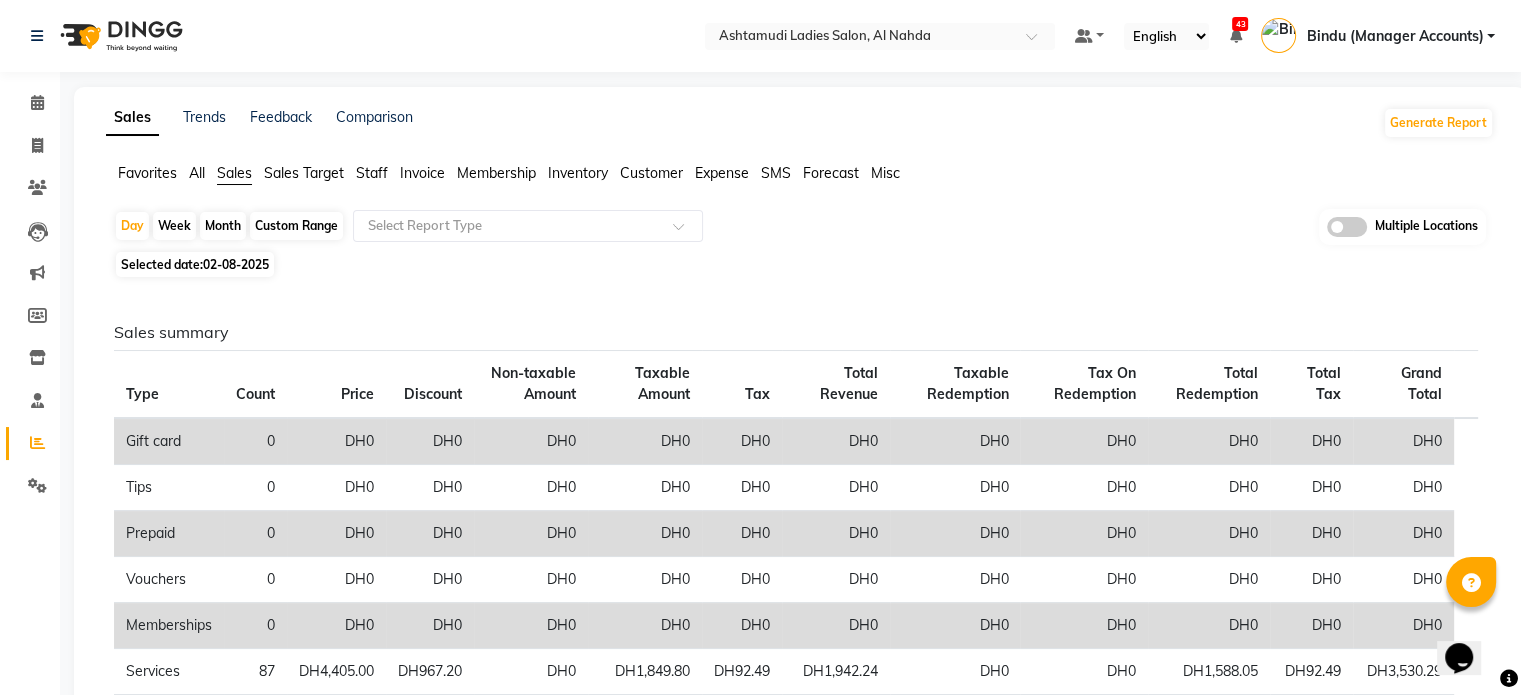 click on "02-08-2025" 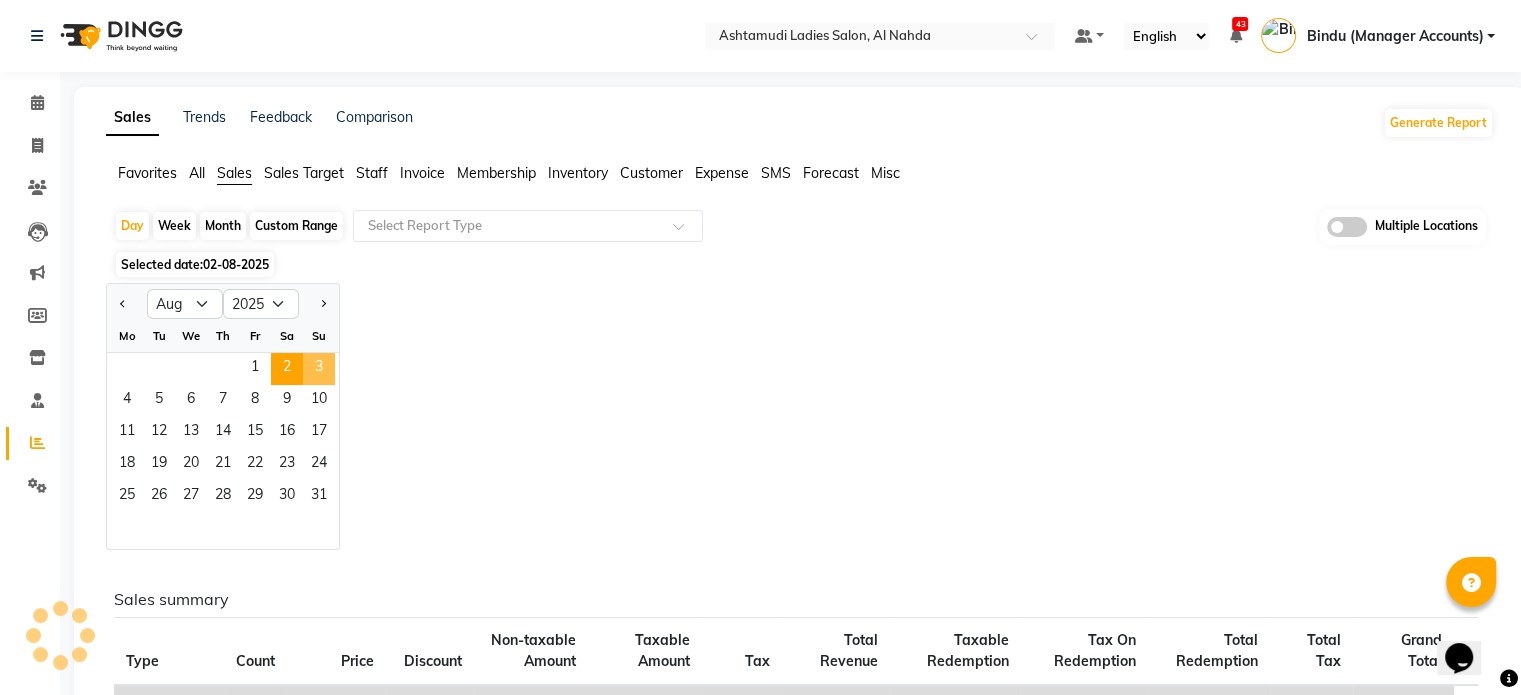 click on "3" 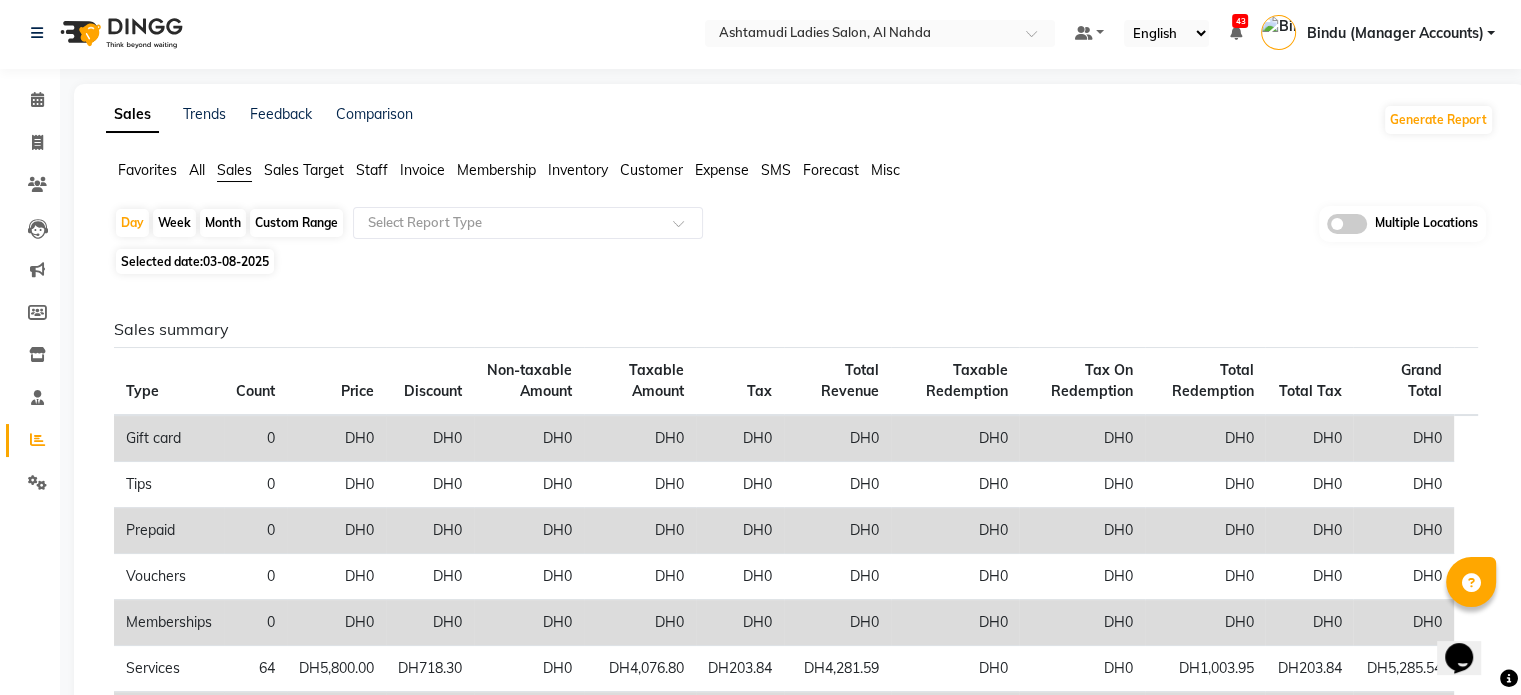scroll, scrollTop: 0, scrollLeft: 0, axis: both 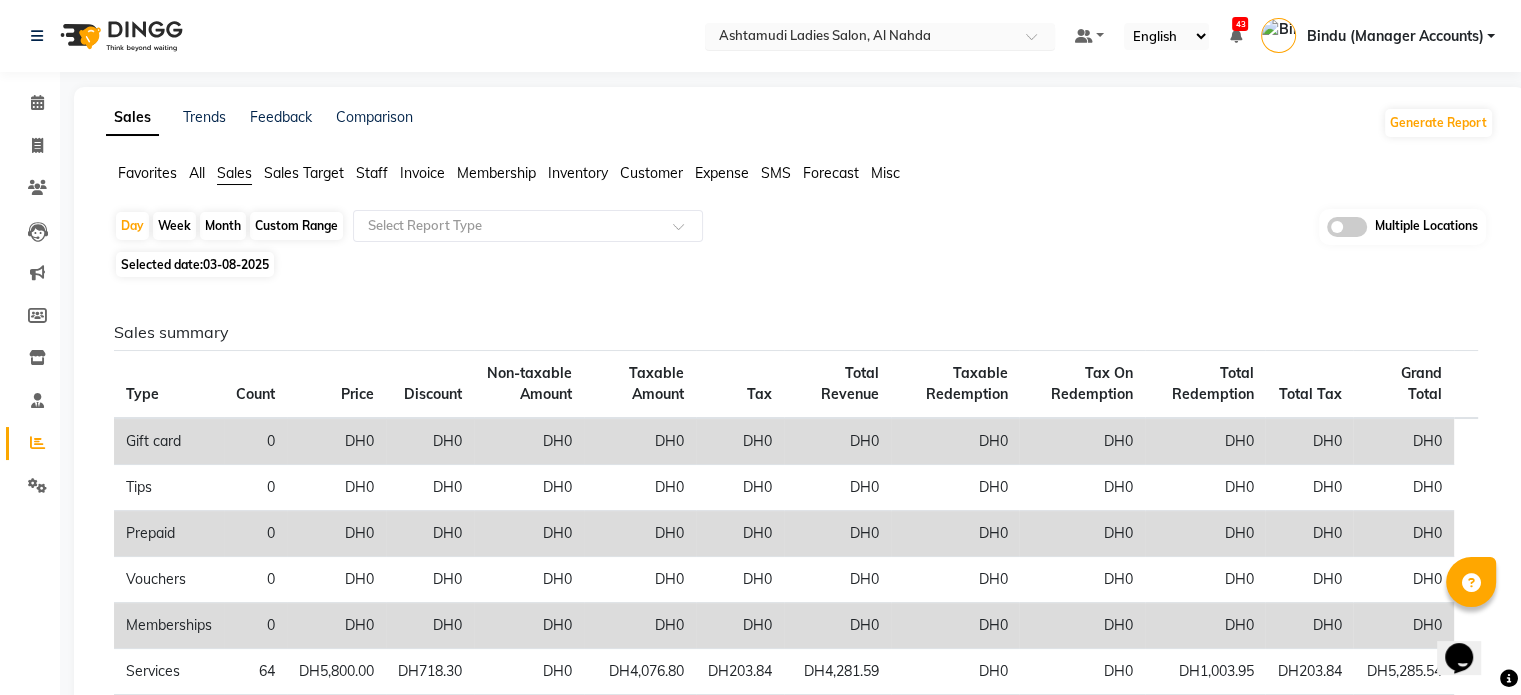 click at bounding box center [860, 38] 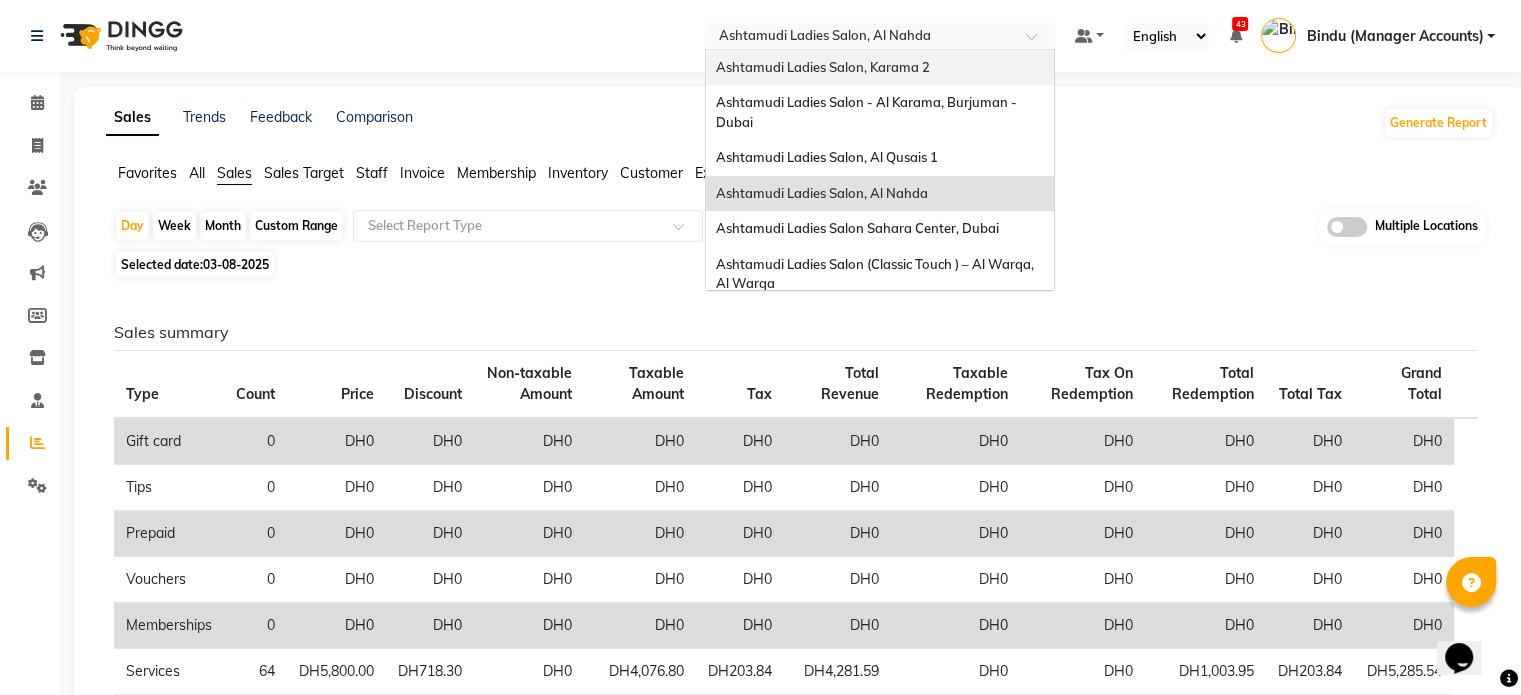 click on "Ashtamudi Ladies Salon, Karama 2" at bounding box center (823, 67) 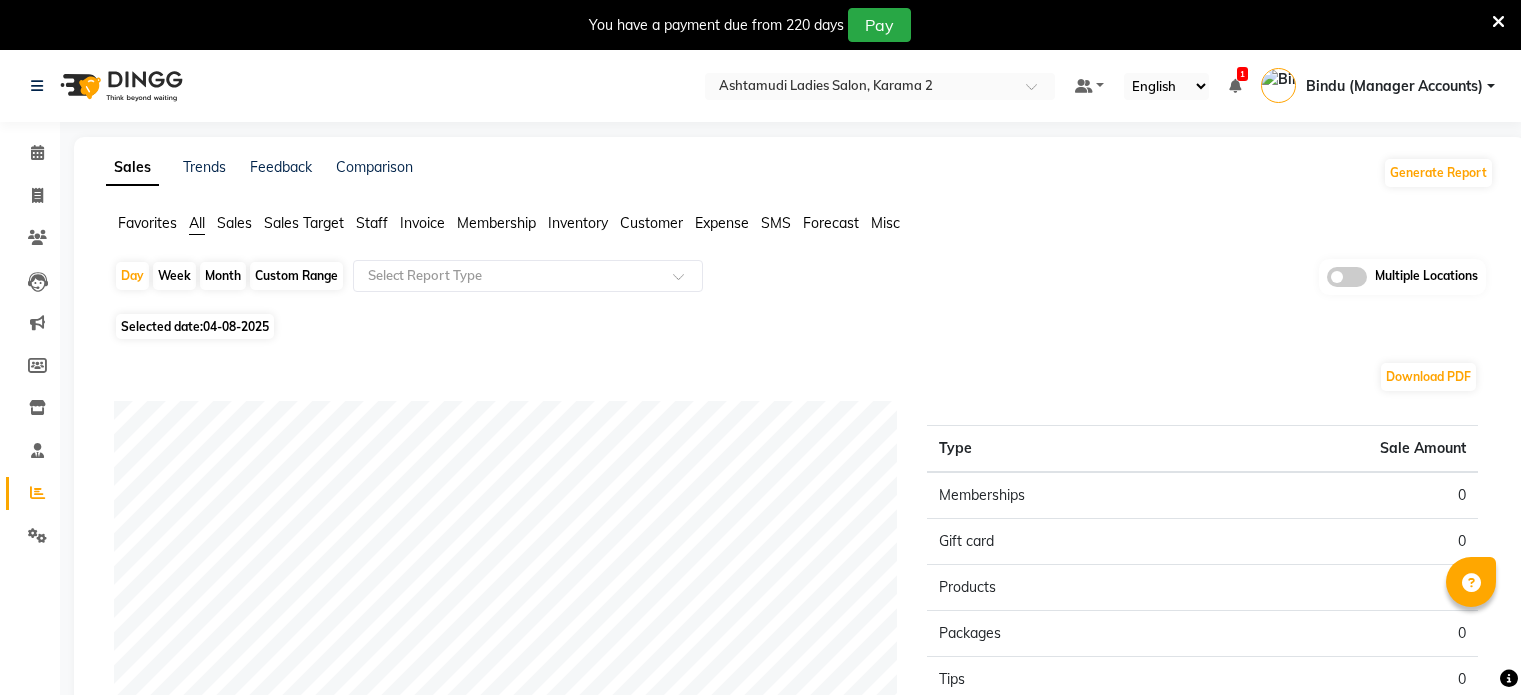 scroll, scrollTop: 0, scrollLeft: 0, axis: both 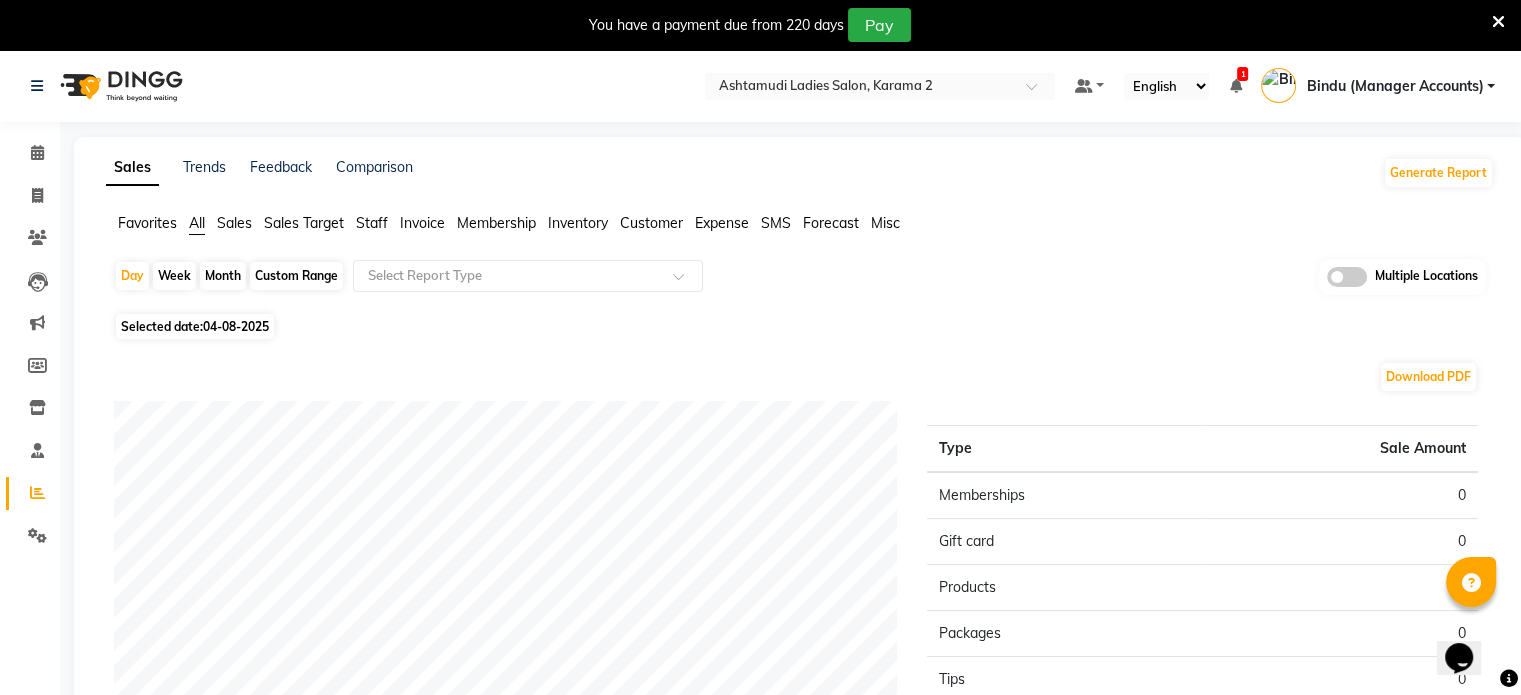 click on "Sales" 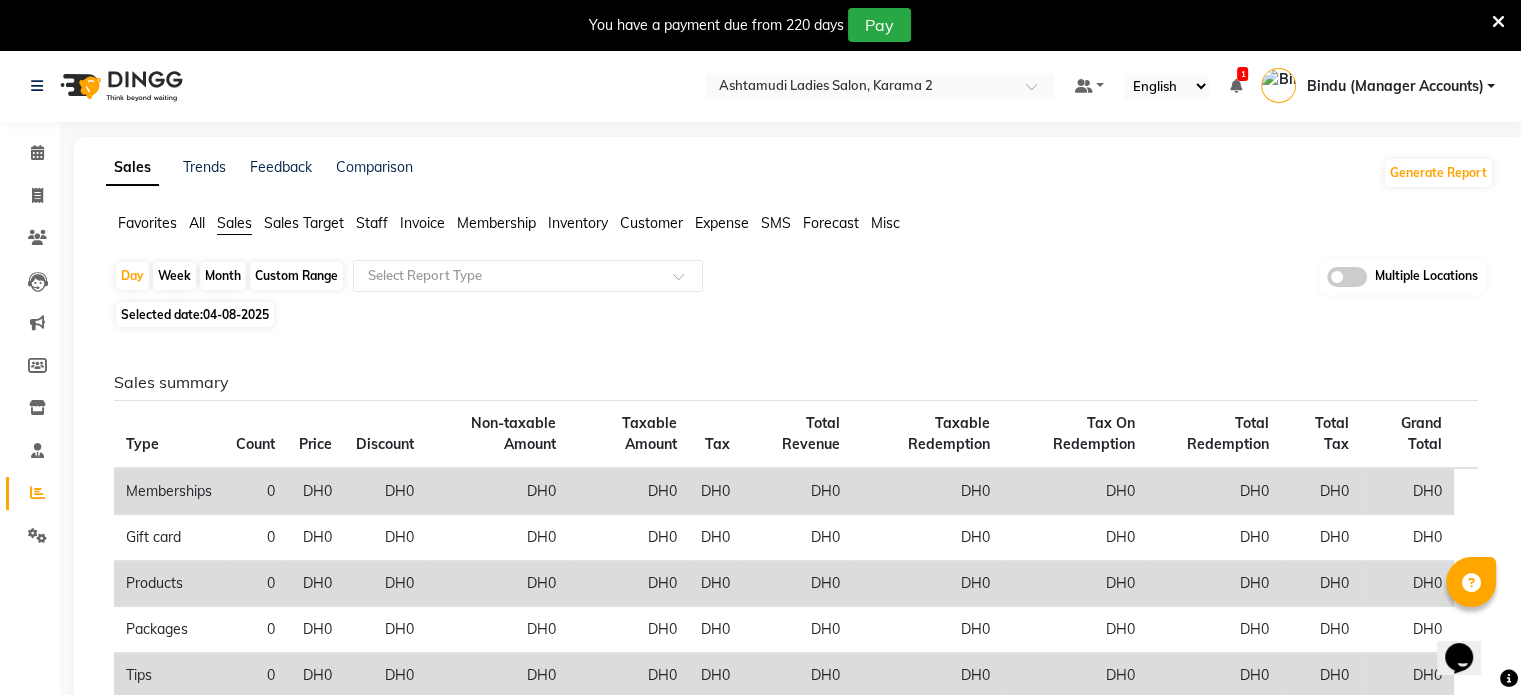 click on "04-08-2025" 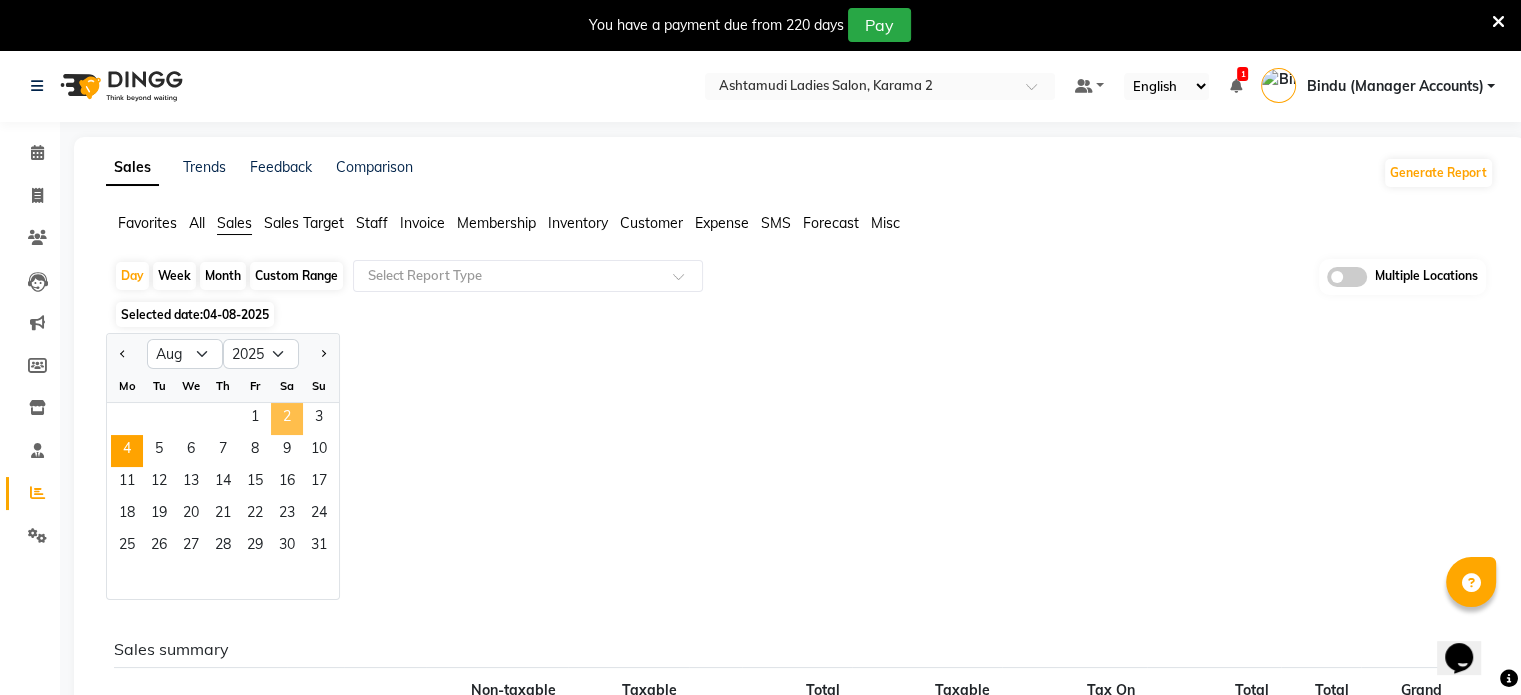 click on "2" 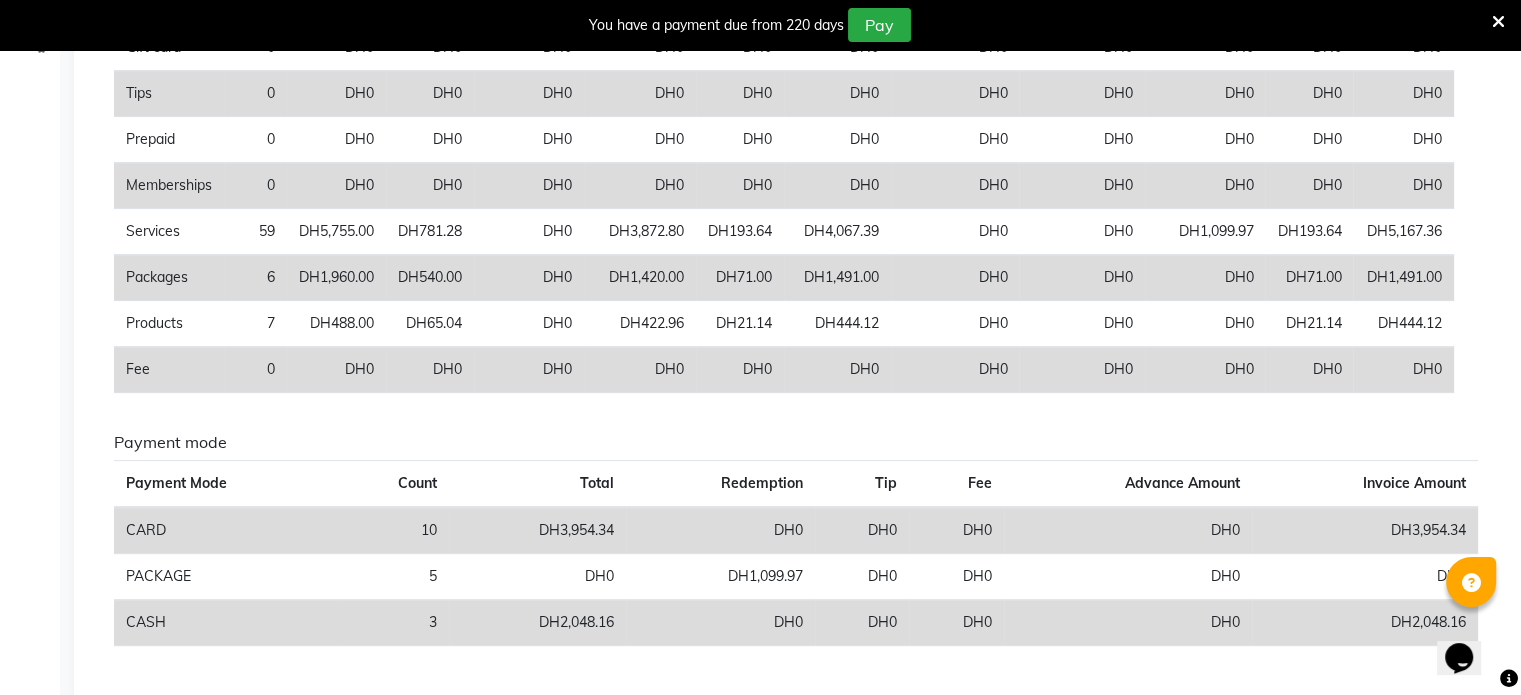 scroll, scrollTop: 564, scrollLeft: 0, axis: vertical 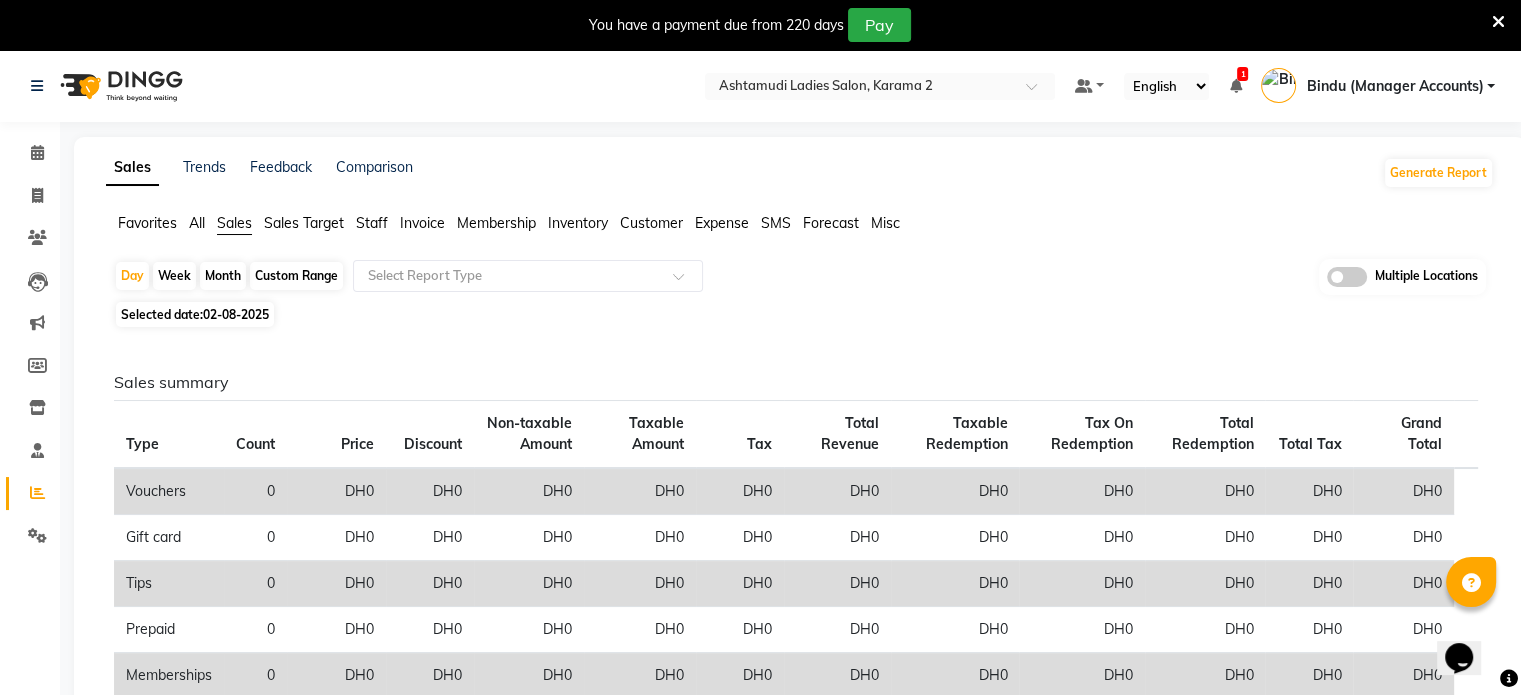 click on "02-08-2025" 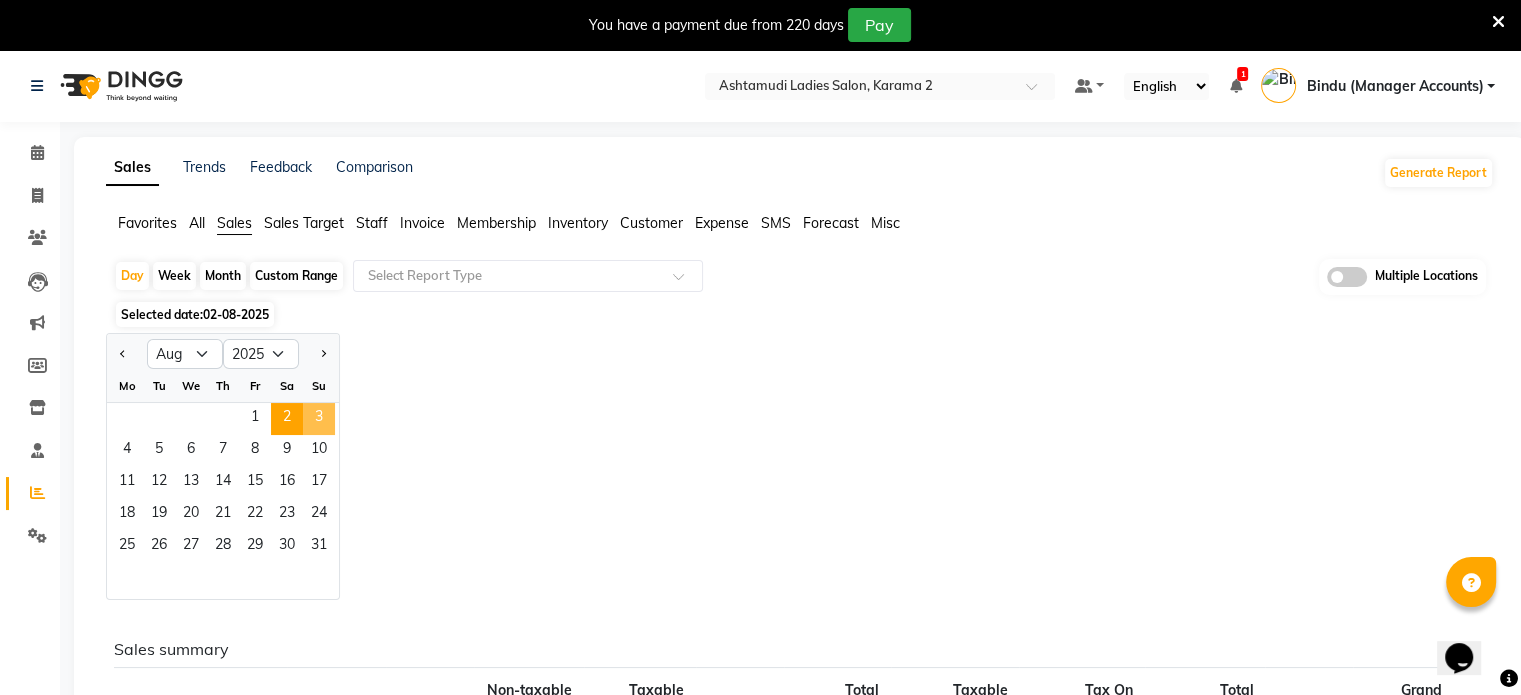 click on "3" 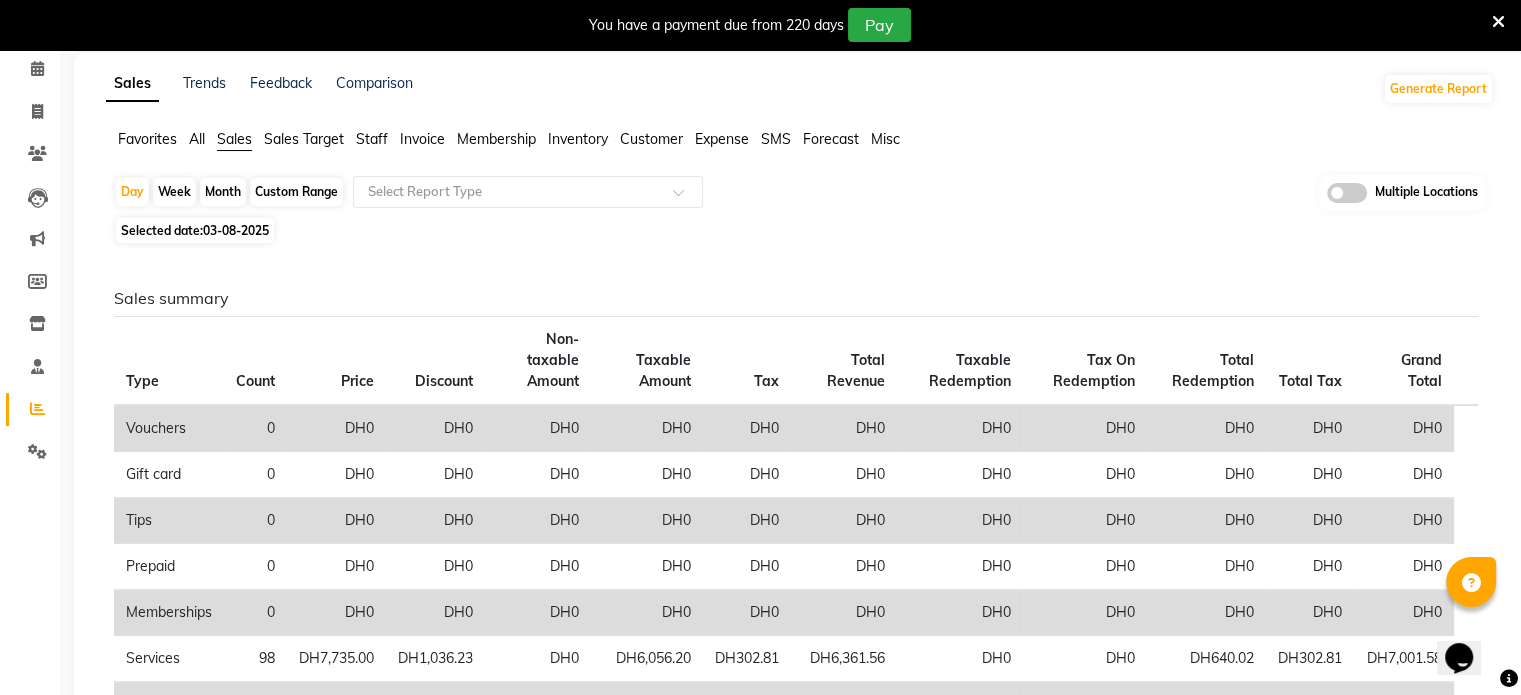 scroll, scrollTop: 0, scrollLeft: 0, axis: both 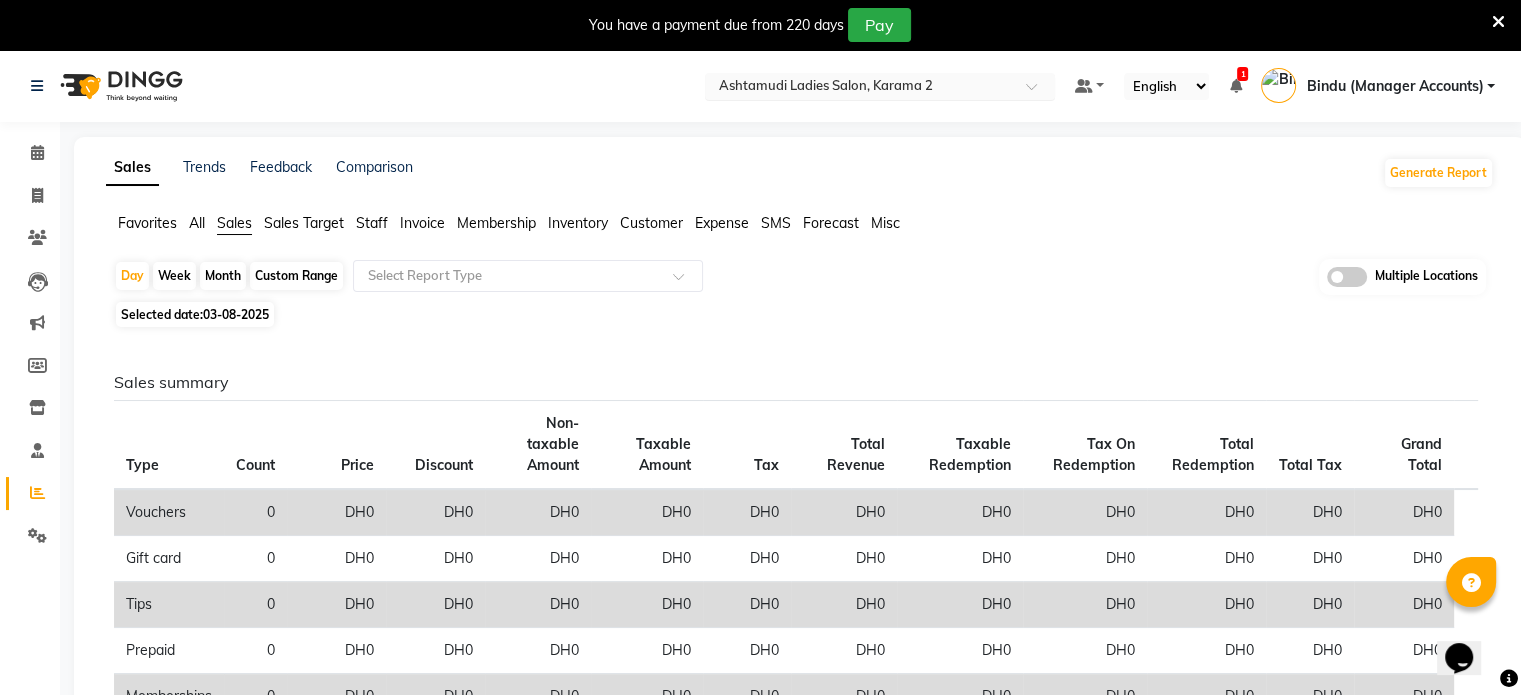 click at bounding box center (860, 88) 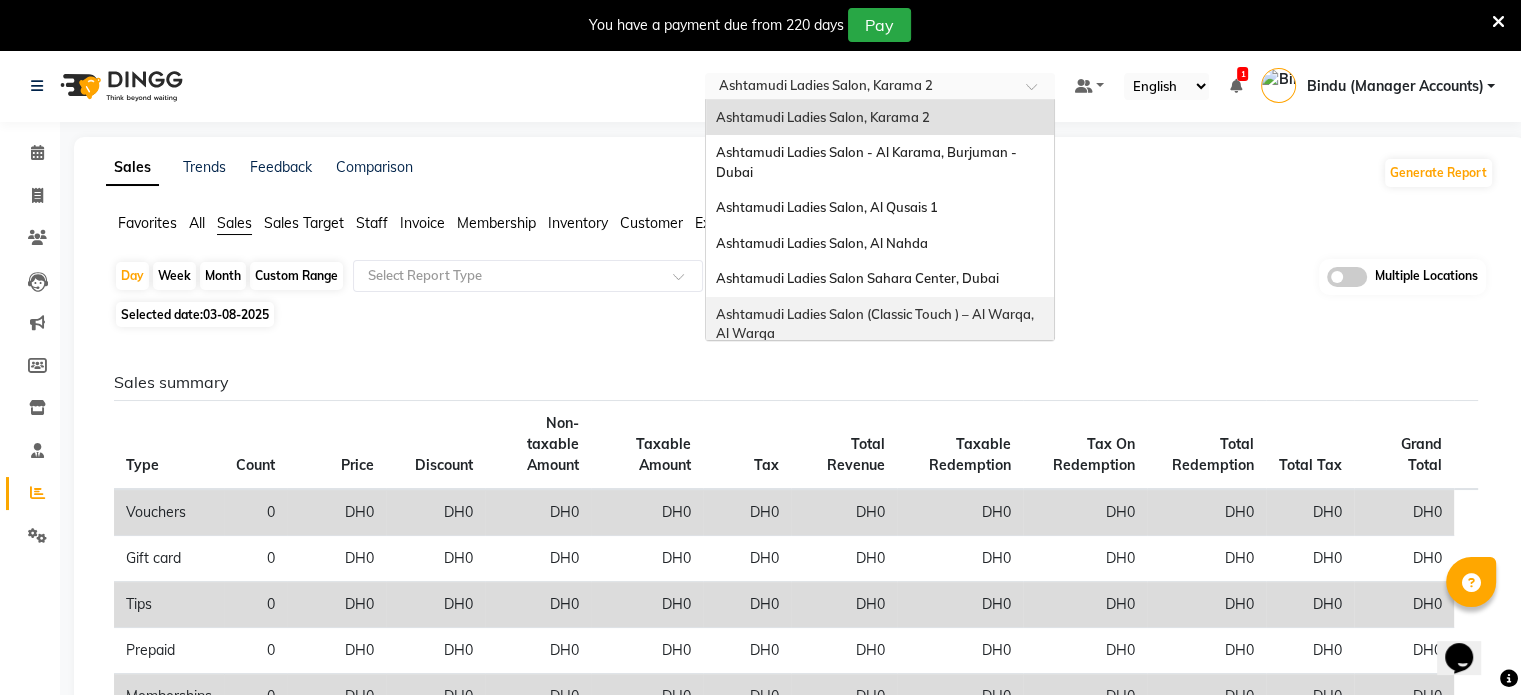 click on "Ashtamudi Ladies Salon (Classic Touch ) – Al Warqa, Al Warqa" at bounding box center [880, 324] 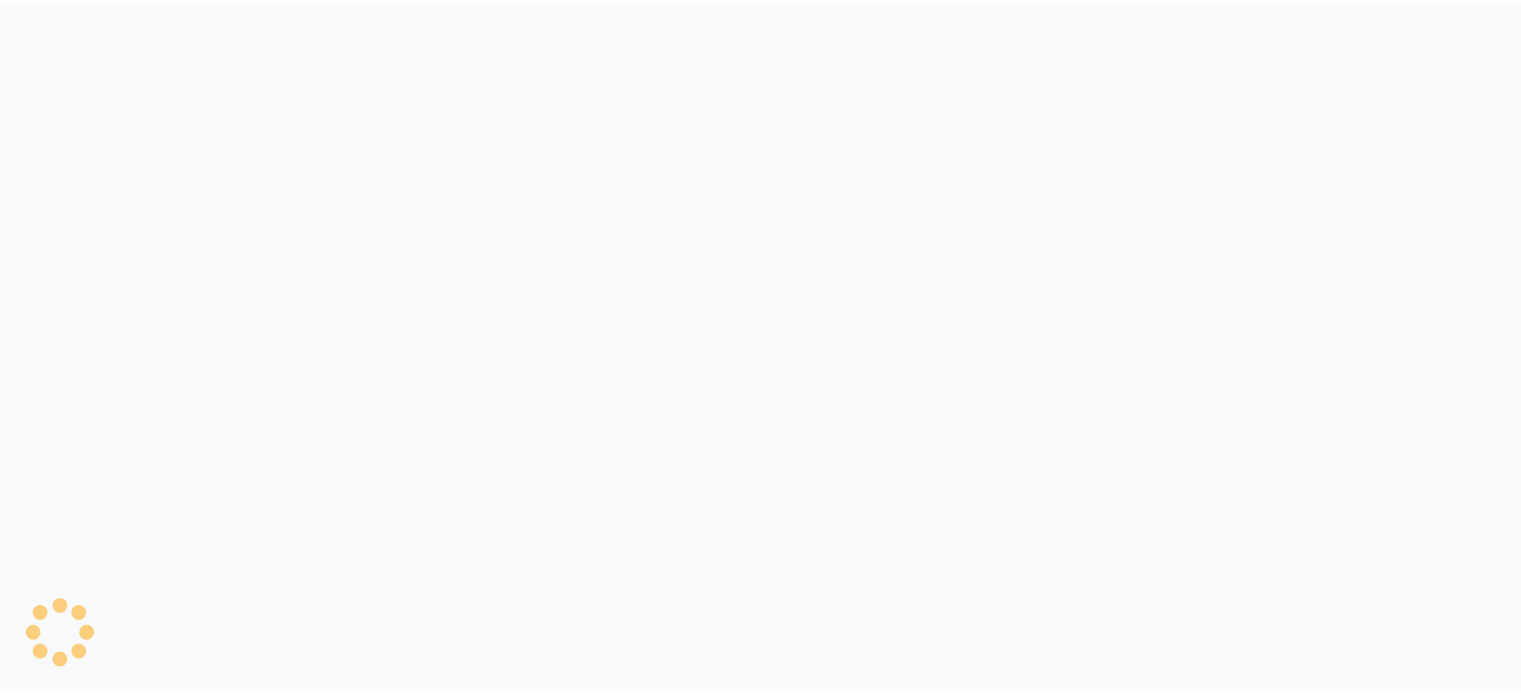 scroll, scrollTop: 0, scrollLeft: 0, axis: both 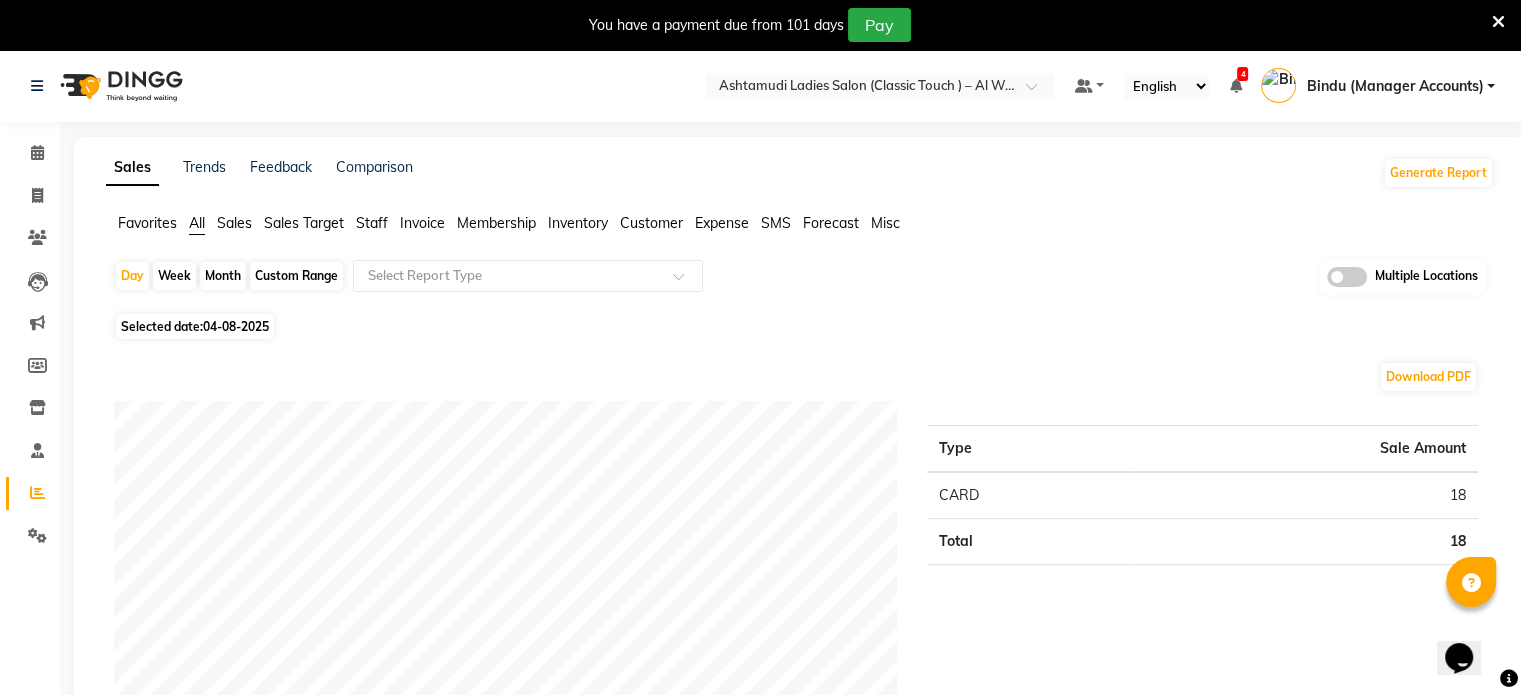 click on "04-08-2025" 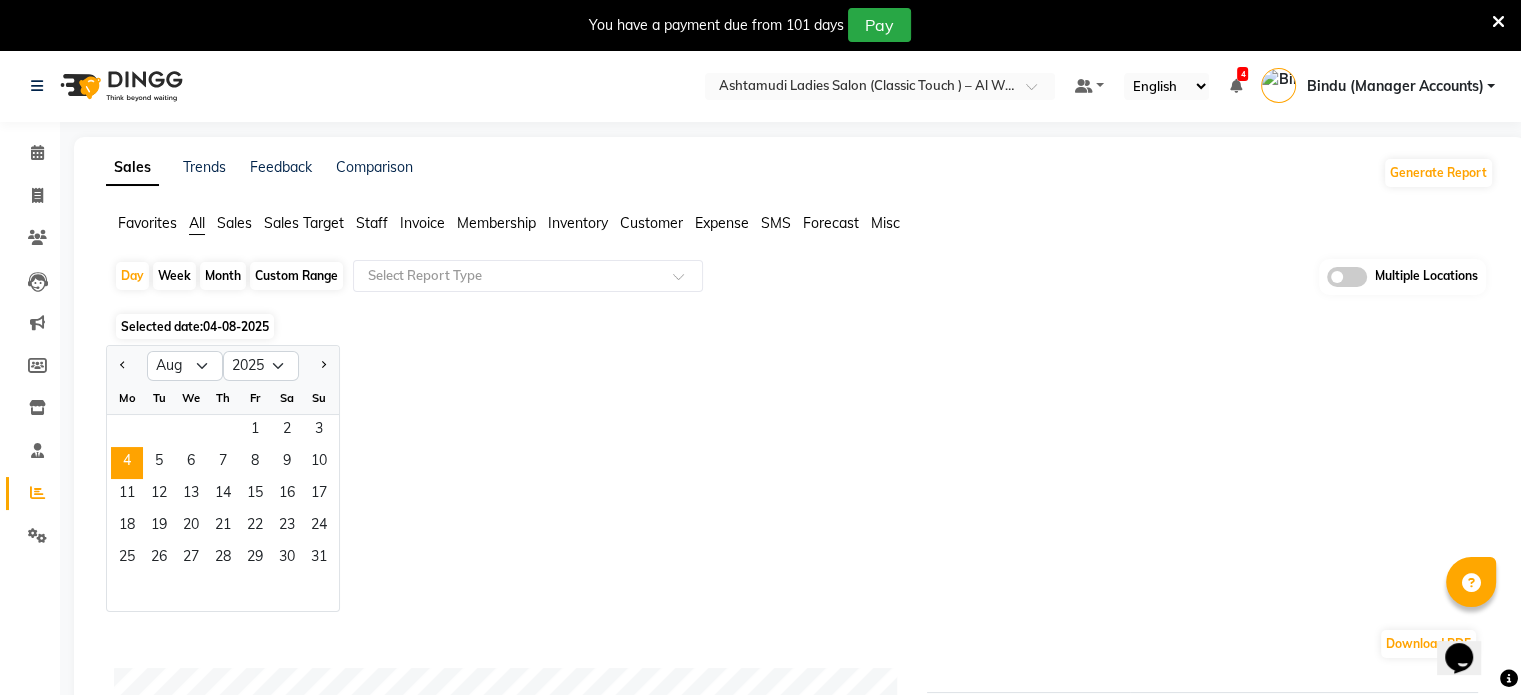 click on "Sales" 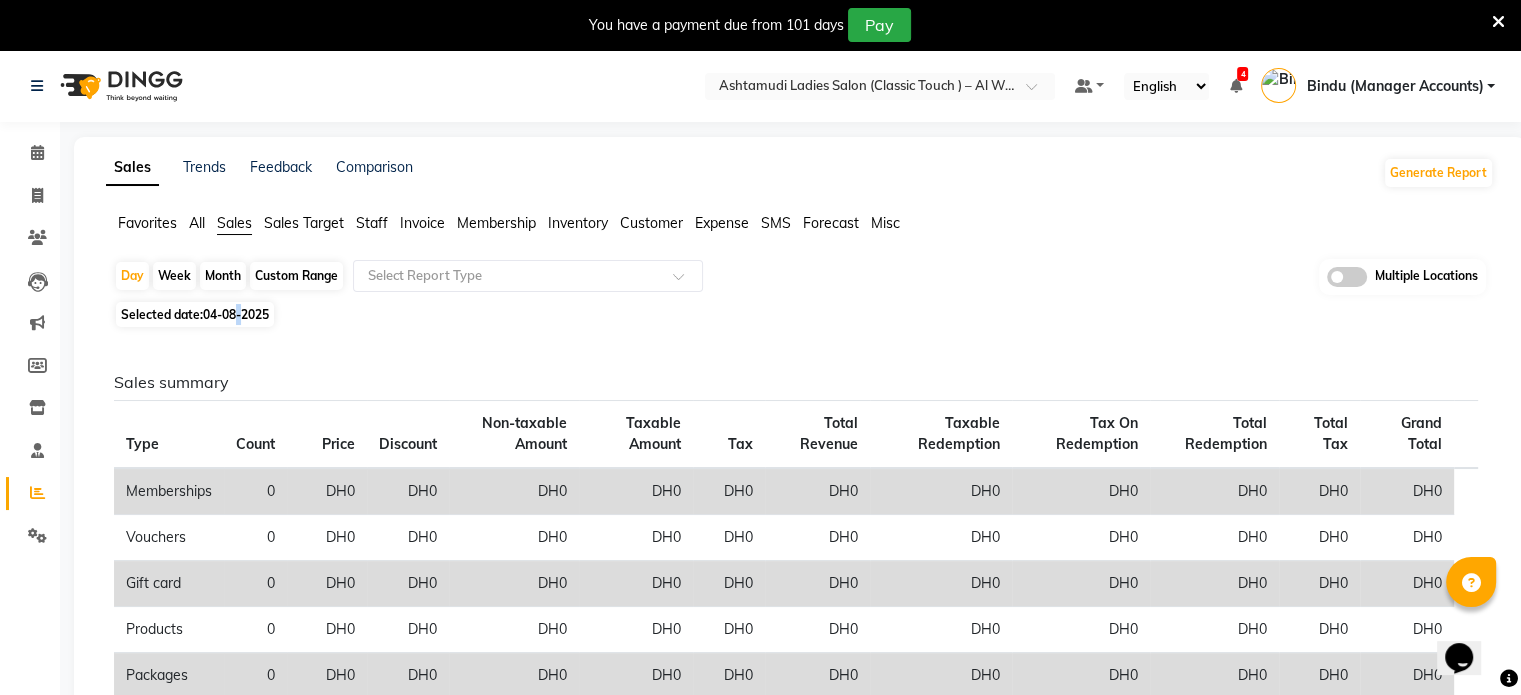 click on "04-08-2025" 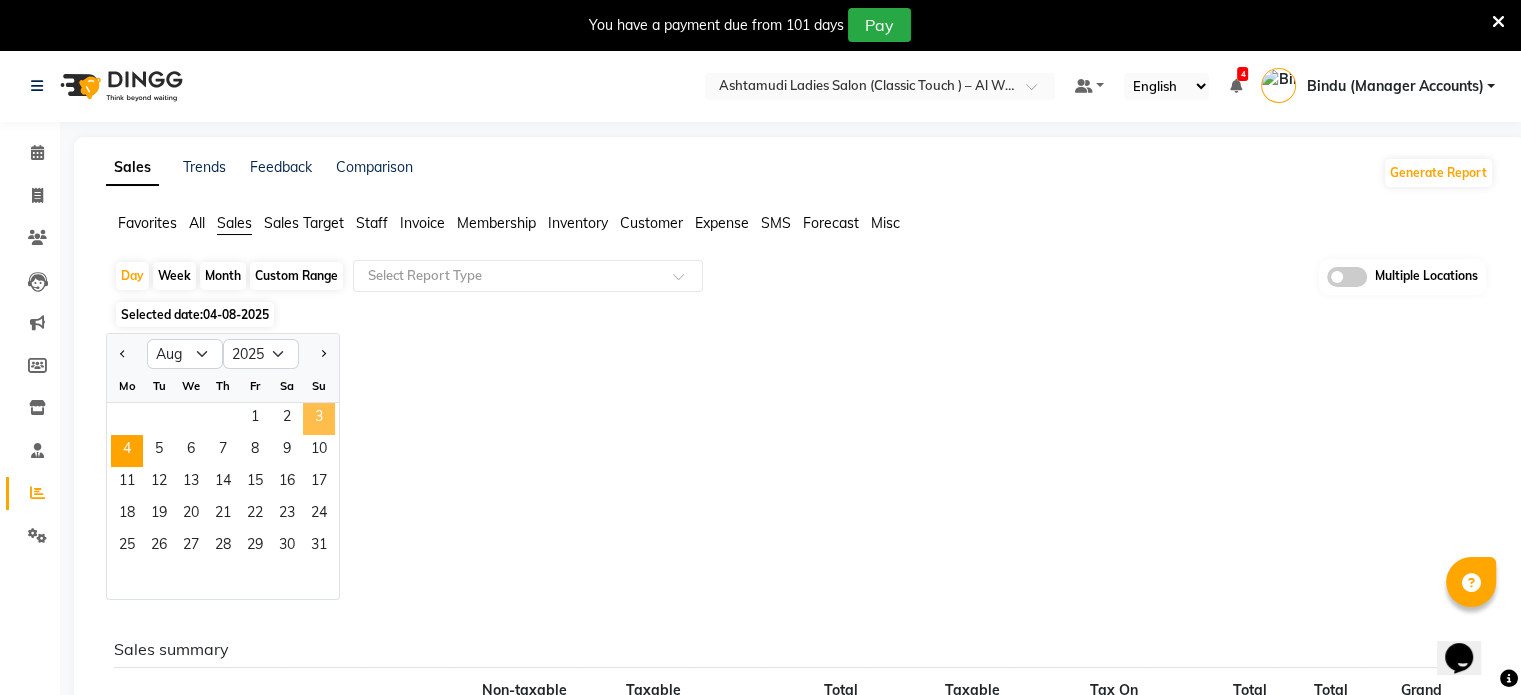 click on "3" 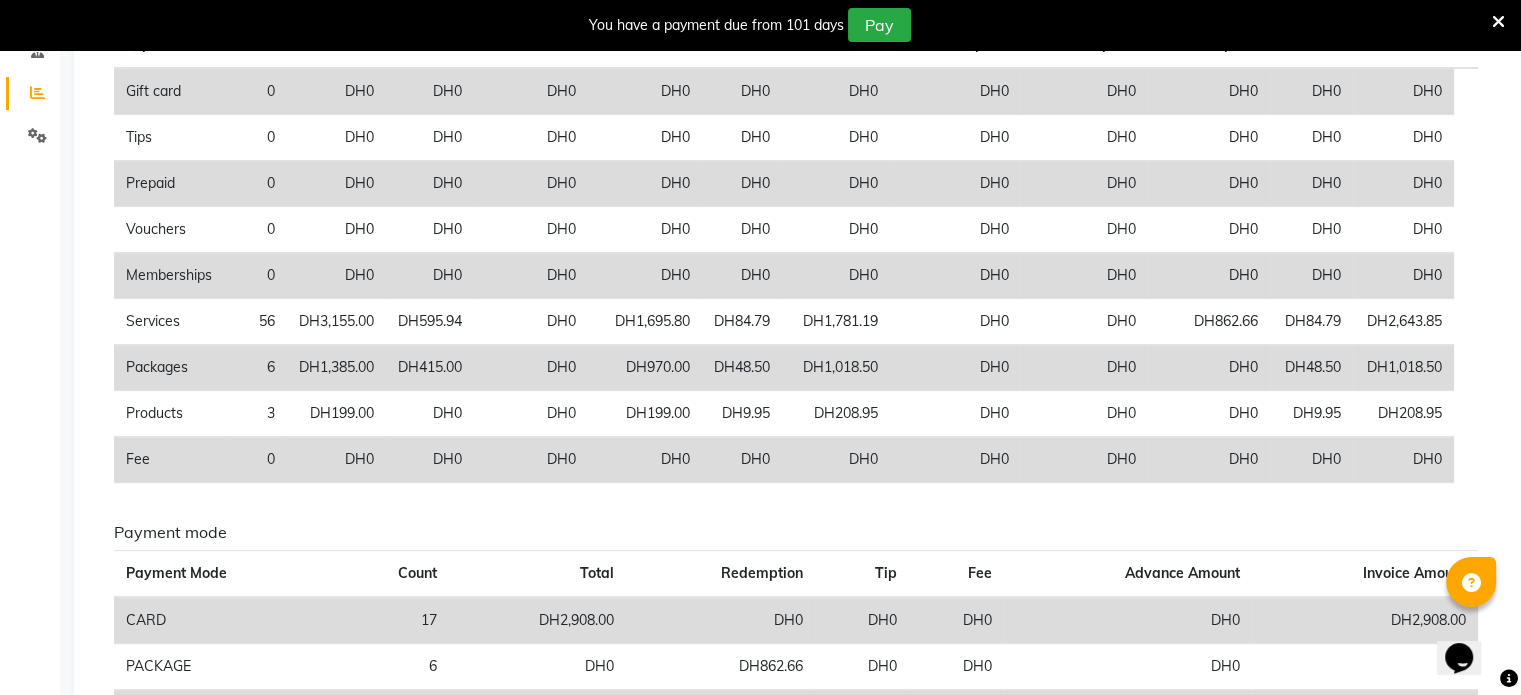scroll, scrollTop: 543, scrollLeft: 0, axis: vertical 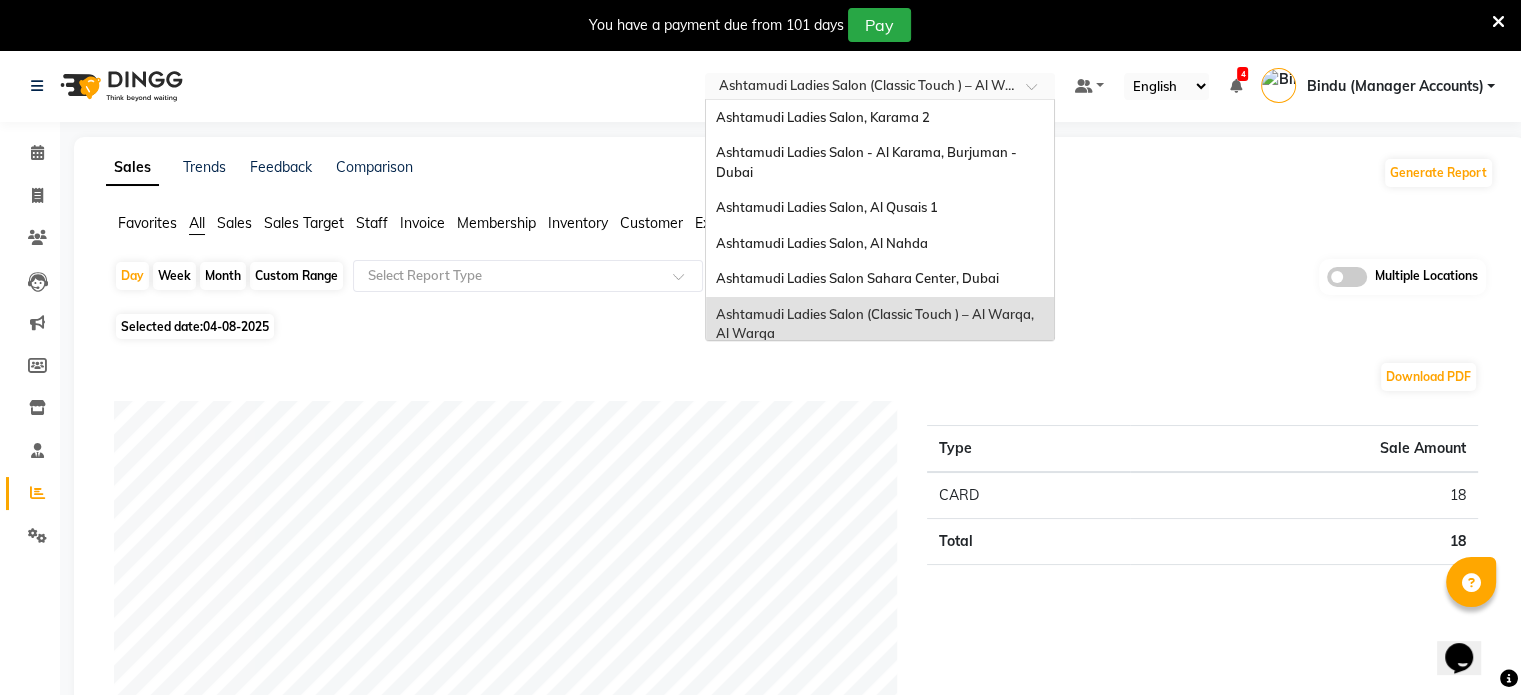 click at bounding box center (860, 88) 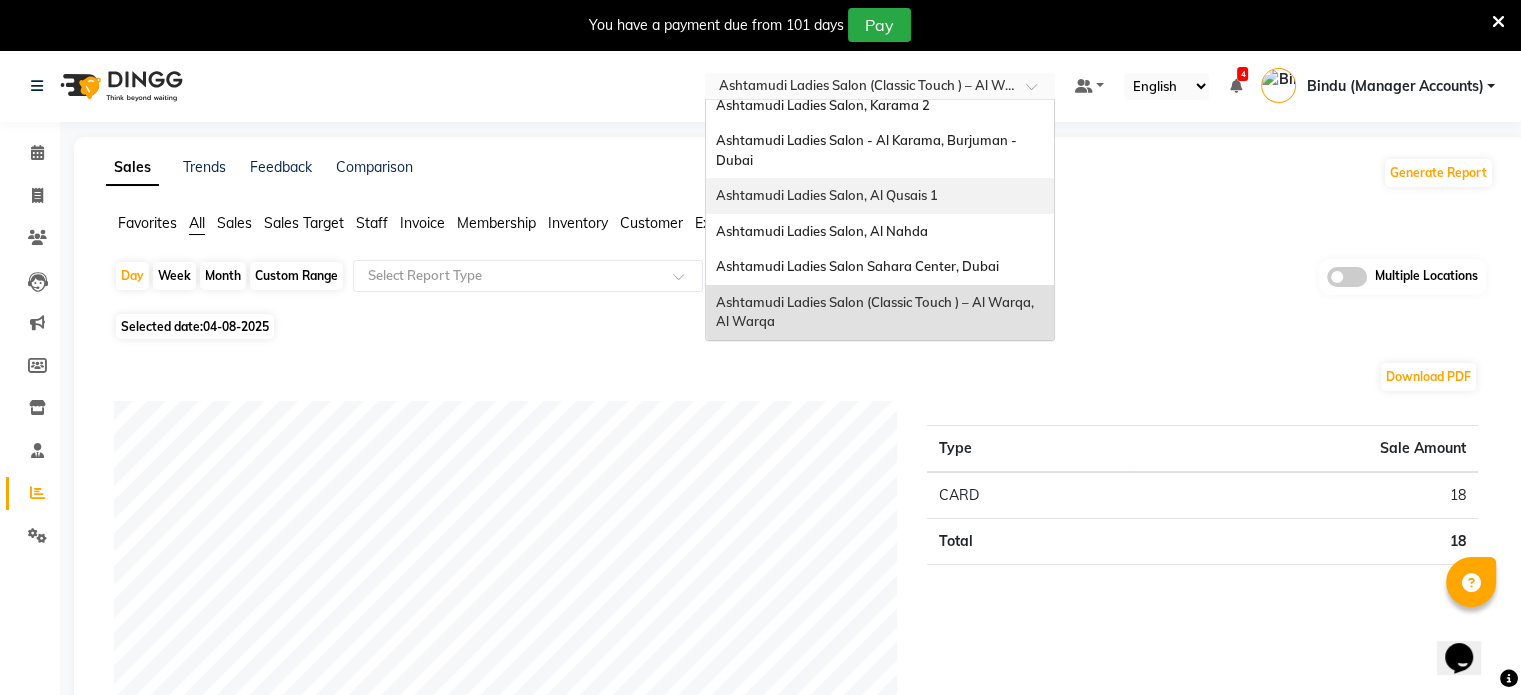 click on "Ashtamudi Ladies Salon, Al Qusais 1" at bounding box center (827, 195) 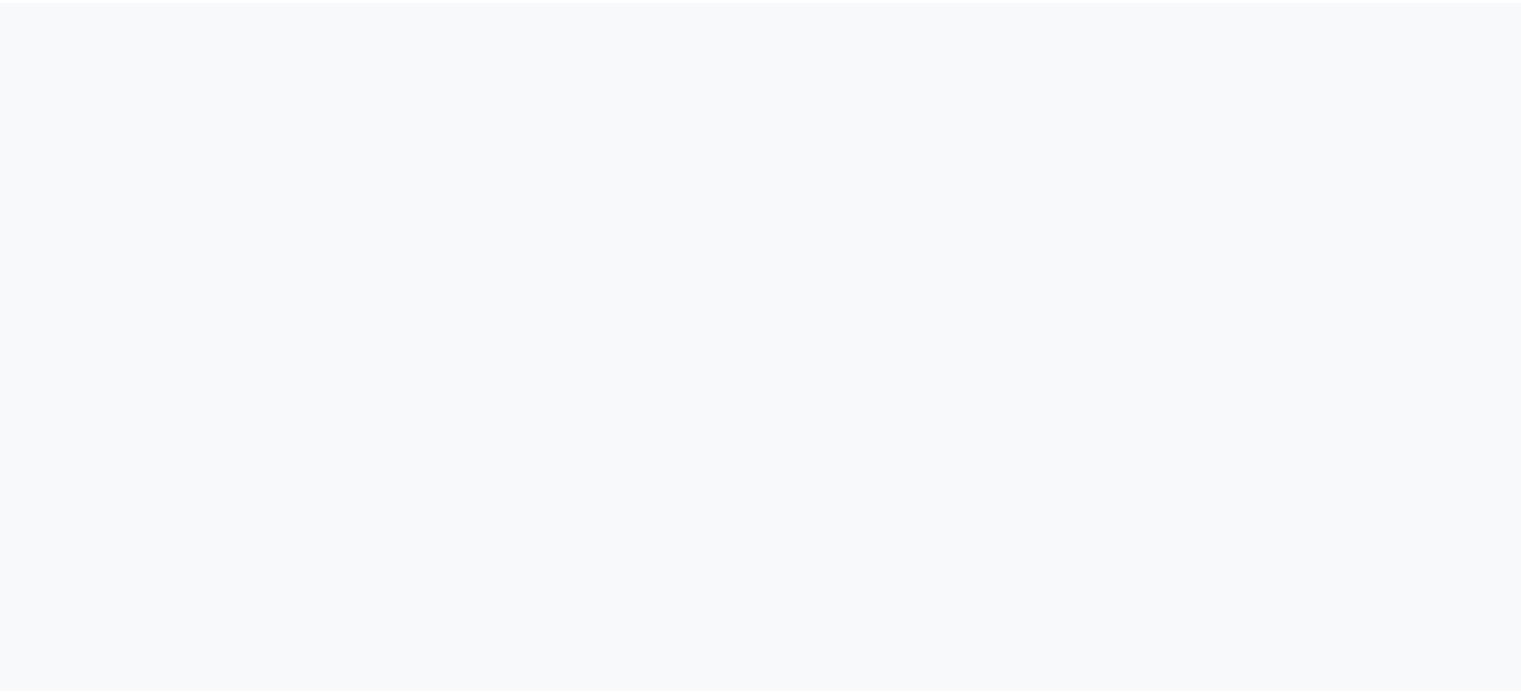 scroll, scrollTop: 0, scrollLeft: 0, axis: both 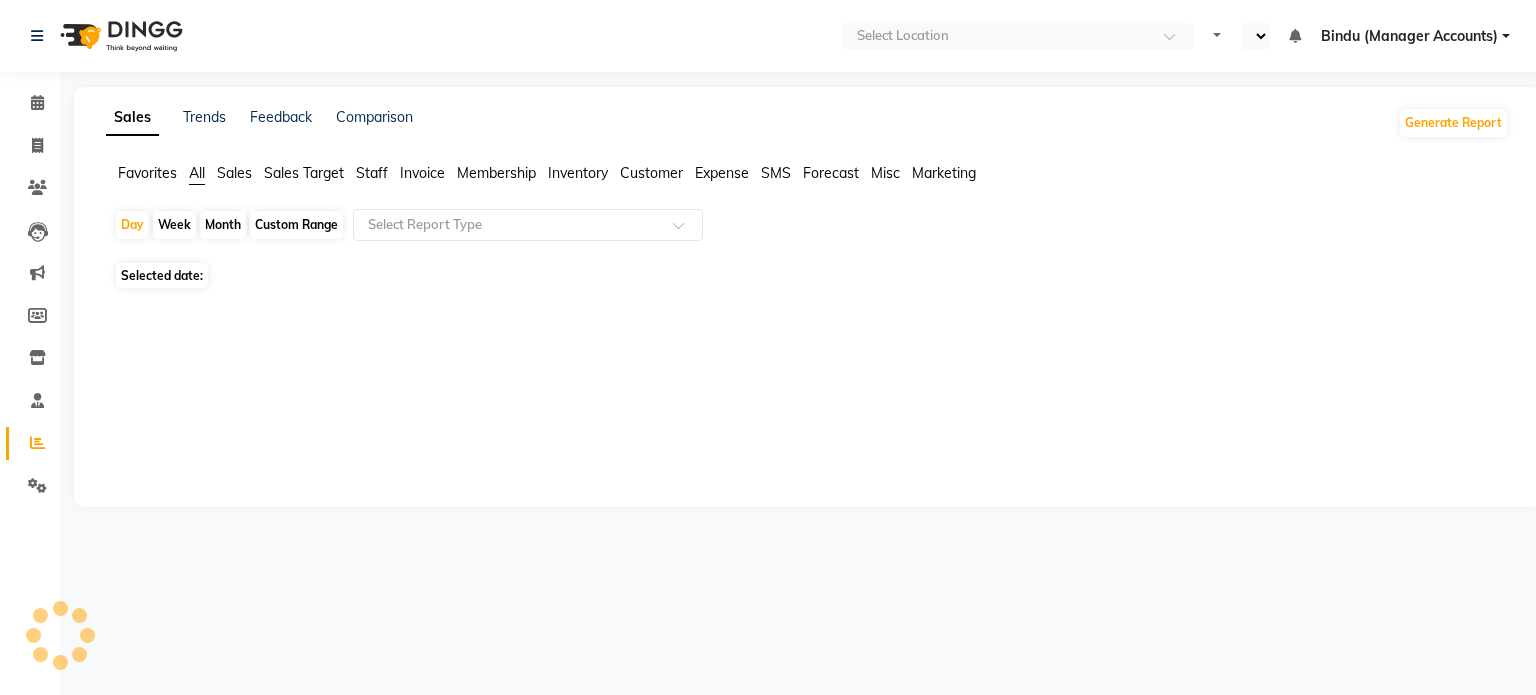 select on "en" 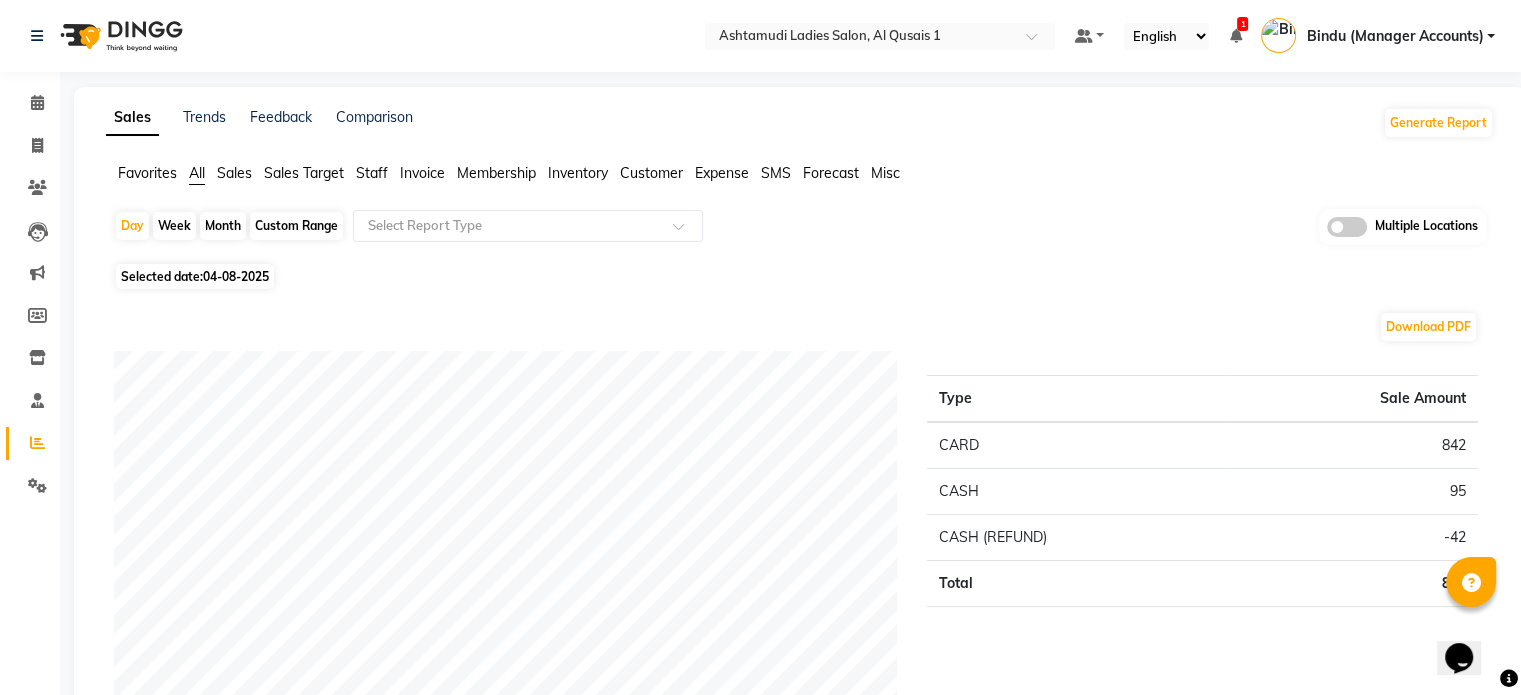scroll, scrollTop: 0, scrollLeft: 0, axis: both 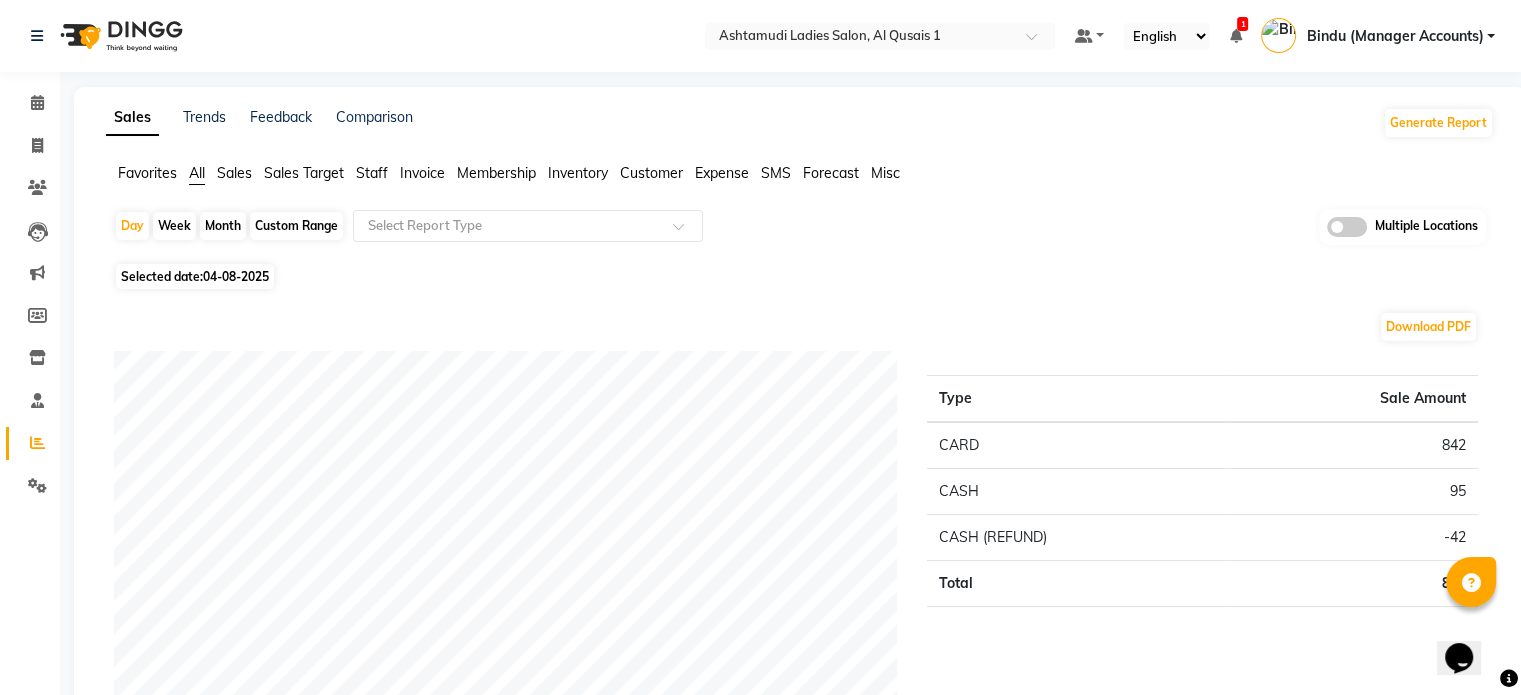 click on "Sales" 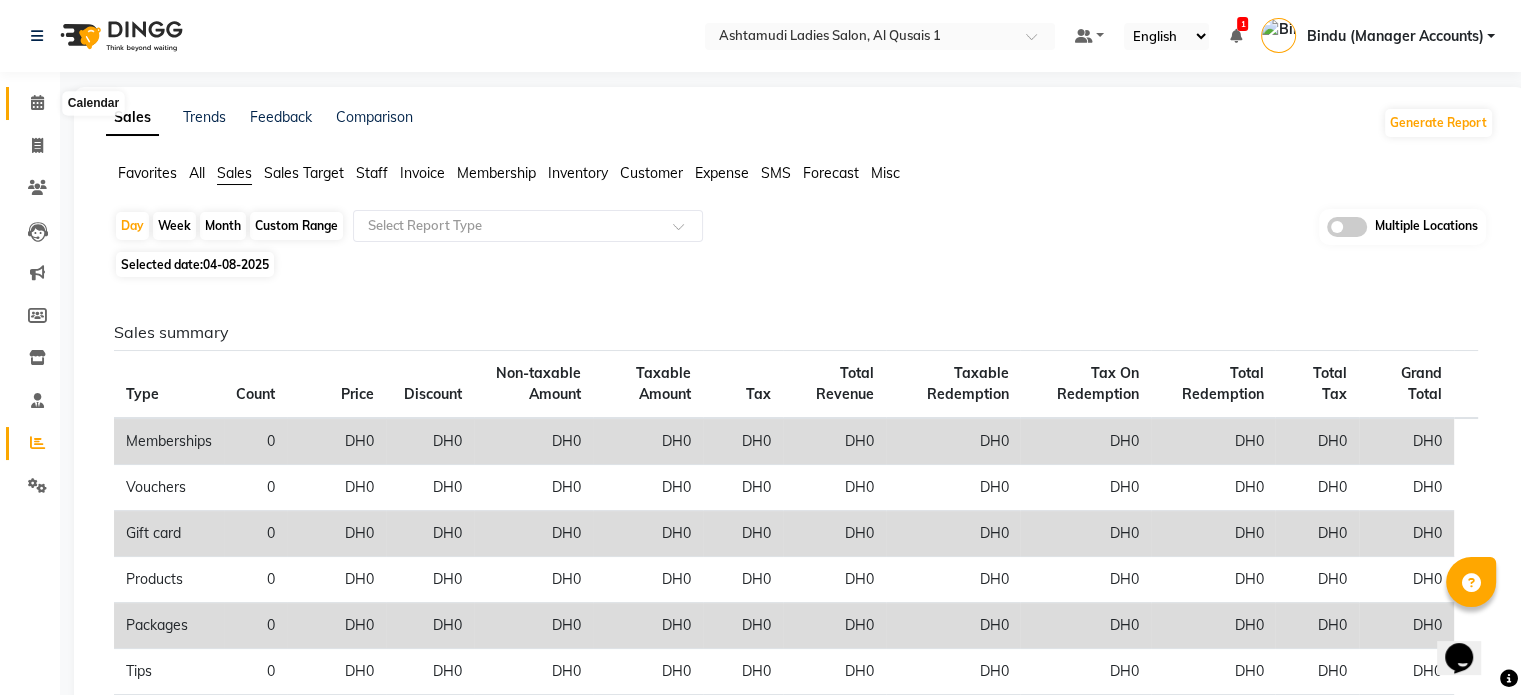 click 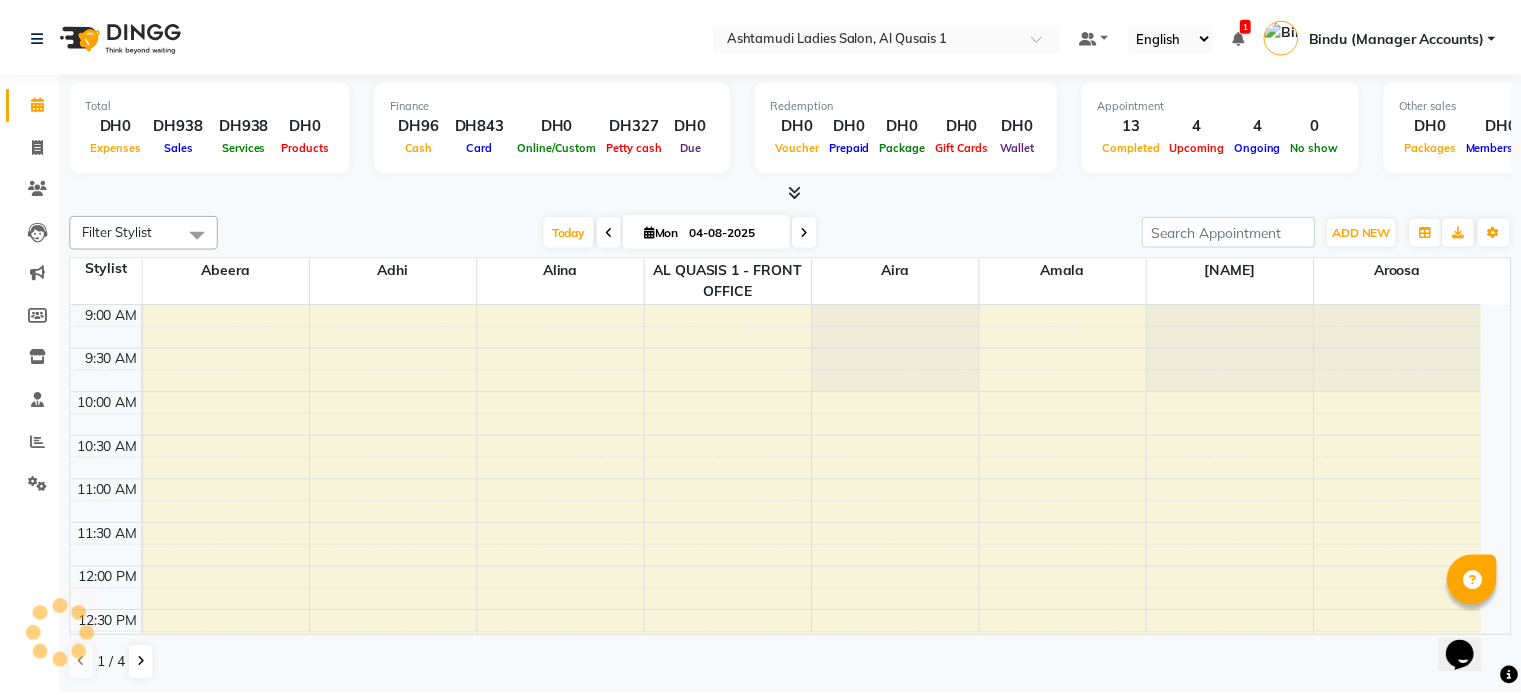 scroll, scrollTop: 699, scrollLeft: 0, axis: vertical 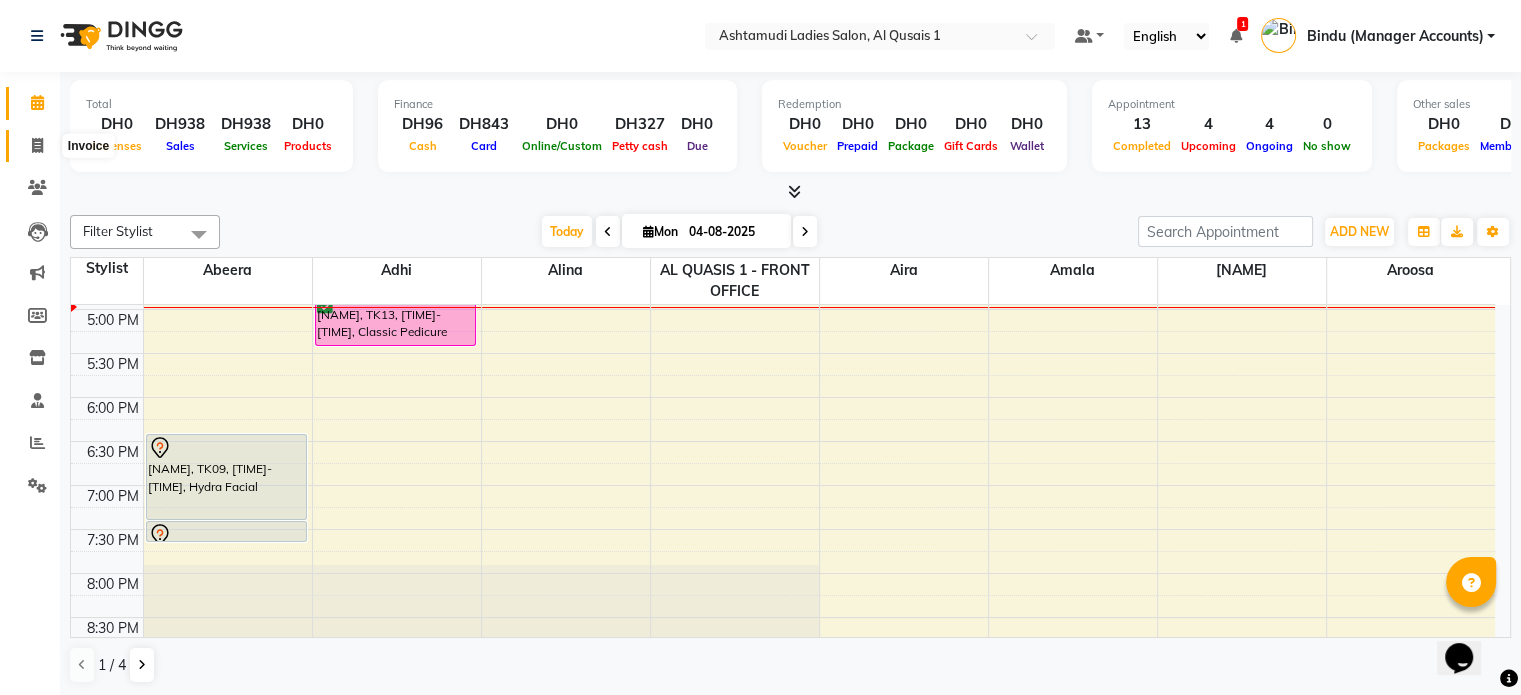 click 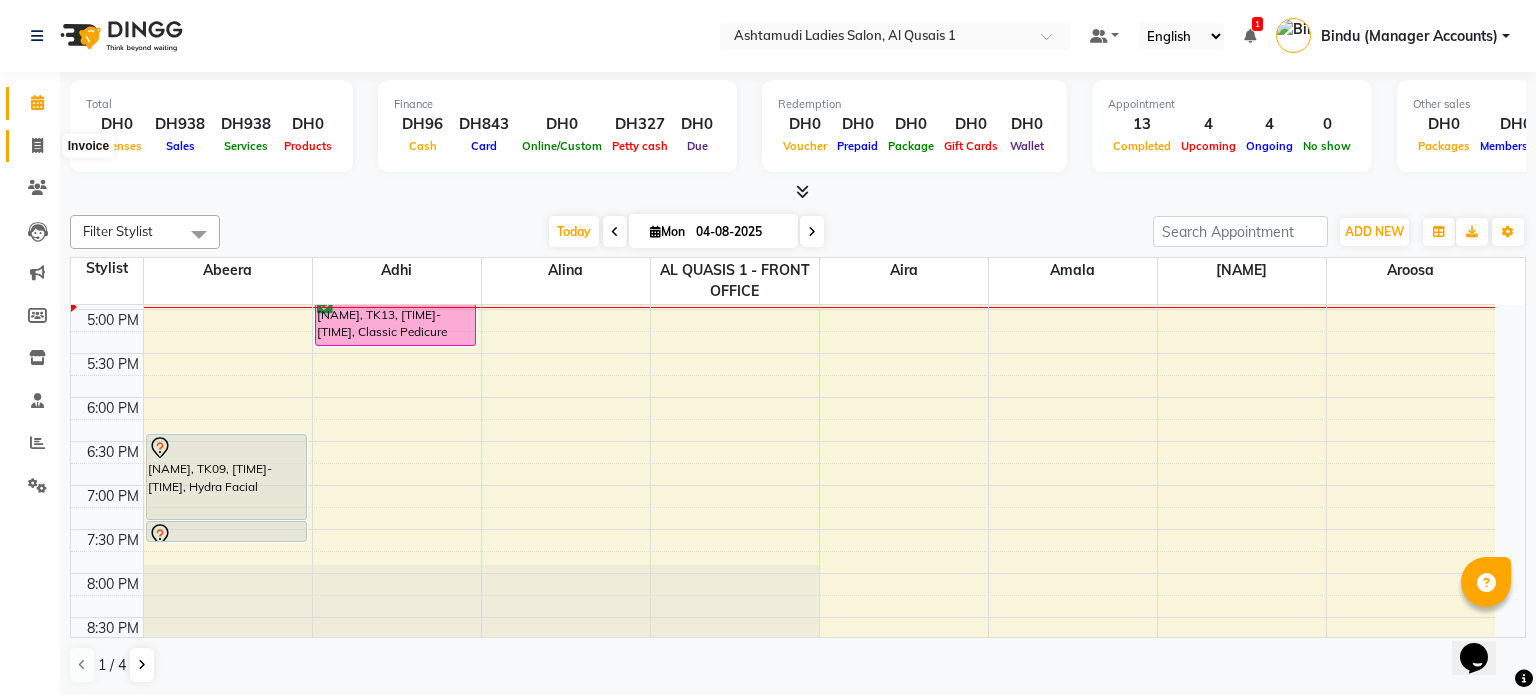 select on "6848" 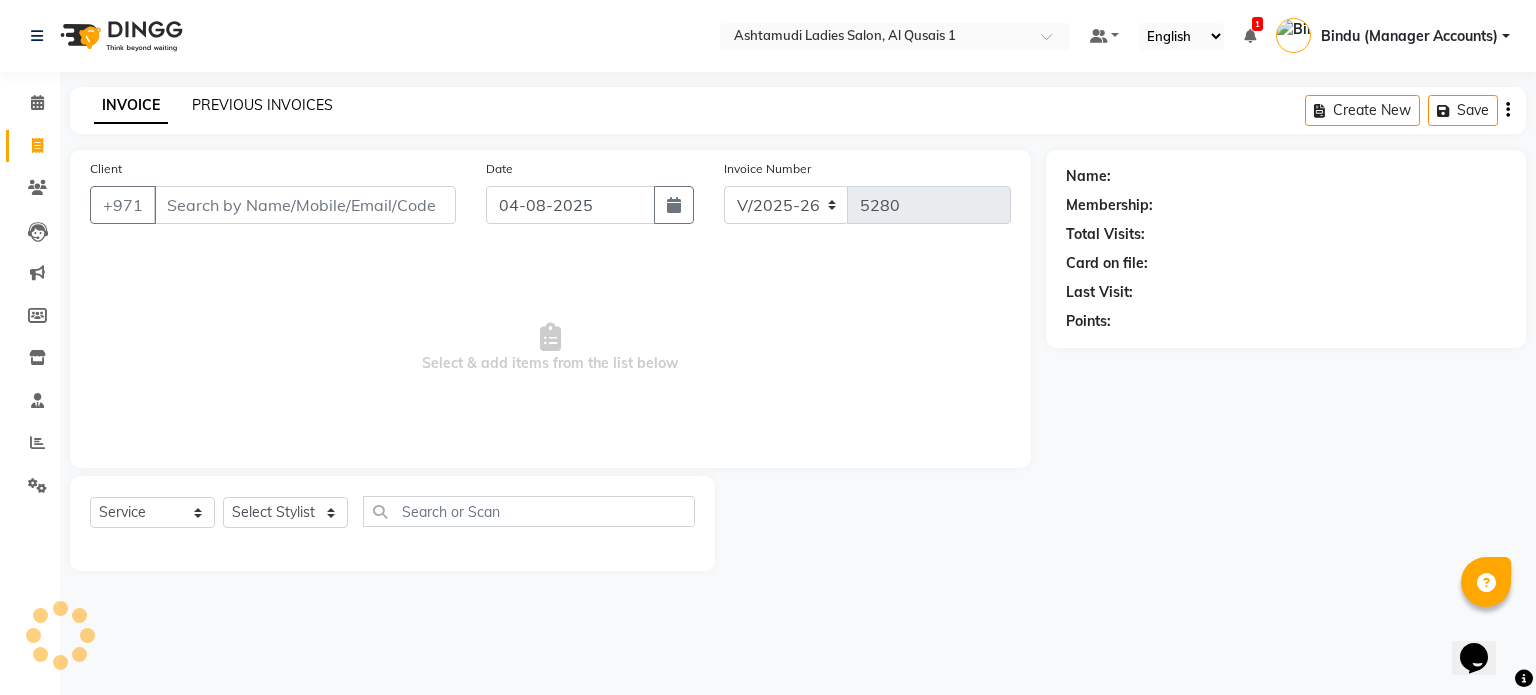 click on "PREVIOUS INVOICES" 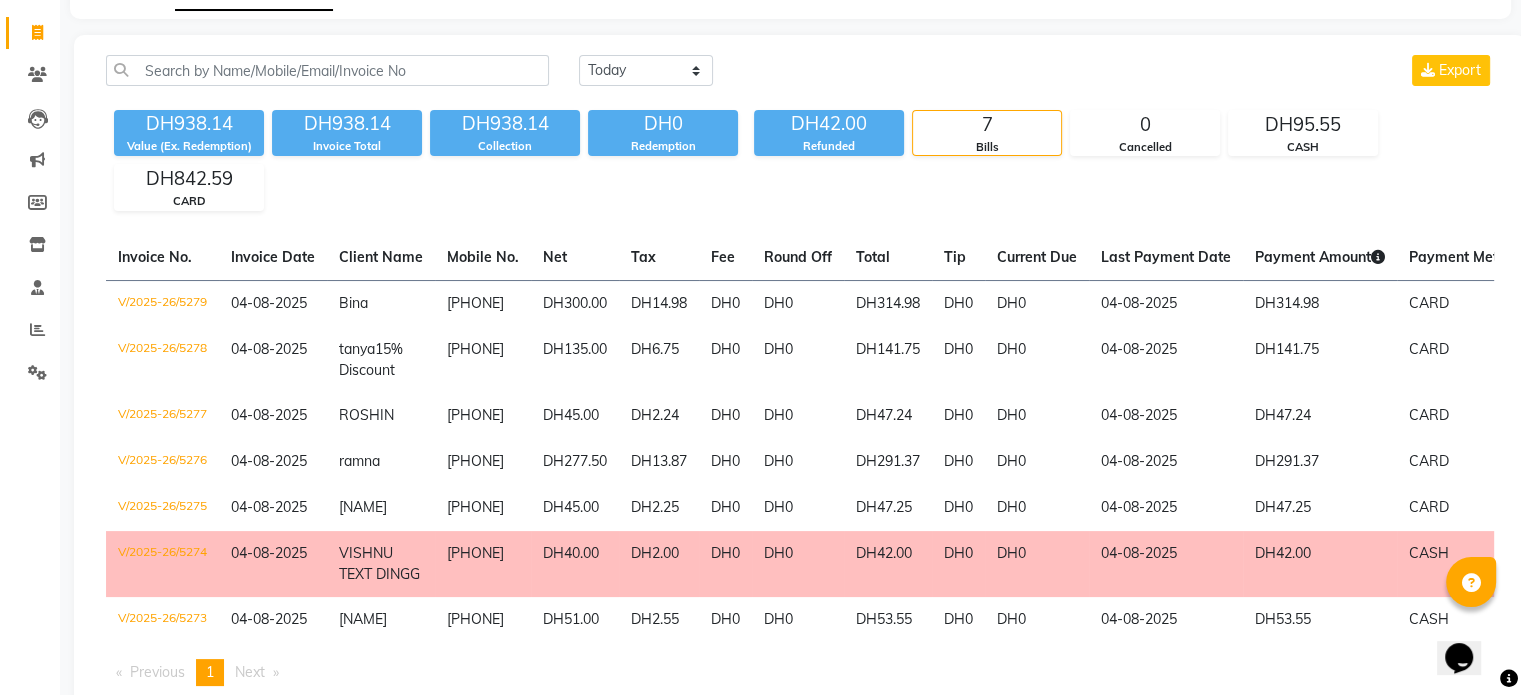 scroll, scrollTop: 200, scrollLeft: 0, axis: vertical 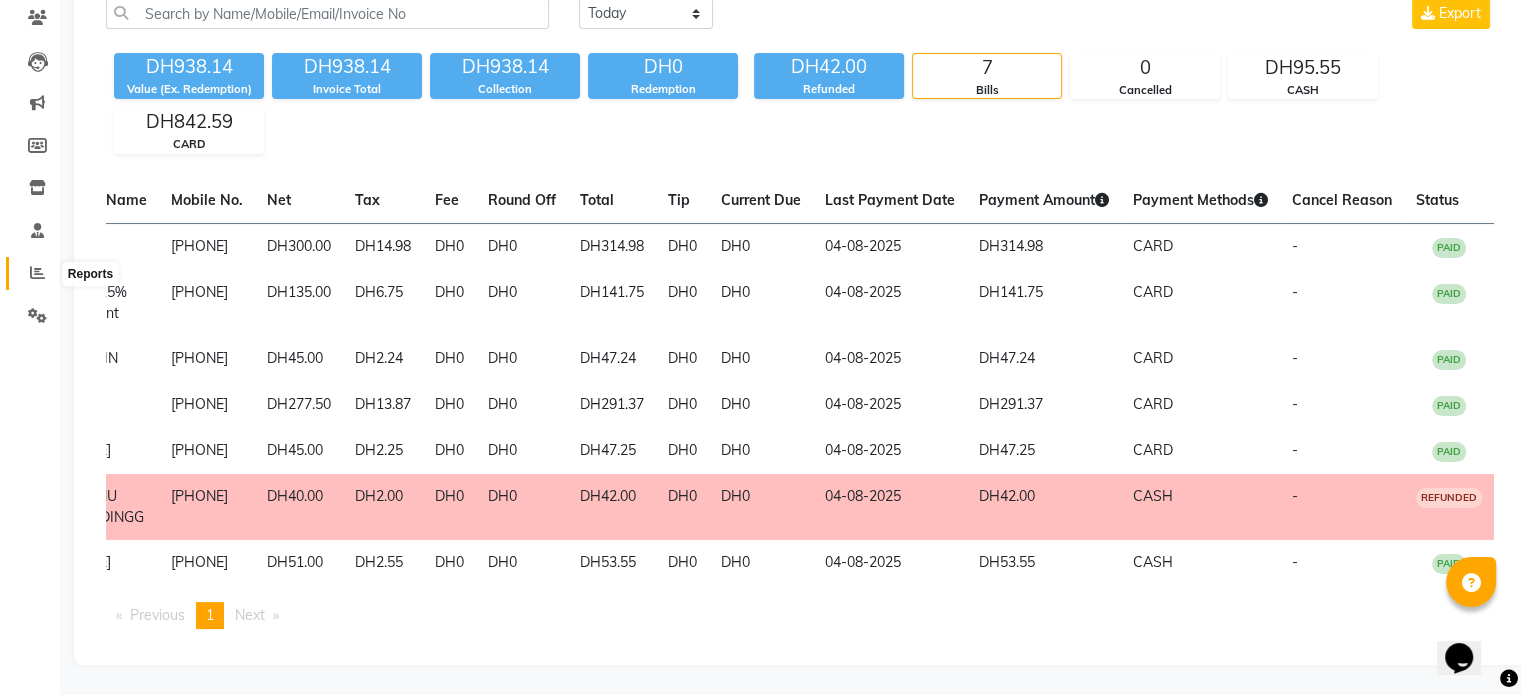 click 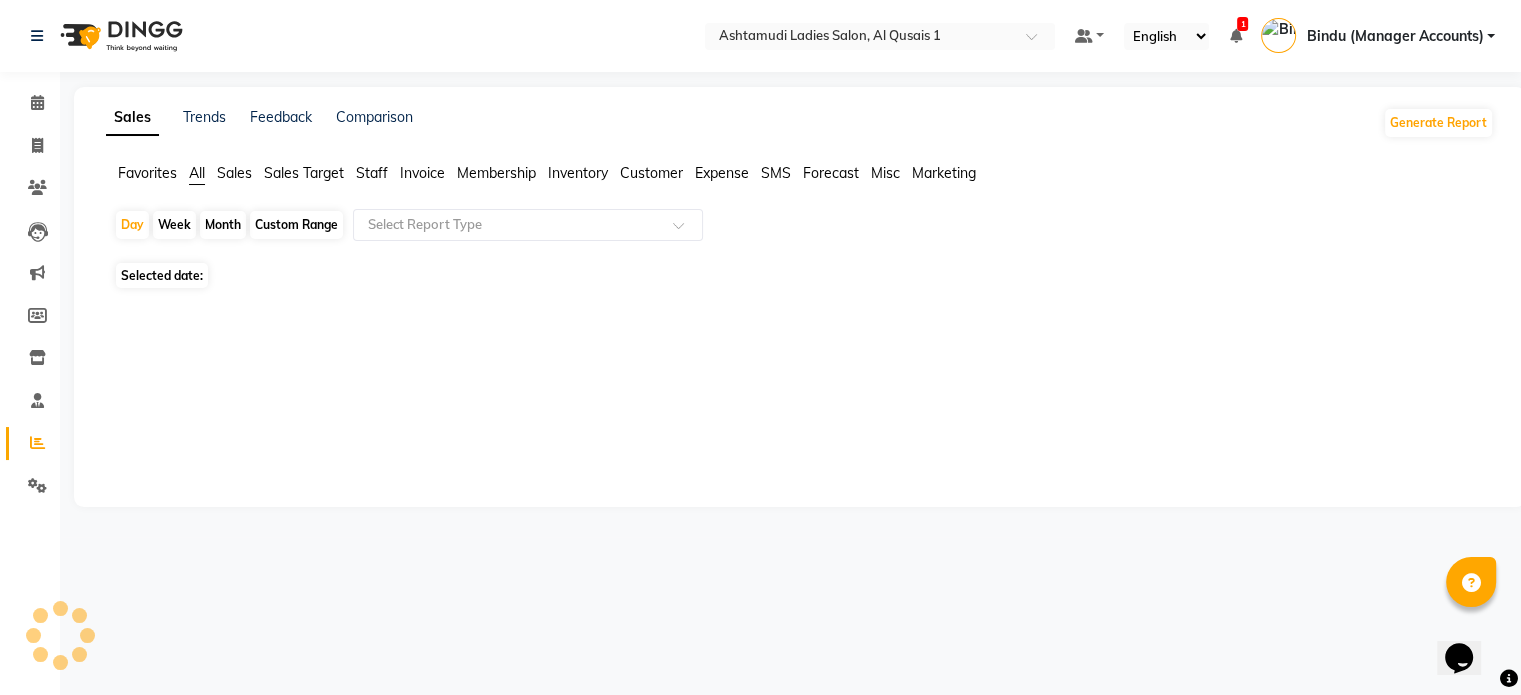 scroll, scrollTop: 0, scrollLeft: 0, axis: both 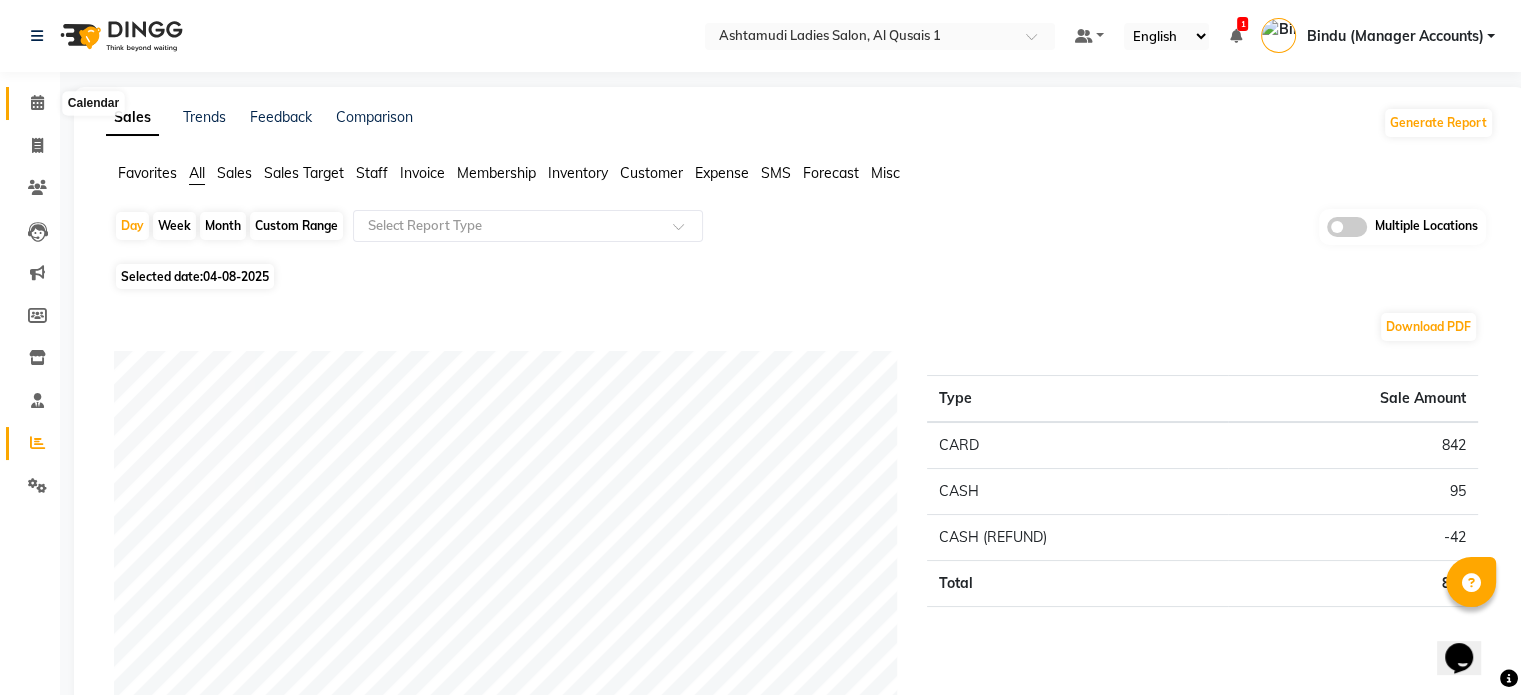 click 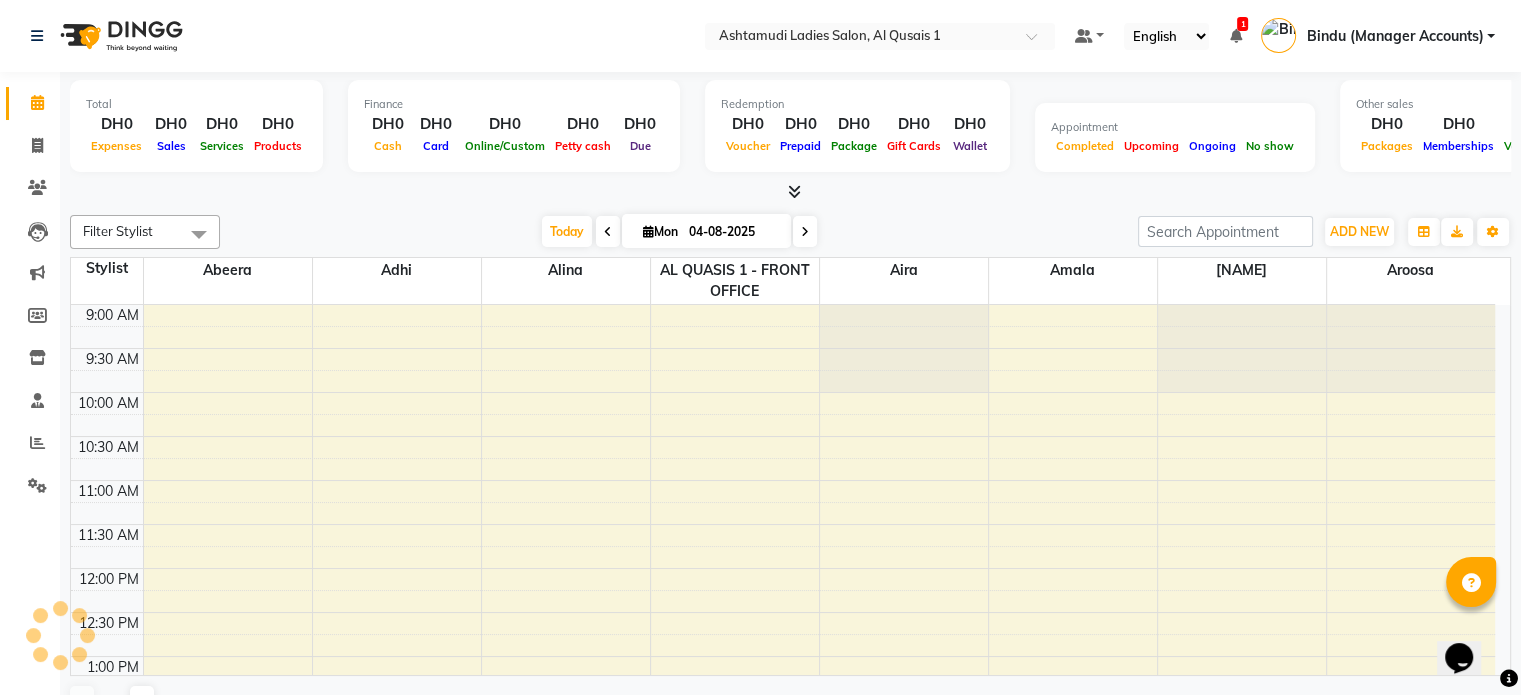 scroll, scrollTop: 0, scrollLeft: 0, axis: both 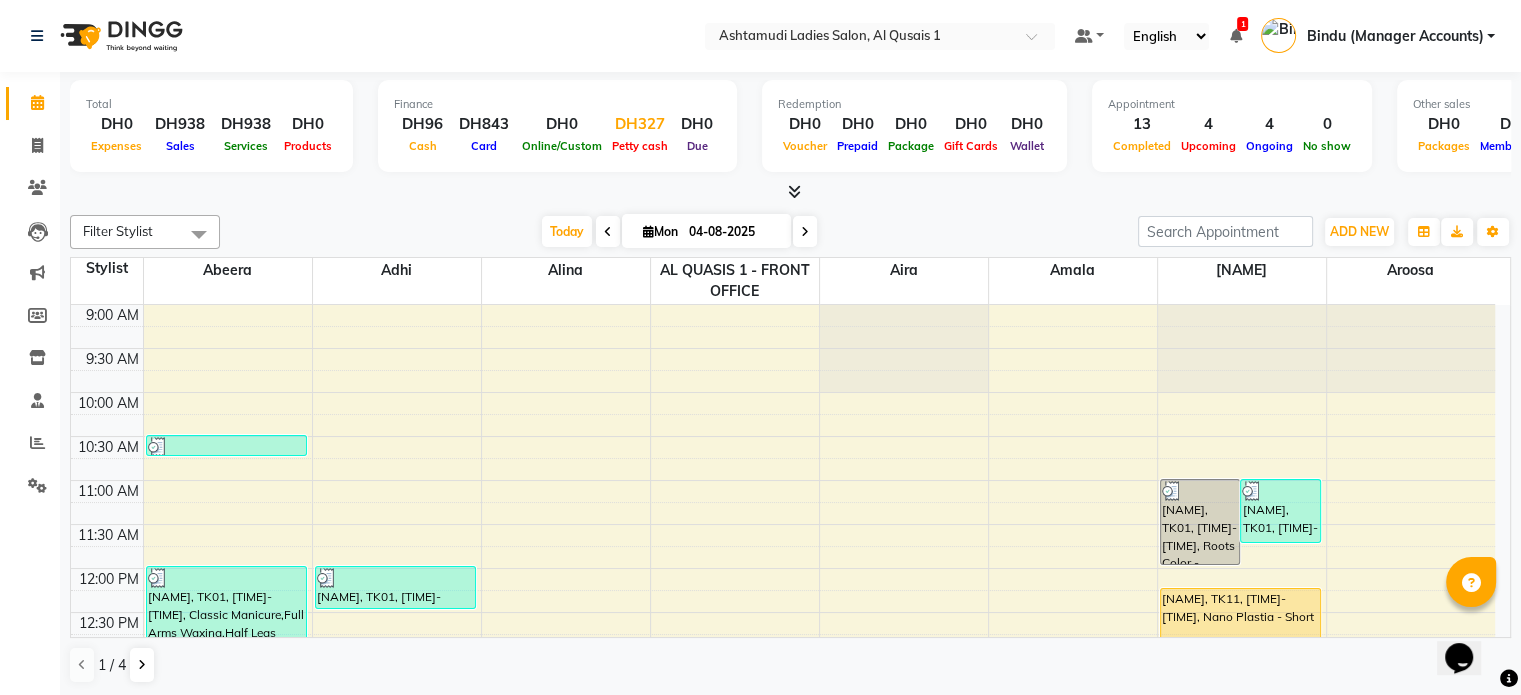 click on "Petty cash" at bounding box center (640, 146) 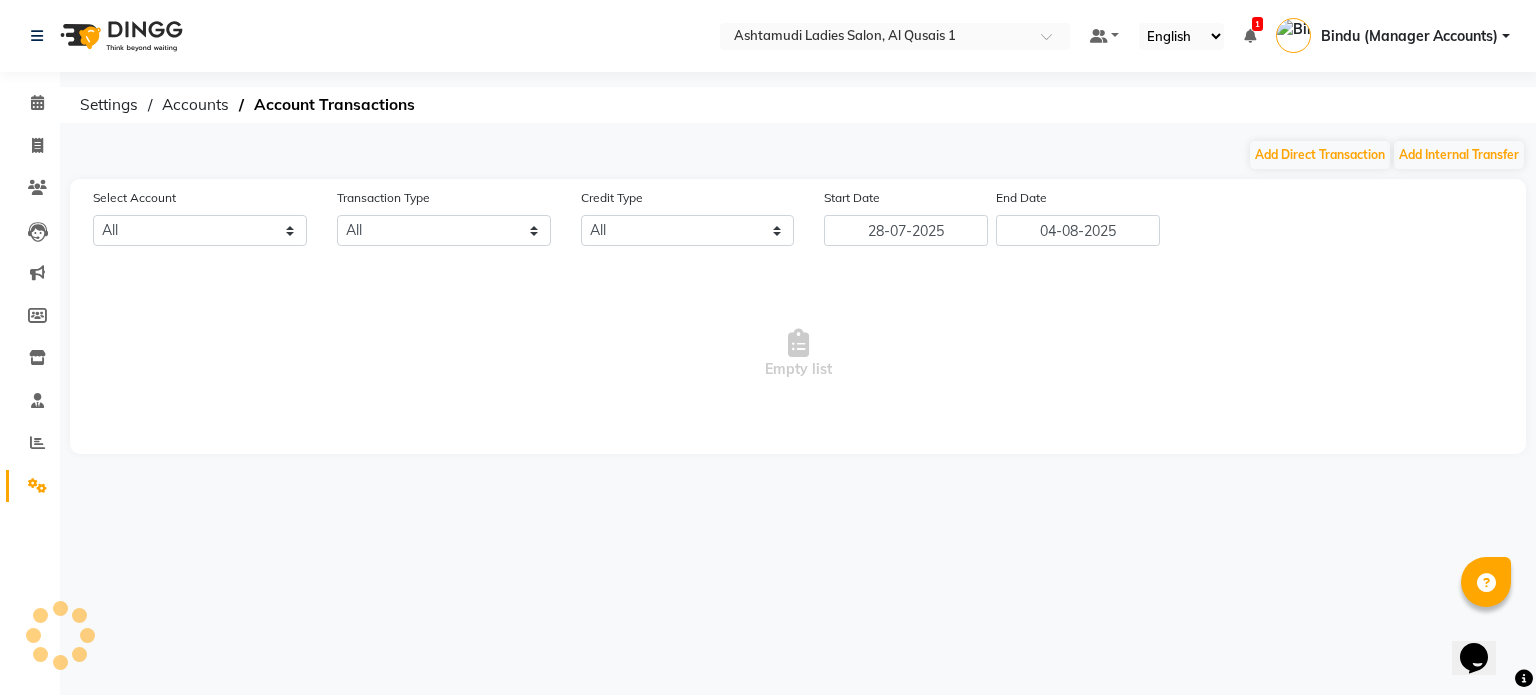 select on "5905" 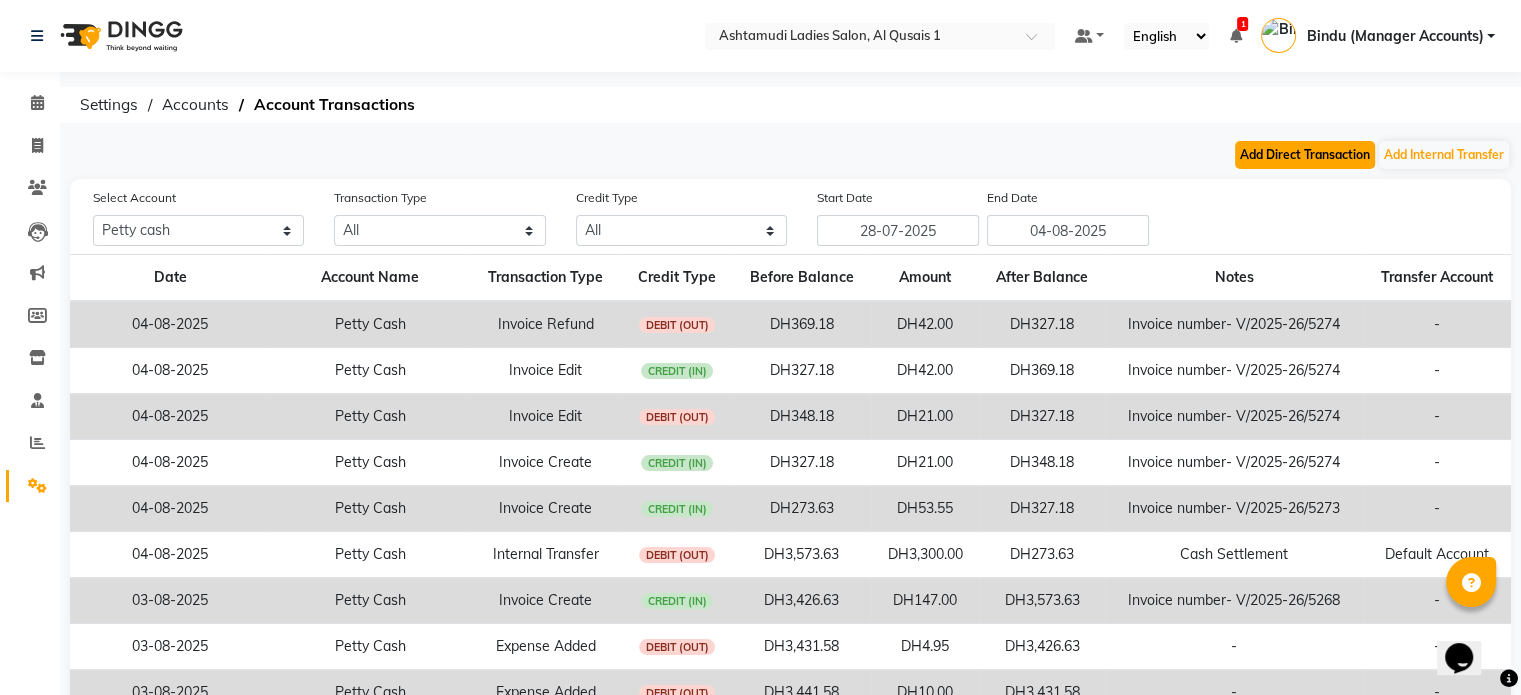 click on "Add Direct Transaction" 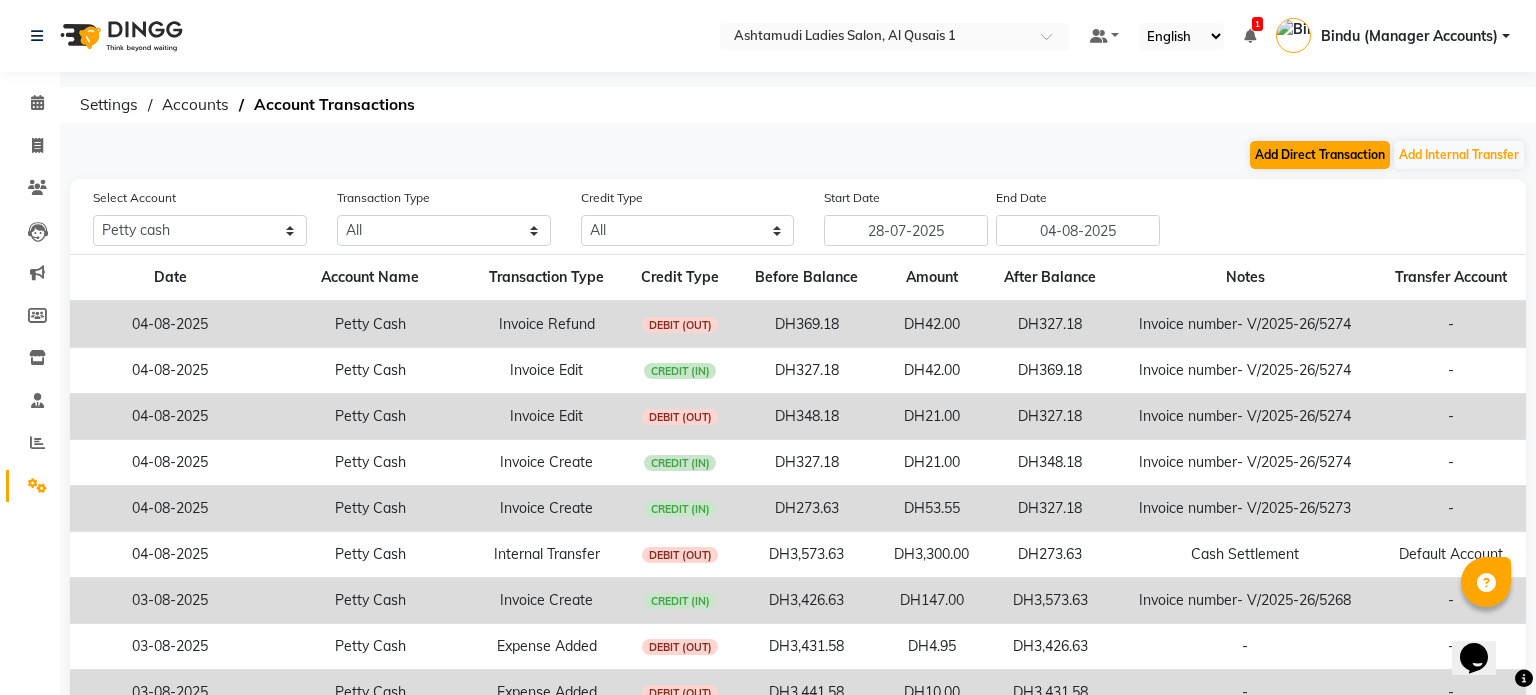 select on "direct" 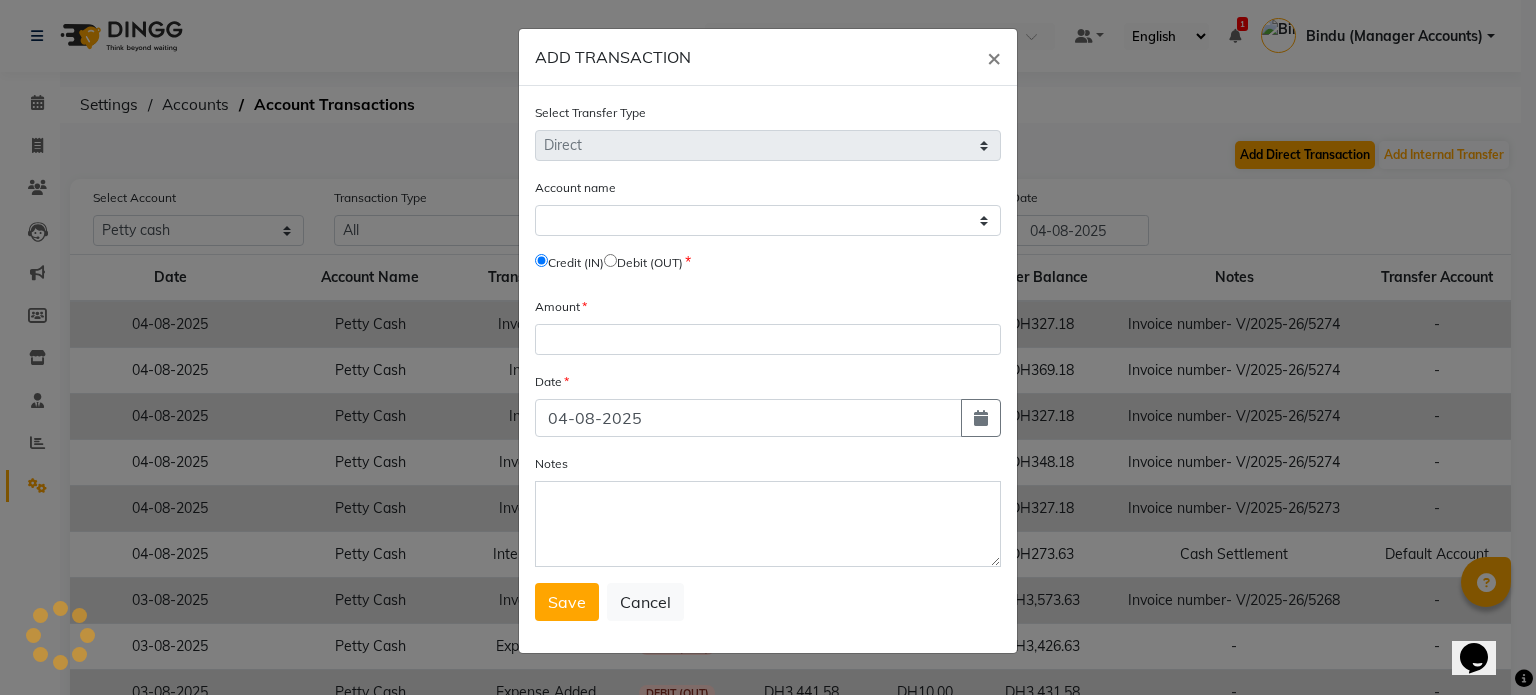 select on "5905" 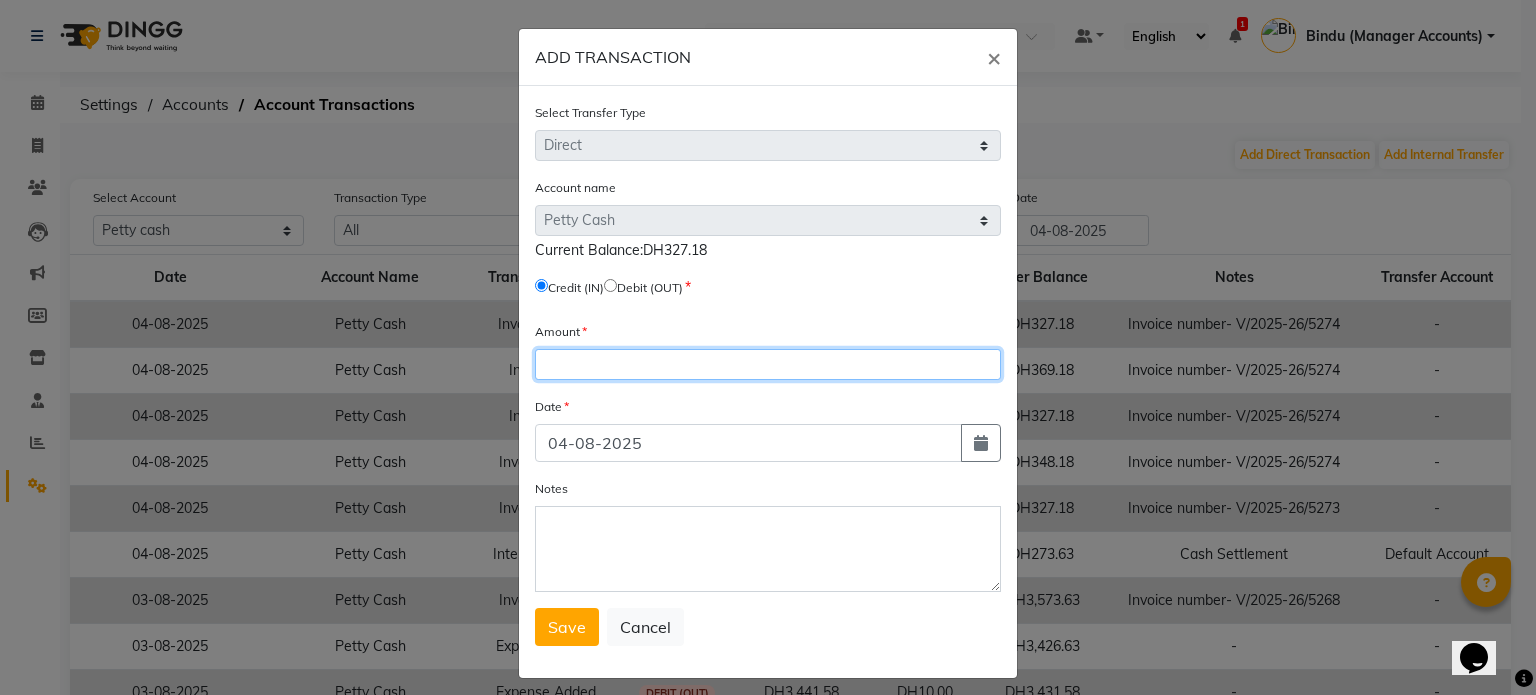 click 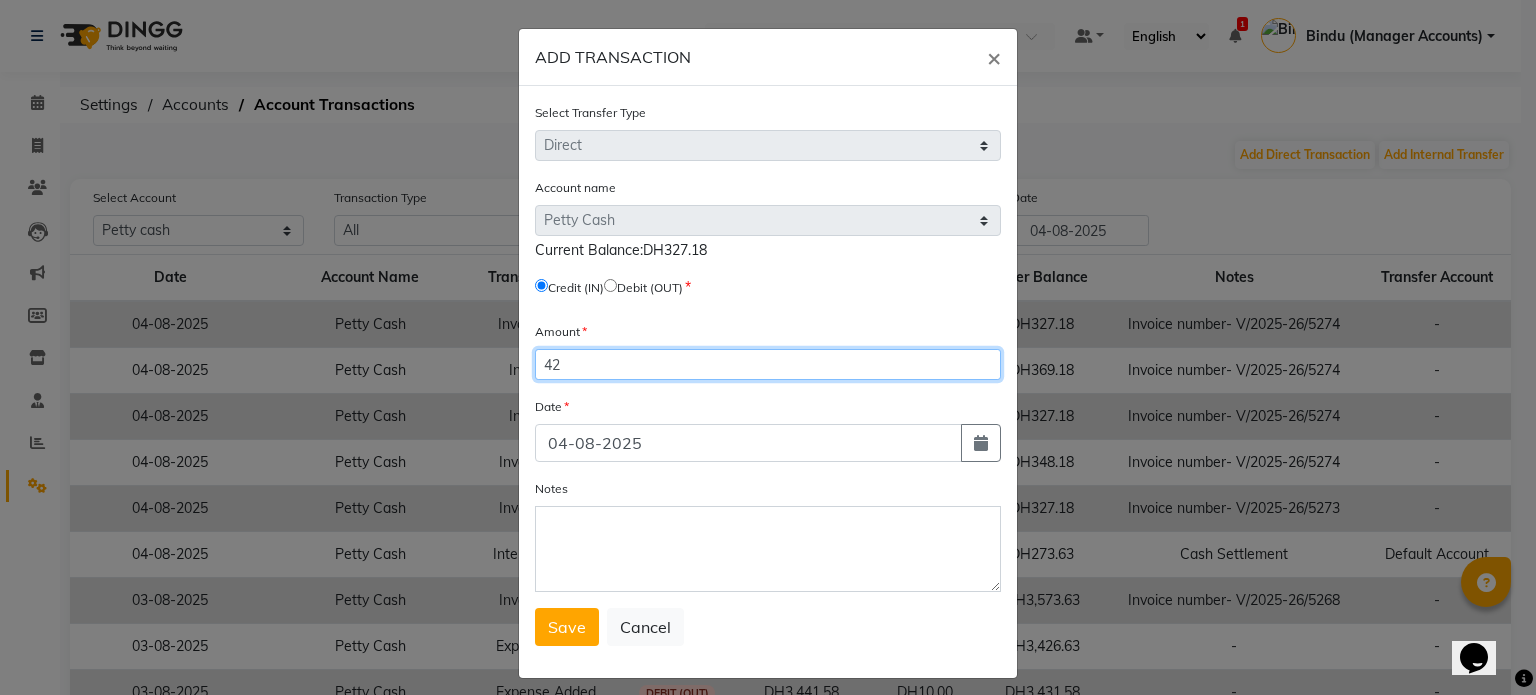 type on "42" 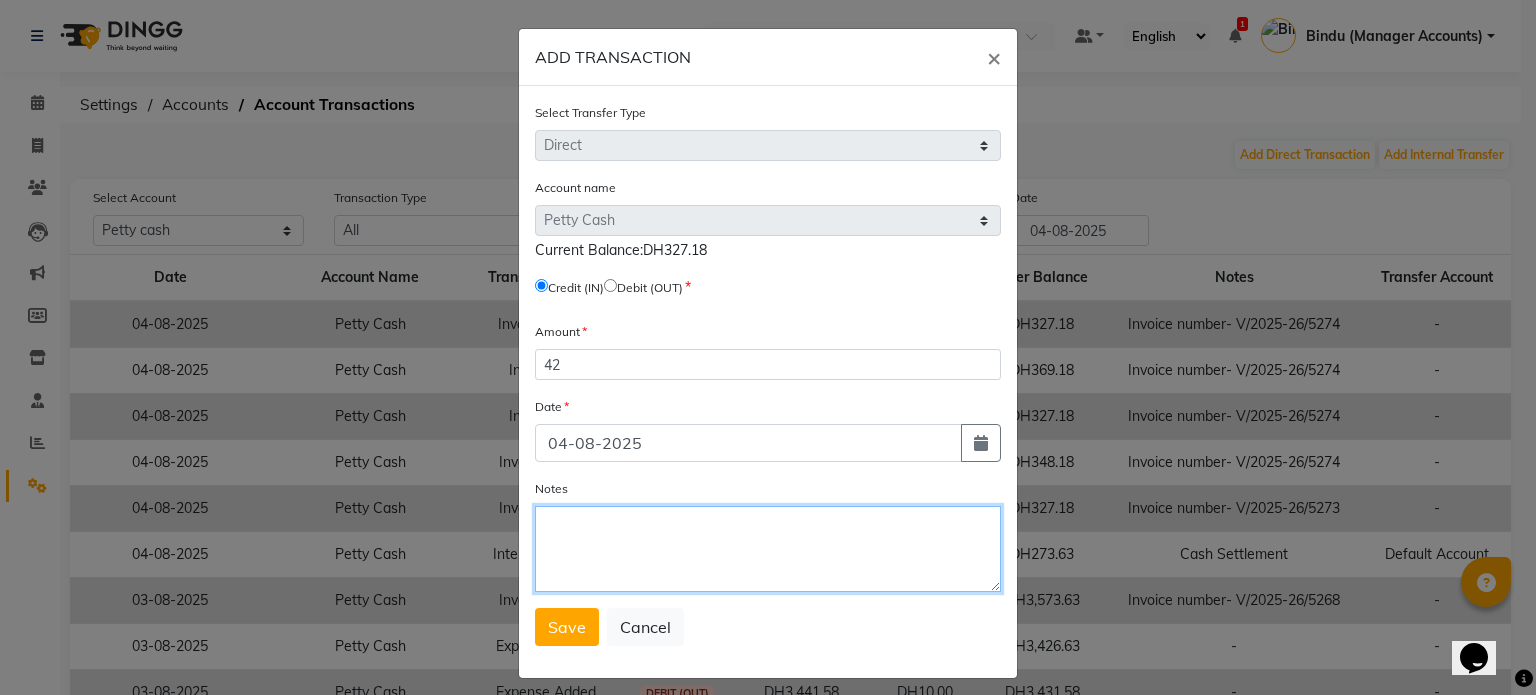click on "Notes" at bounding box center [768, 549] 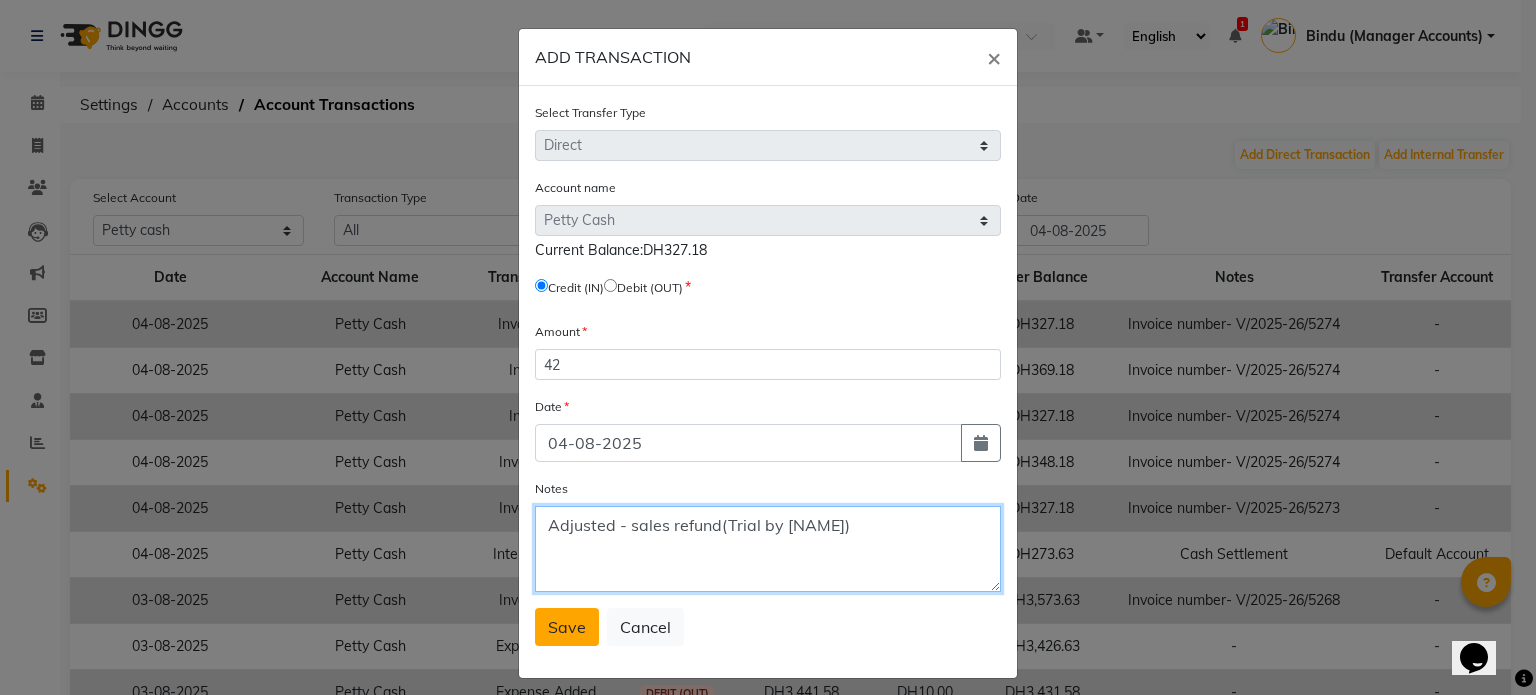 type on "Adjusted - sales refund(Trial by Vishnu)" 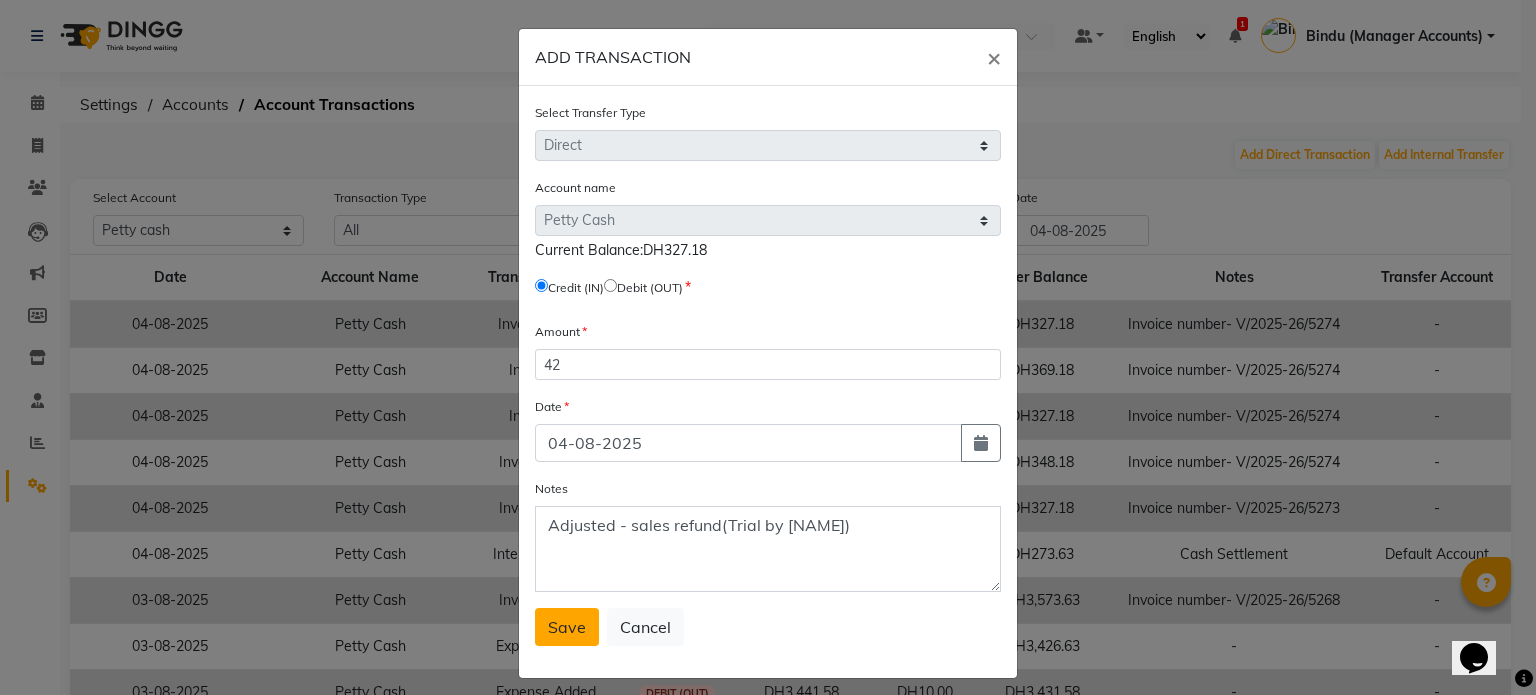 click on "Save" at bounding box center [567, 627] 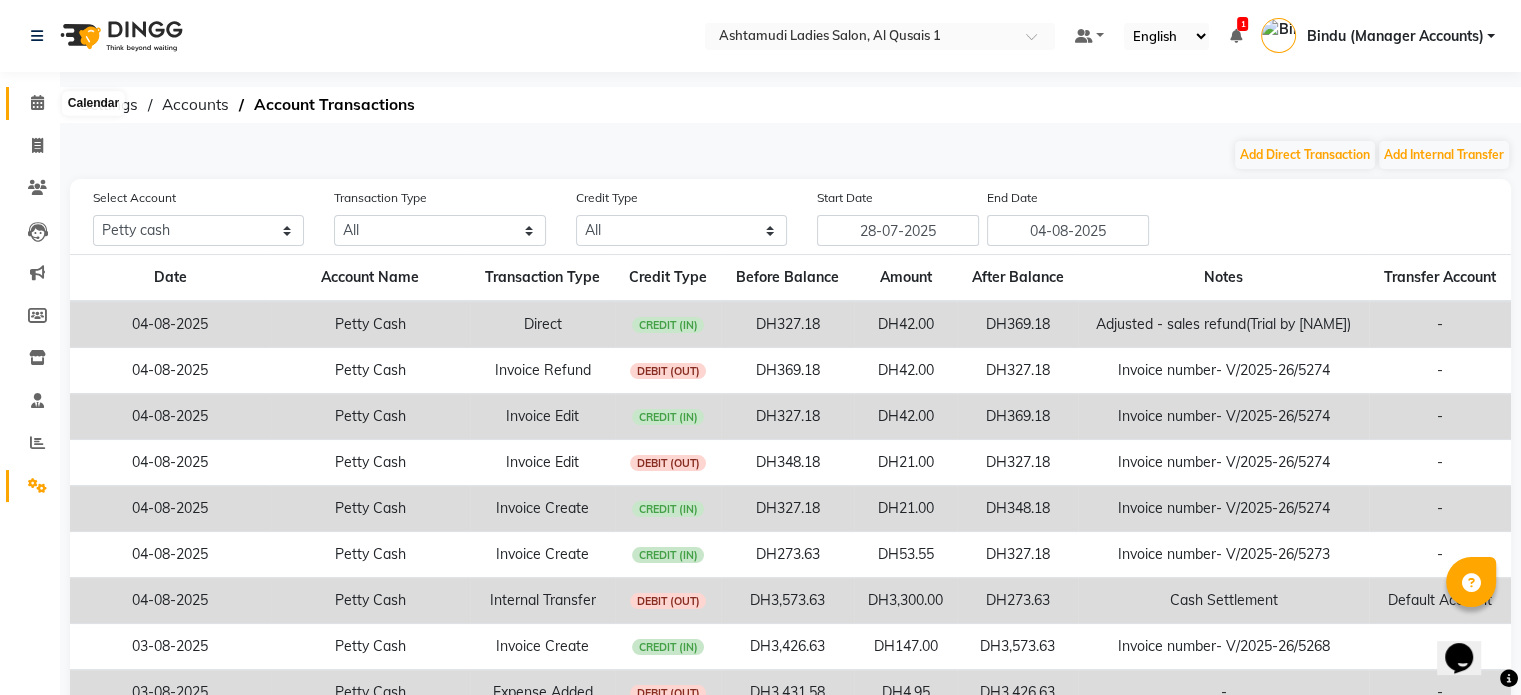 click 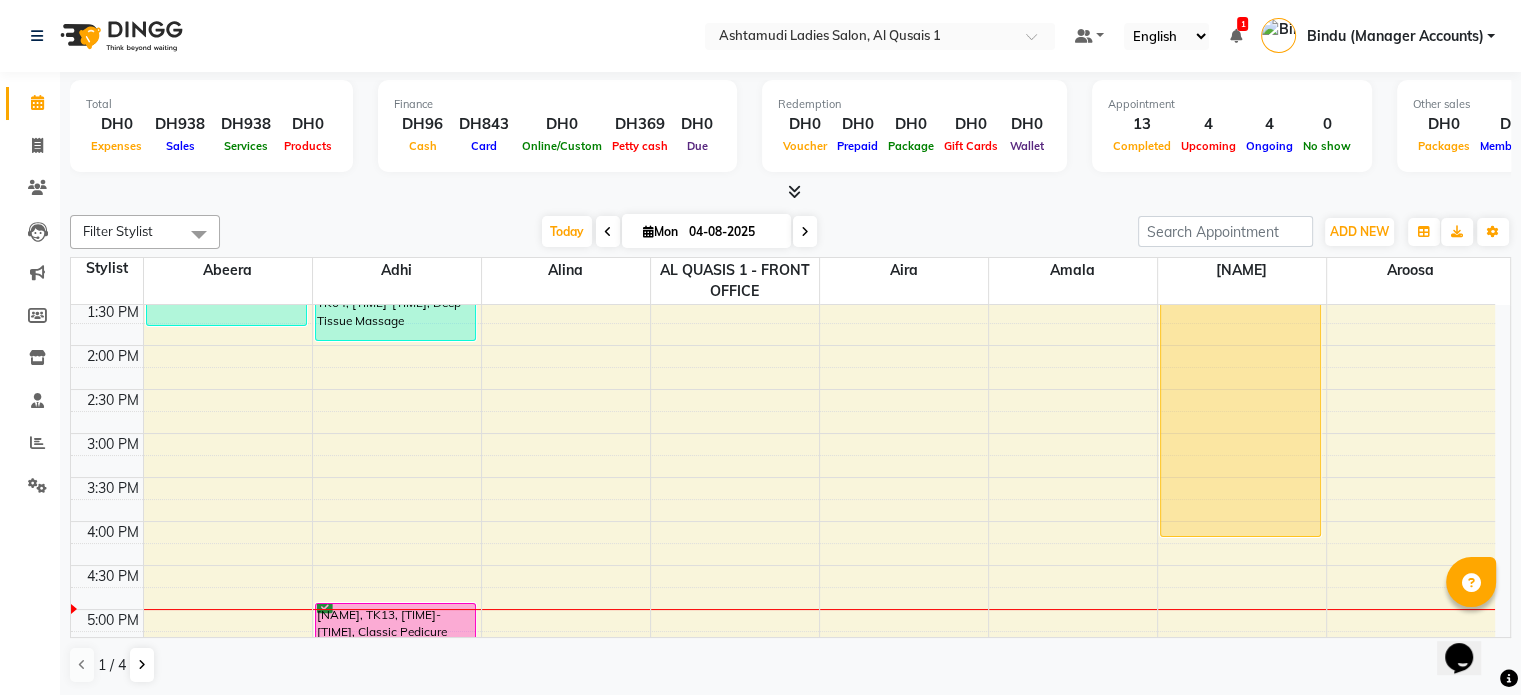 scroll, scrollTop: 0, scrollLeft: 0, axis: both 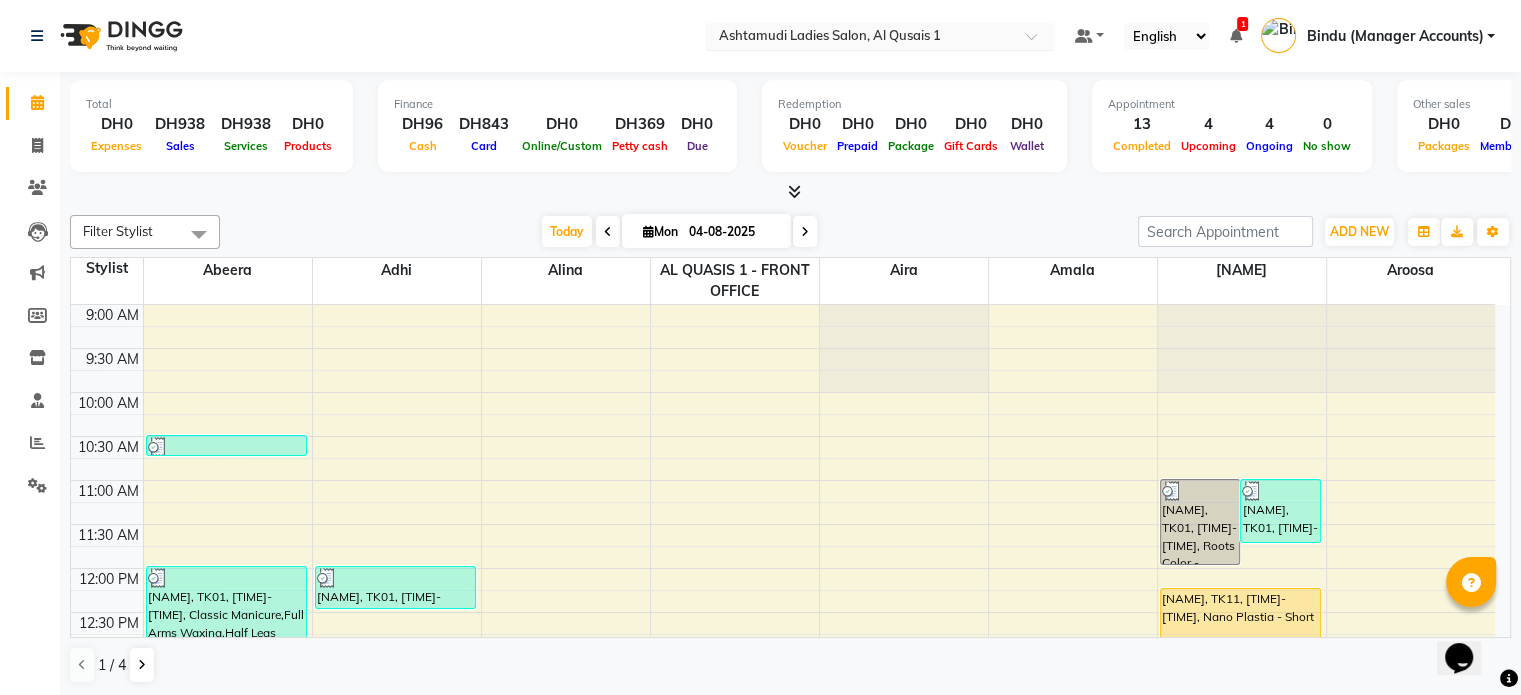 click at bounding box center [860, 38] 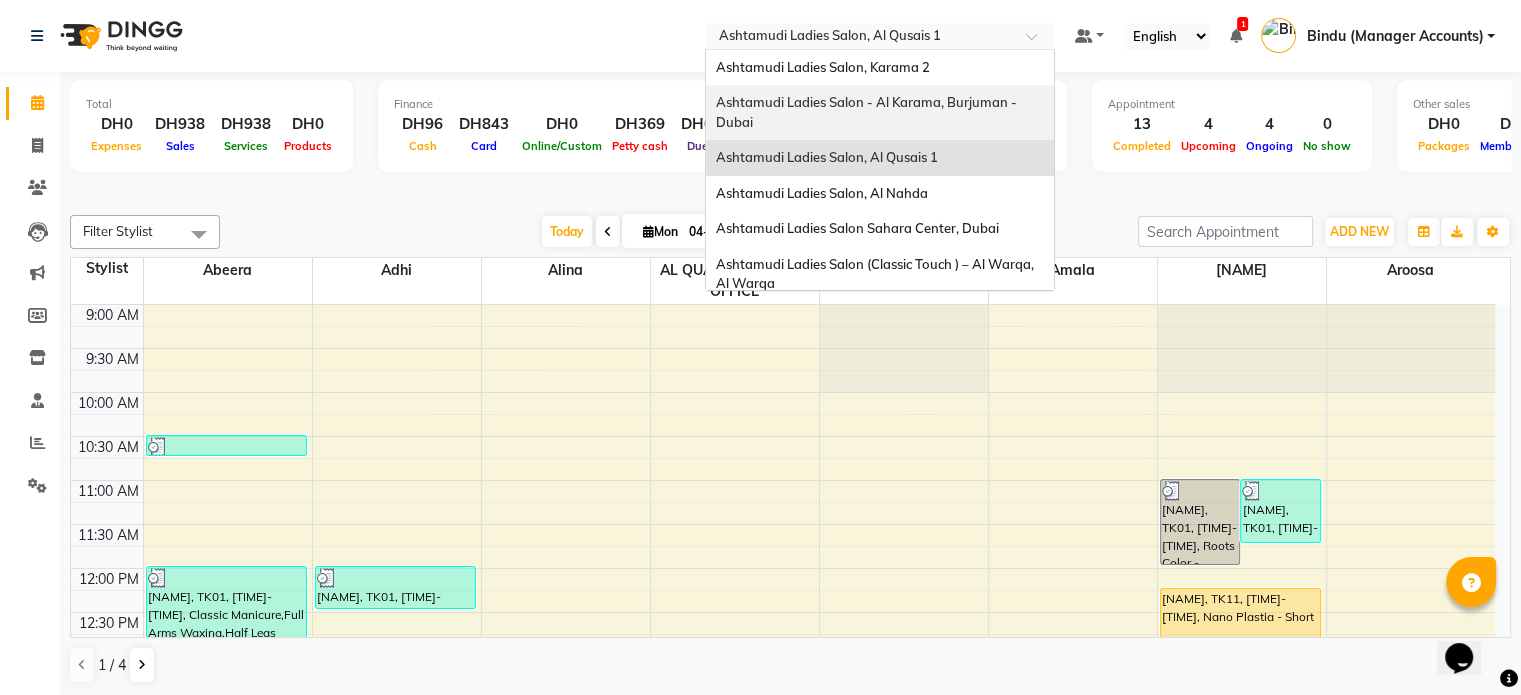 click on "Ashtamudi Ladies Salon - Al Karama, Burjuman -Dubai" at bounding box center (866, 112) 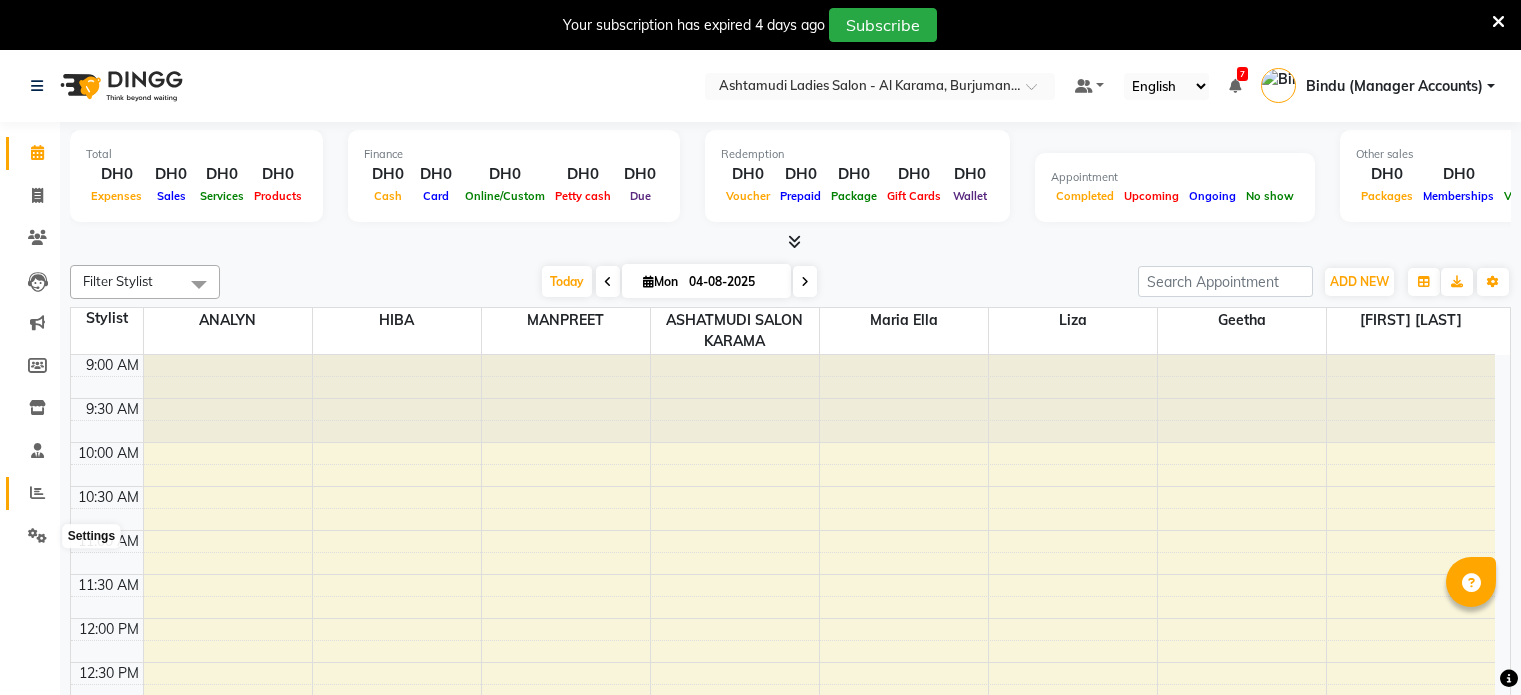 scroll, scrollTop: 0, scrollLeft: 0, axis: both 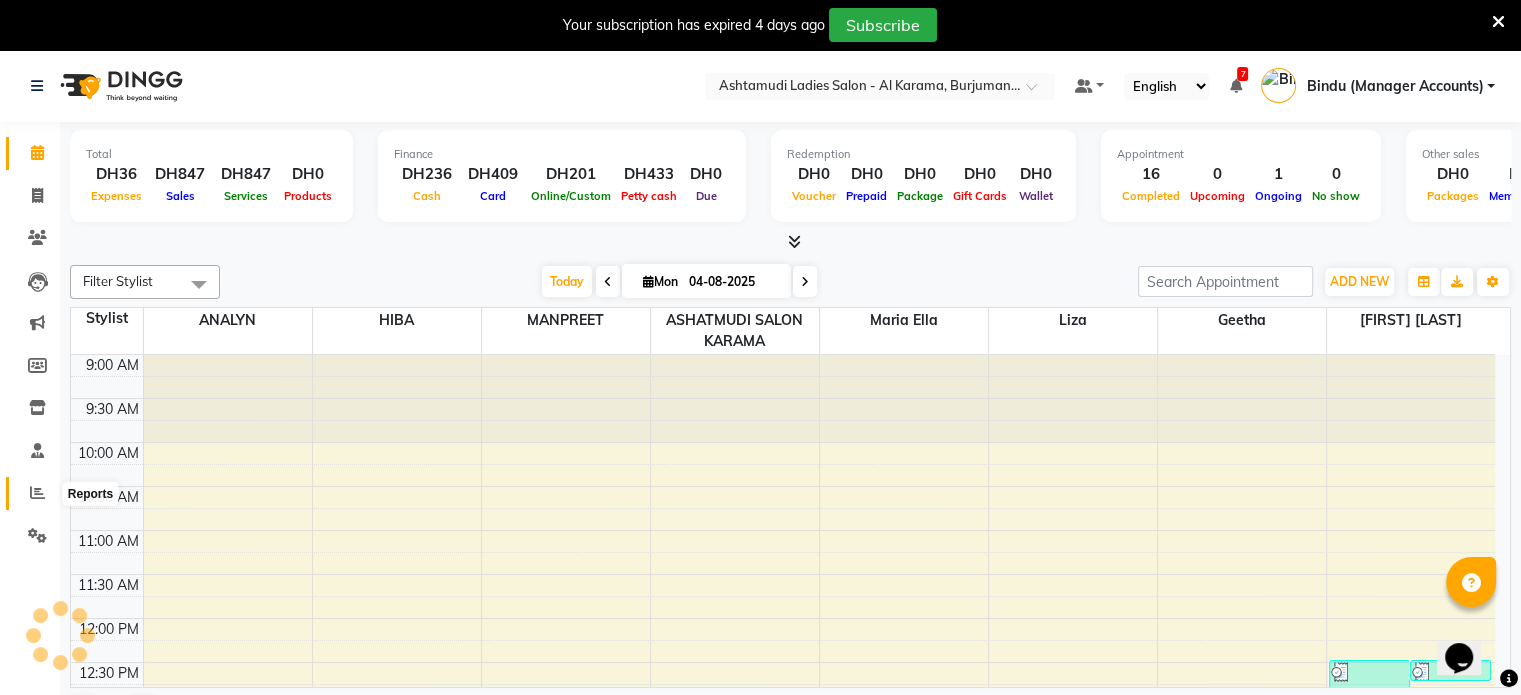 click 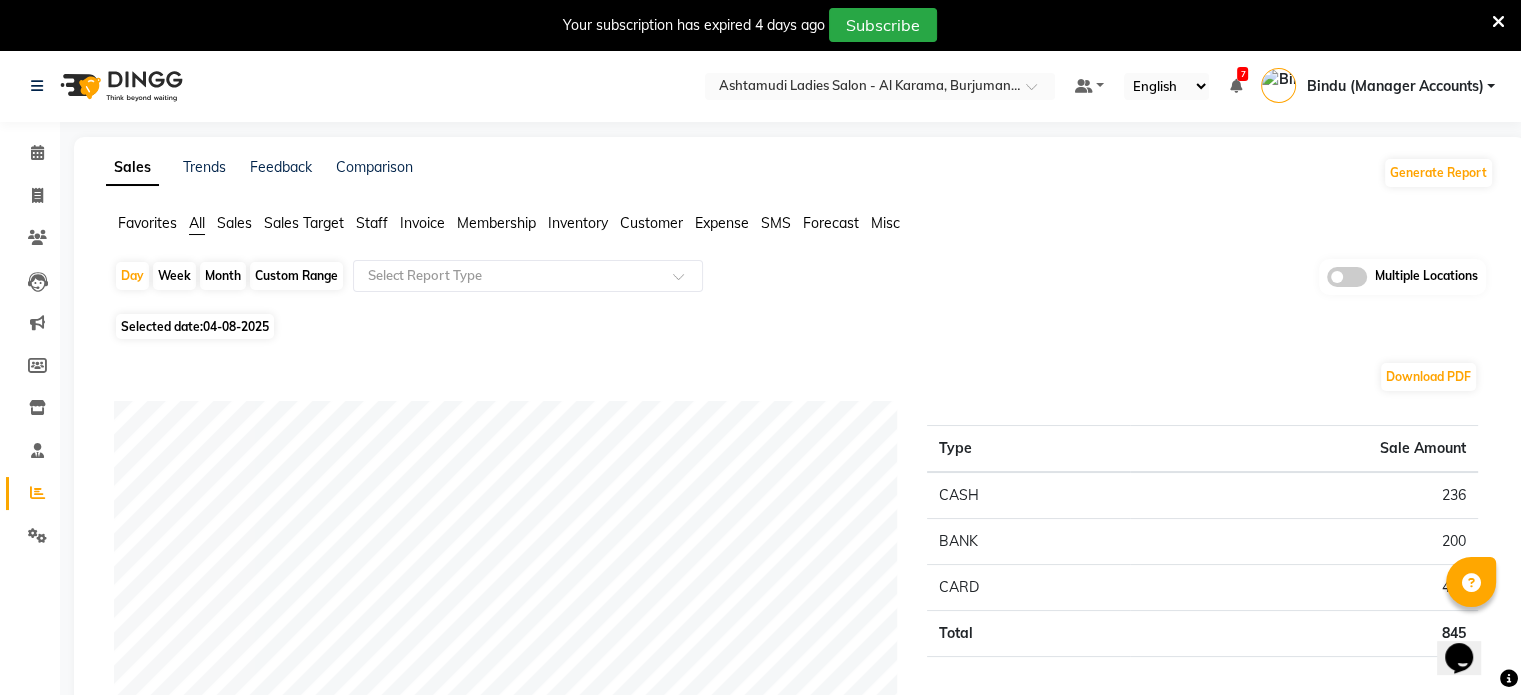 click on "04-08-2025" 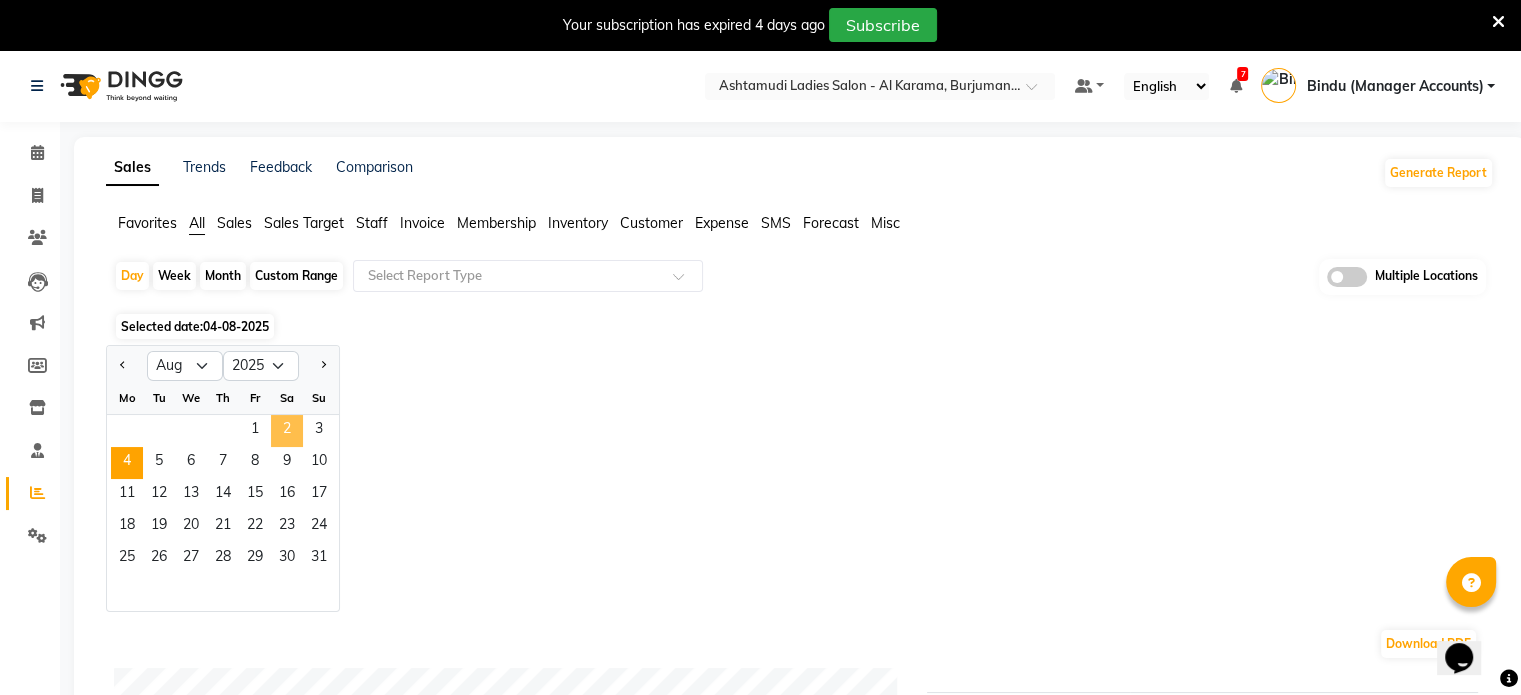 click on "2" 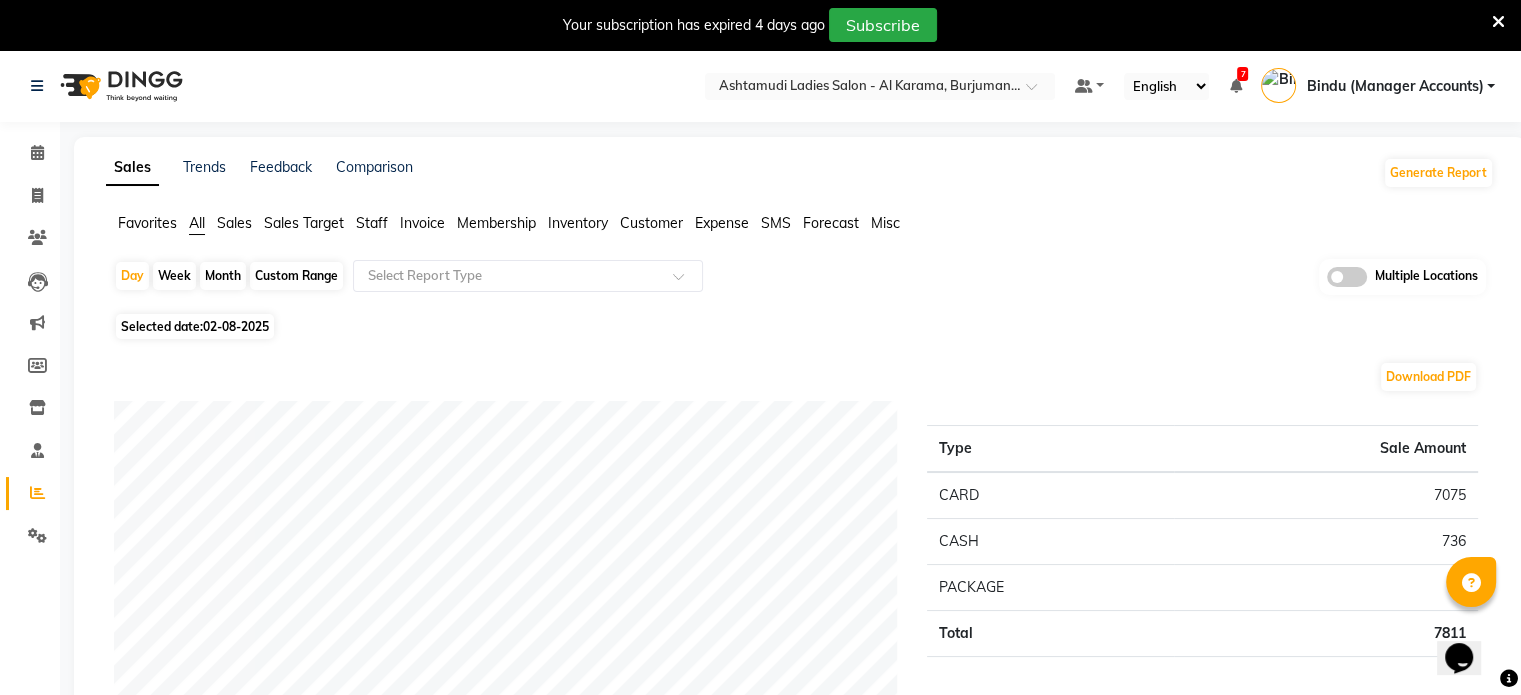 click on "Sales" 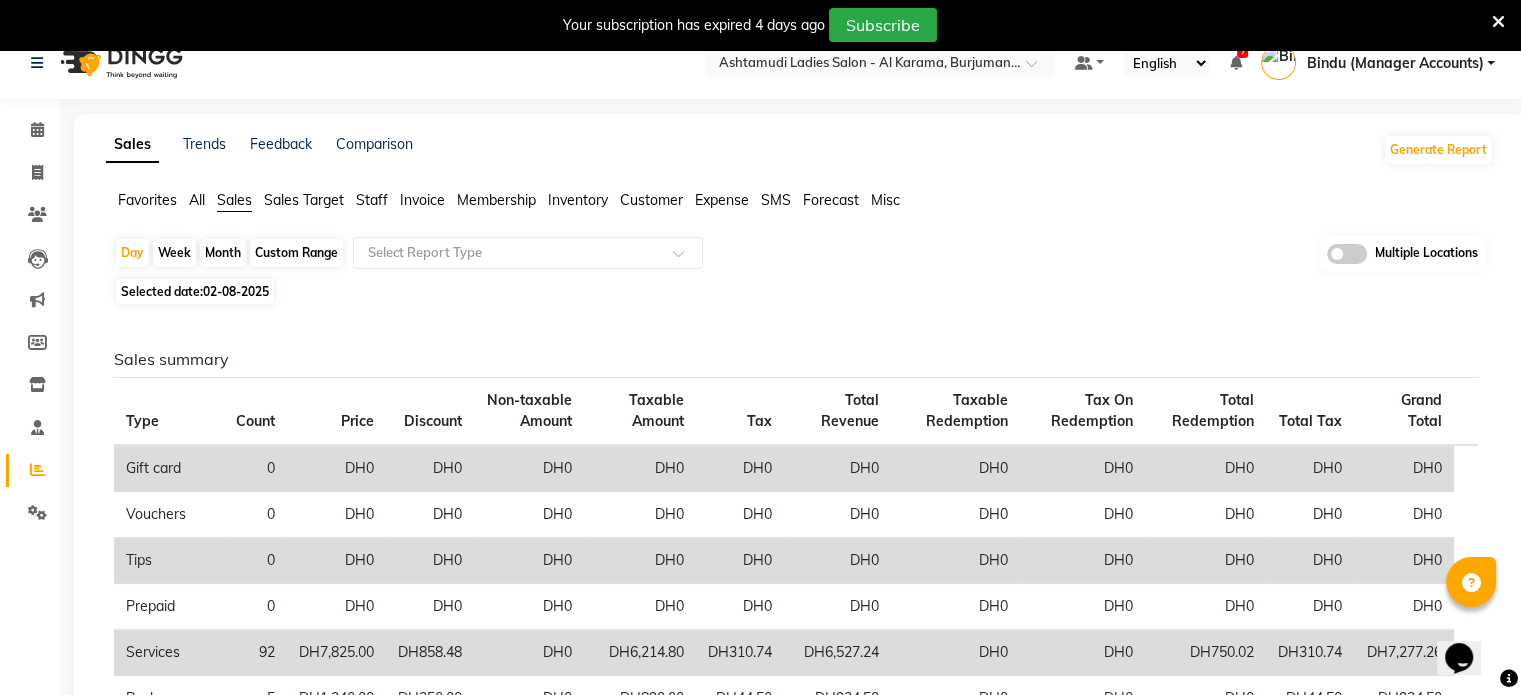 scroll, scrollTop: 0, scrollLeft: 0, axis: both 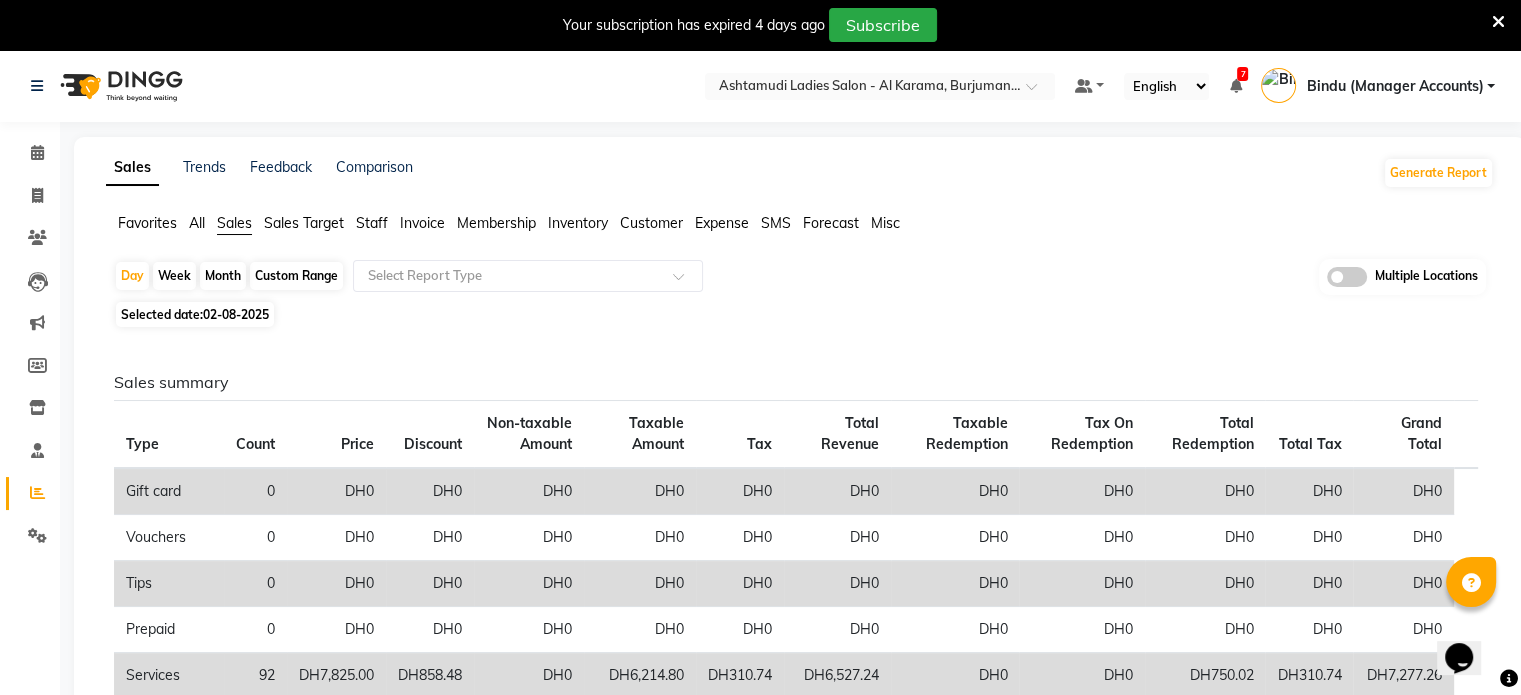 click on "02-08-2025" 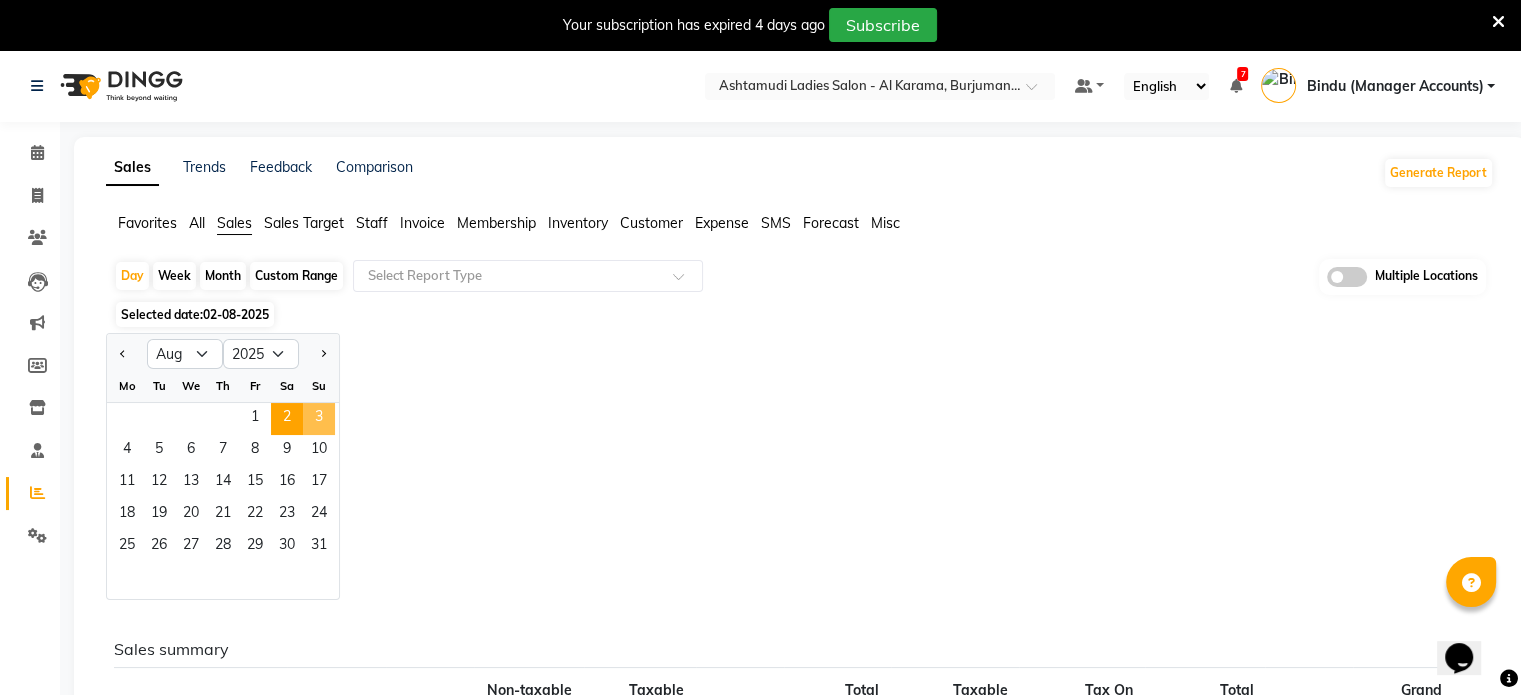 click on "3" 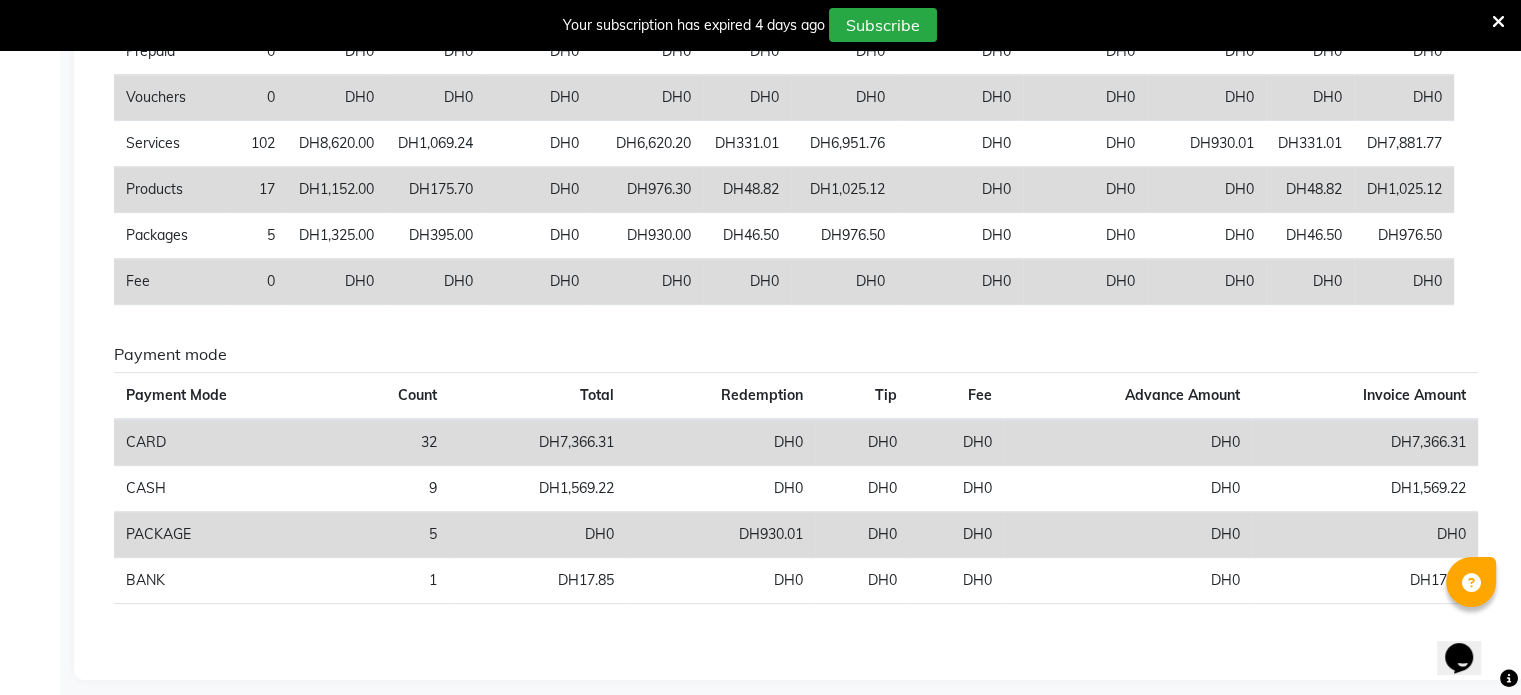 scroll, scrollTop: 610, scrollLeft: 0, axis: vertical 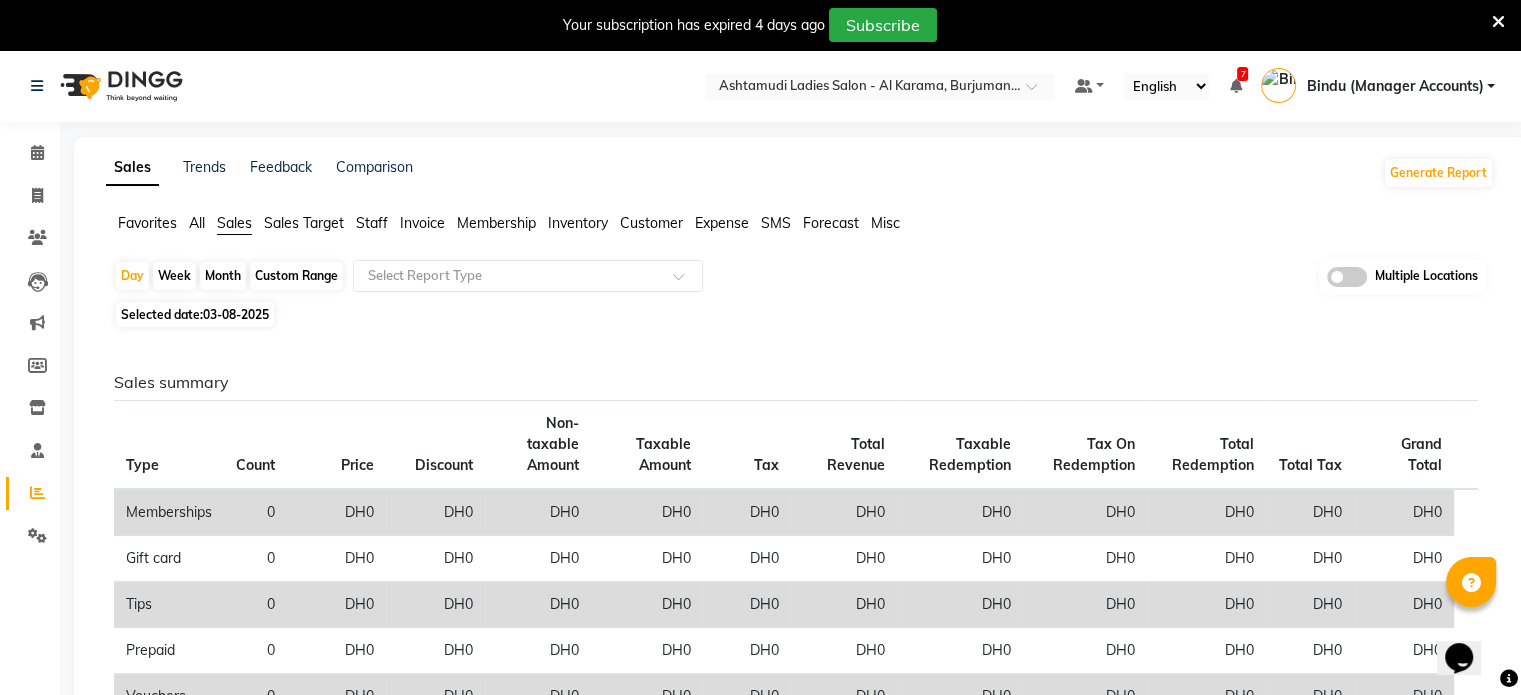 click on "03-08-2025" 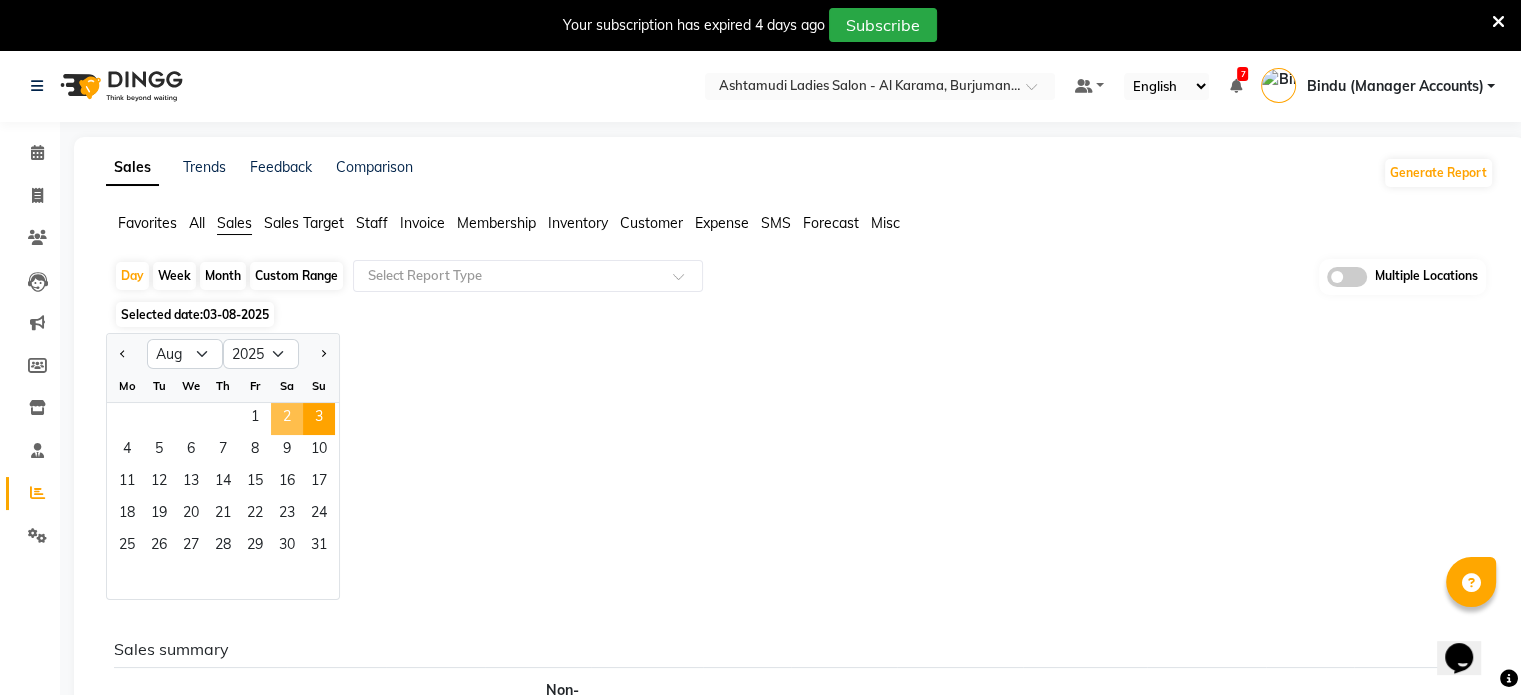 click on "2" 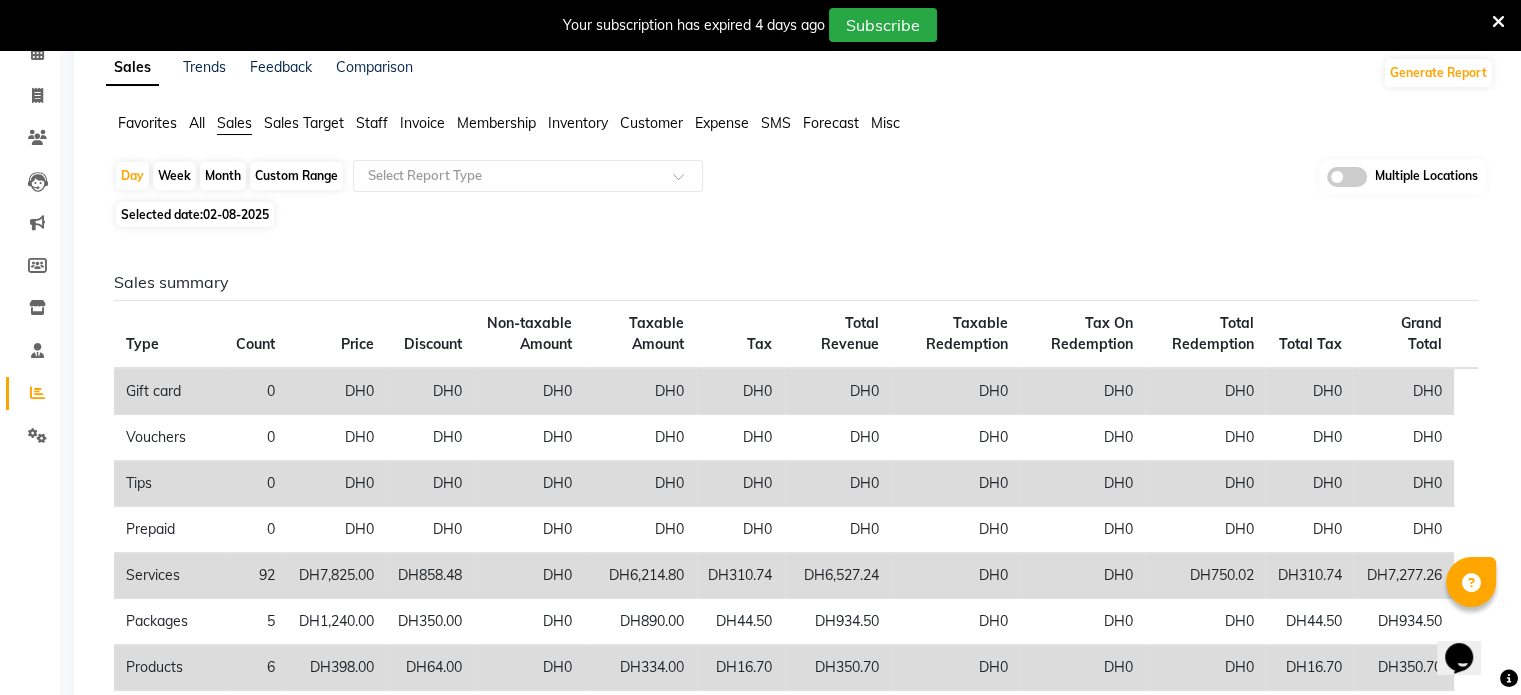 scroll, scrollTop: 0, scrollLeft: 0, axis: both 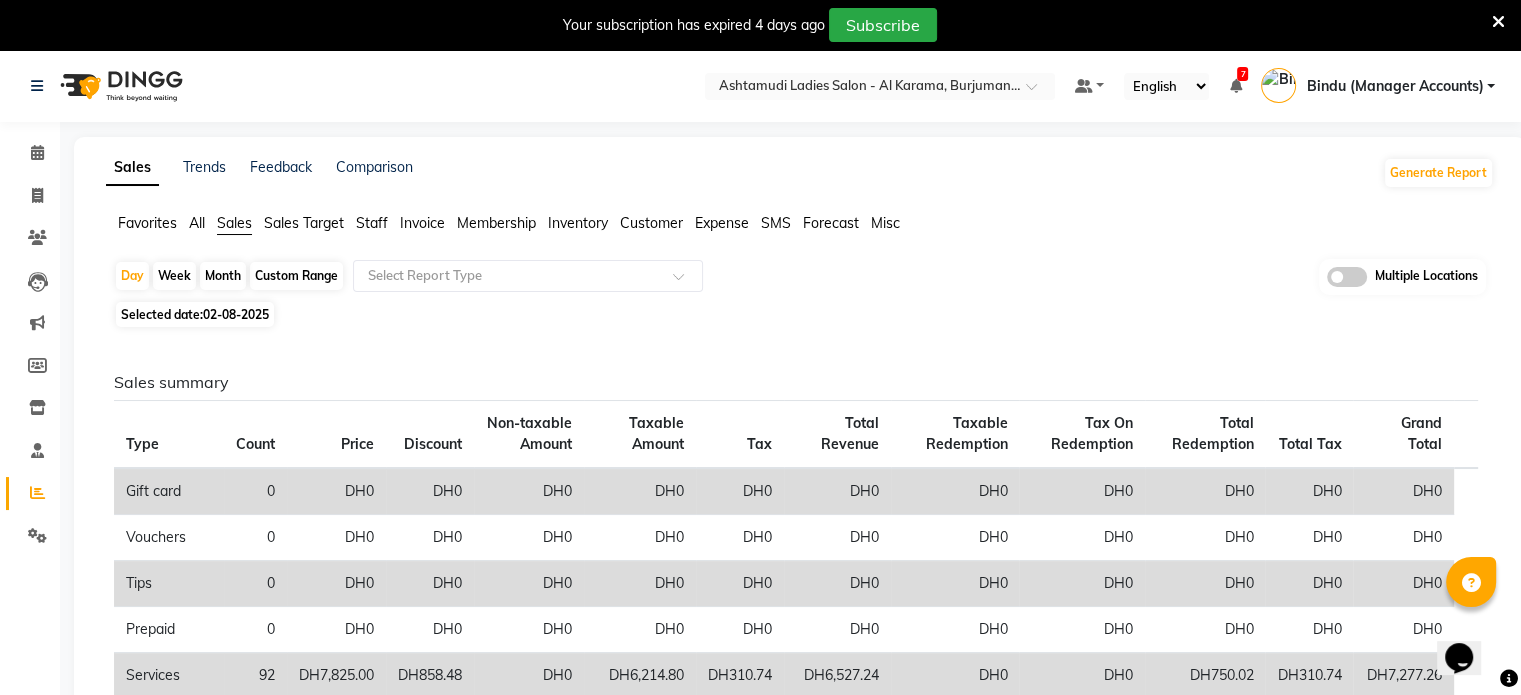 click on "Staff" 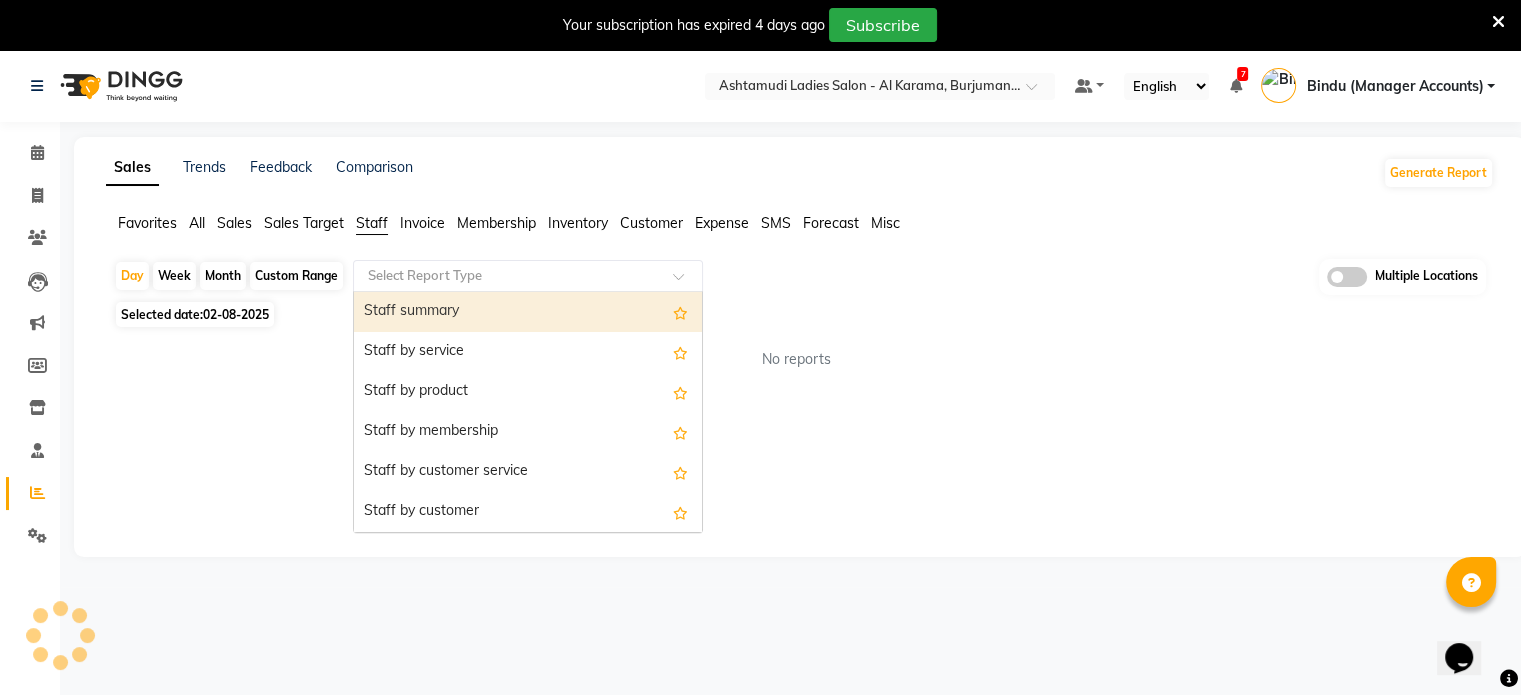click on "Select Report Type" 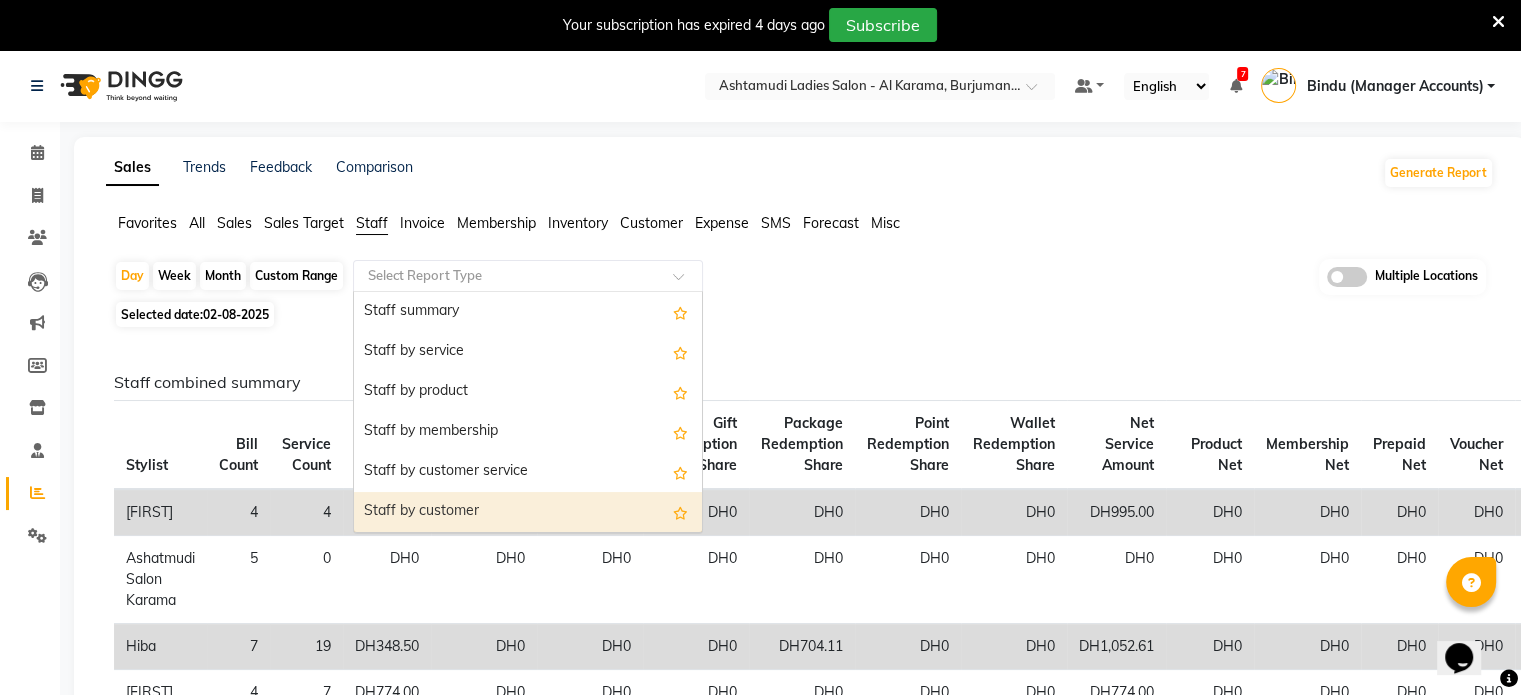 click on "Staff by customer" at bounding box center (528, 512) 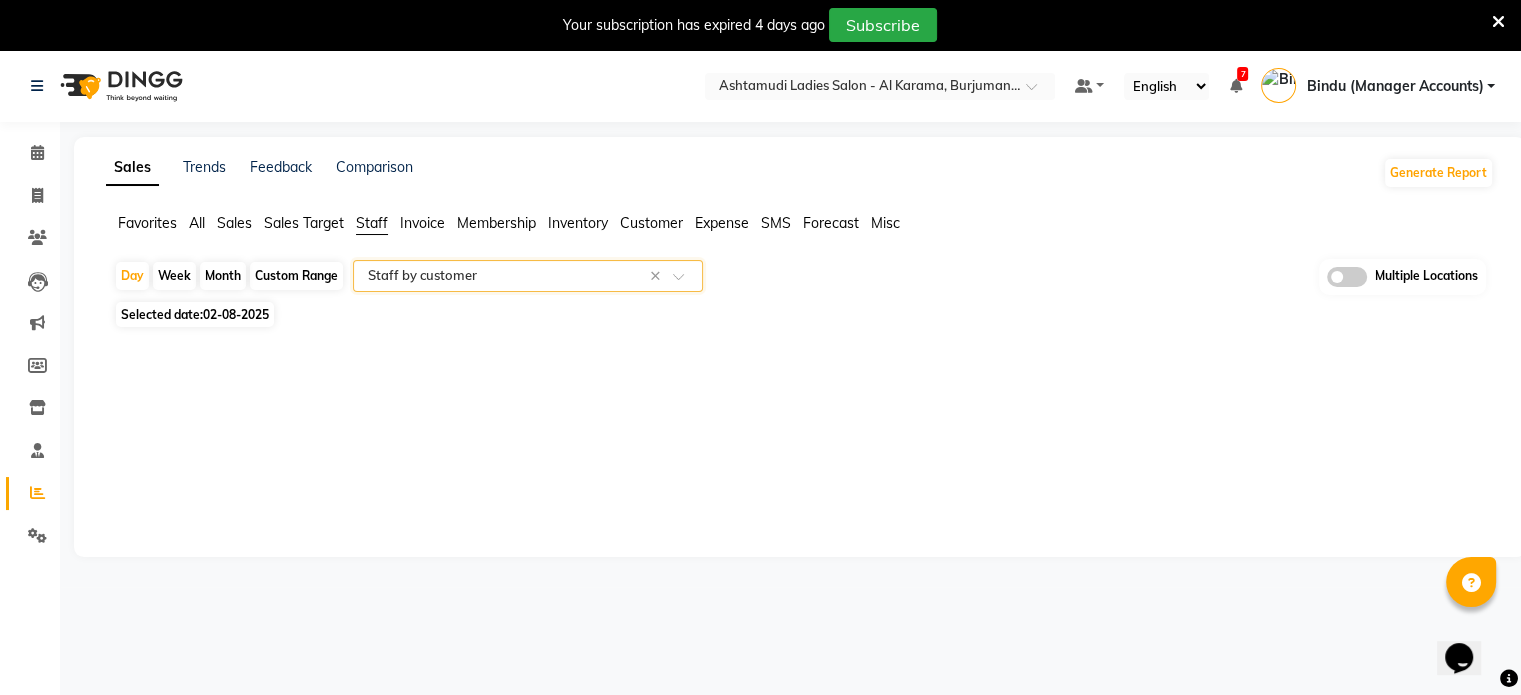 select on "full_report" 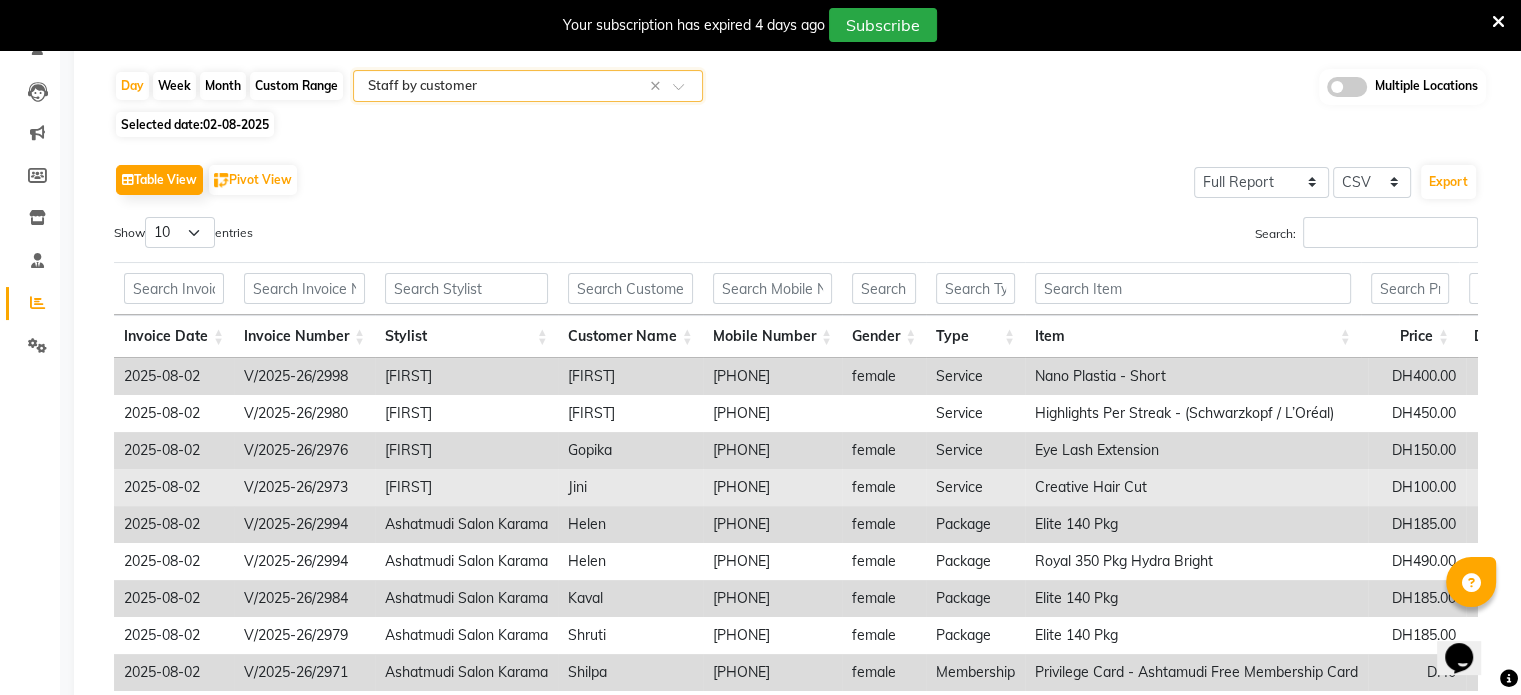 scroll, scrollTop: 200, scrollLeft: 0, axis: vertical 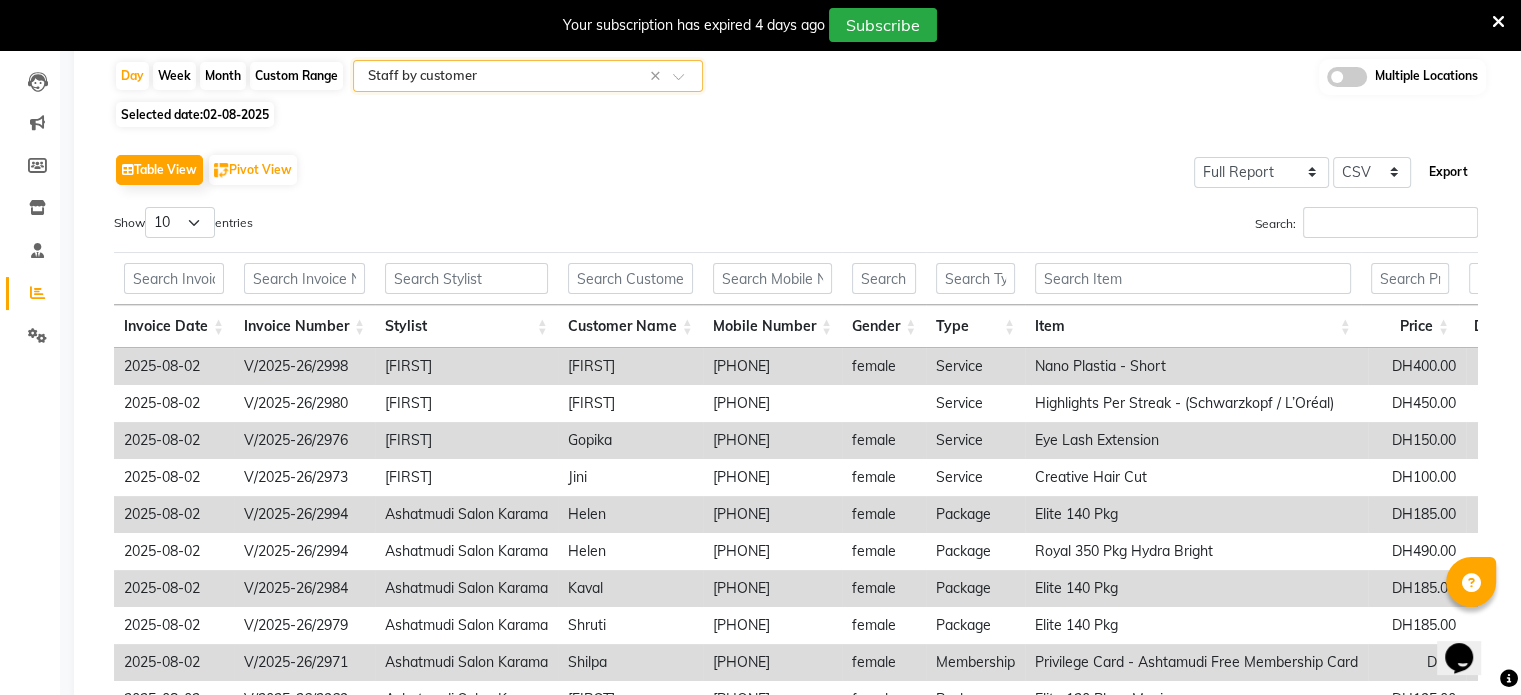 click on "Export" 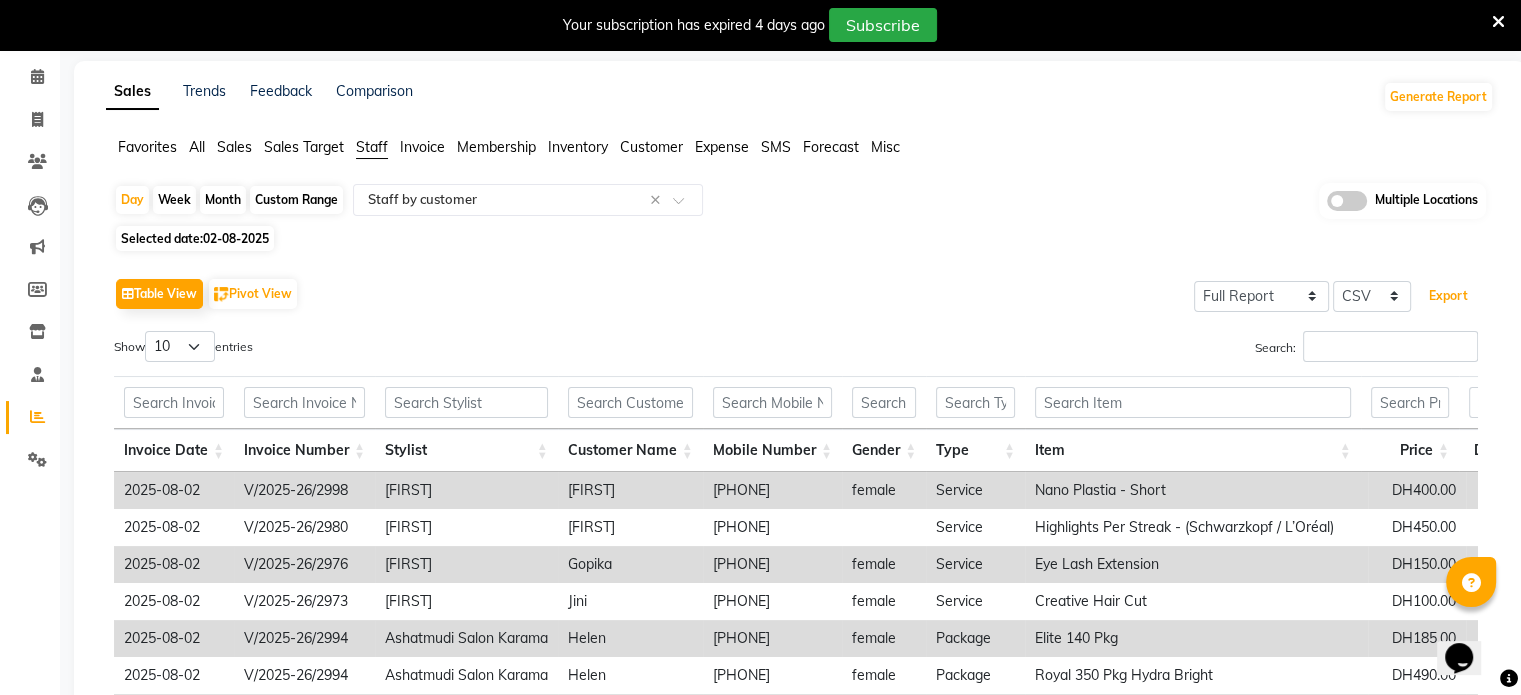 scroll, scrollTop: 0, scrollLeft: 0, axis: both 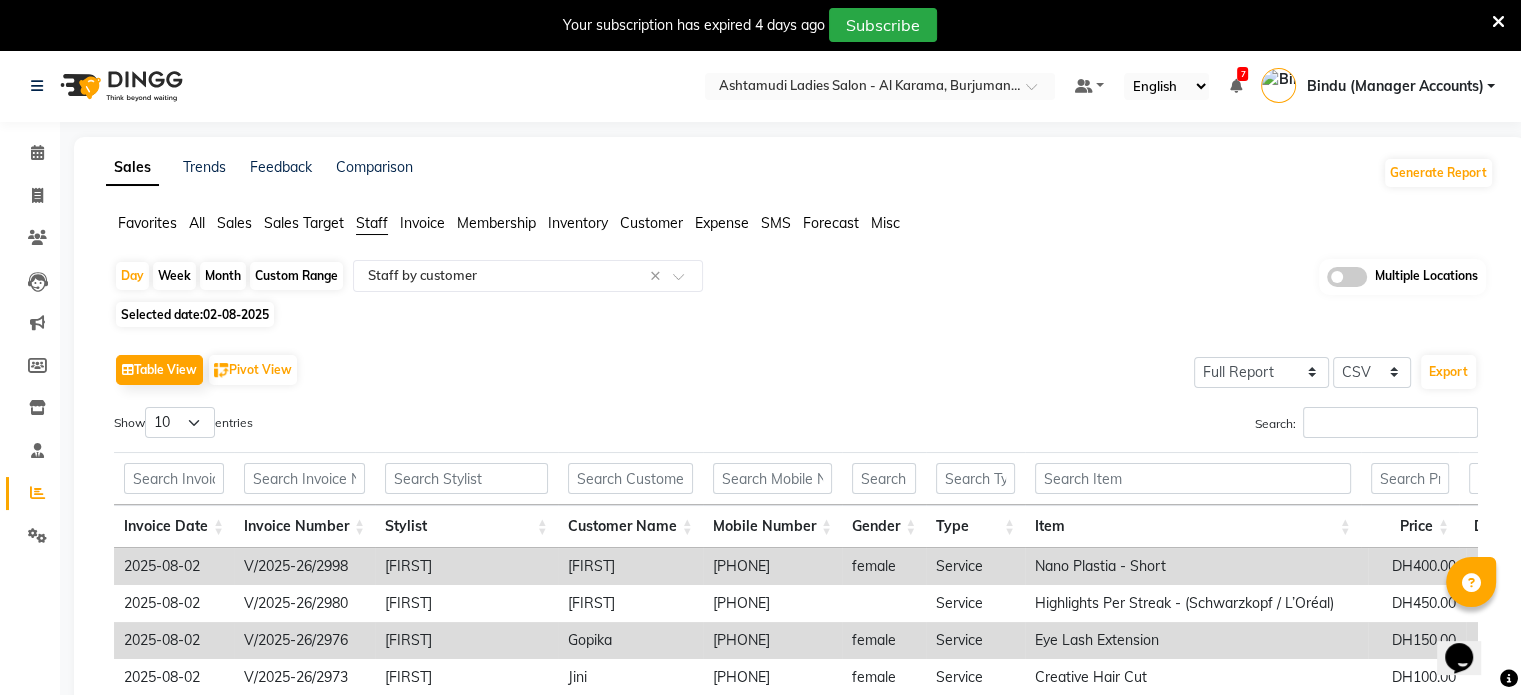 click on "Sales" 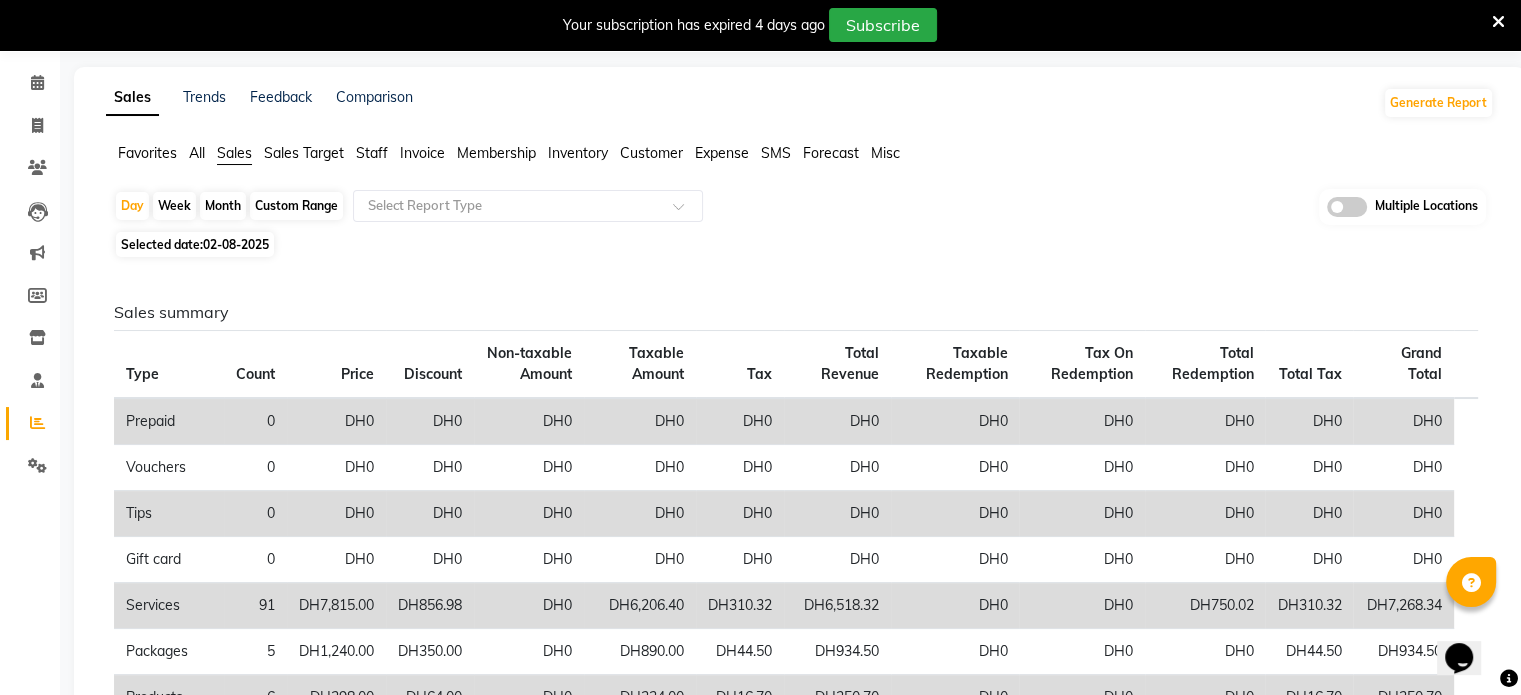 scroll, scrollTop: 0, scrollLeft: 0, axis: both 